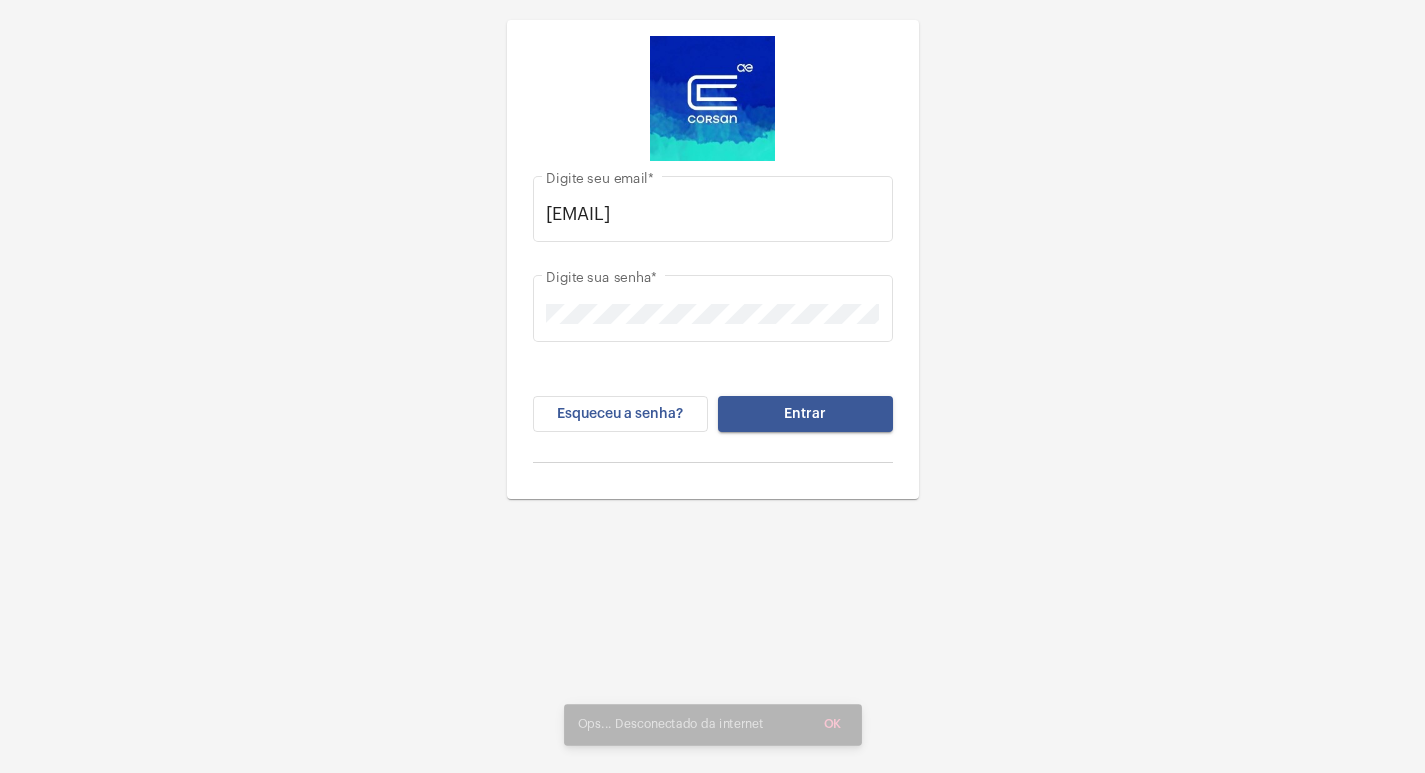 scroll, scrollTop: 0, scrollLeft: 0, axis: both 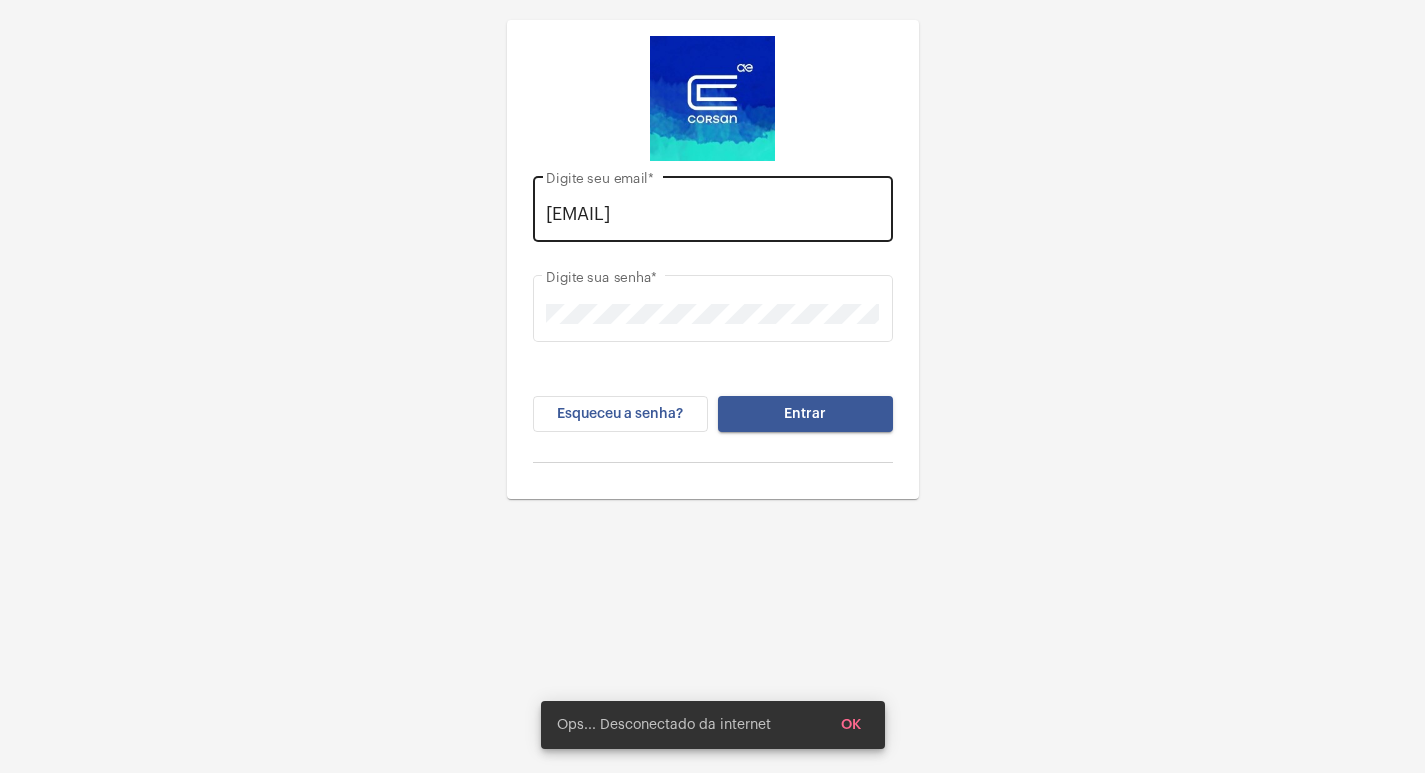 click on "[EMAIL] Digite seu email  *" 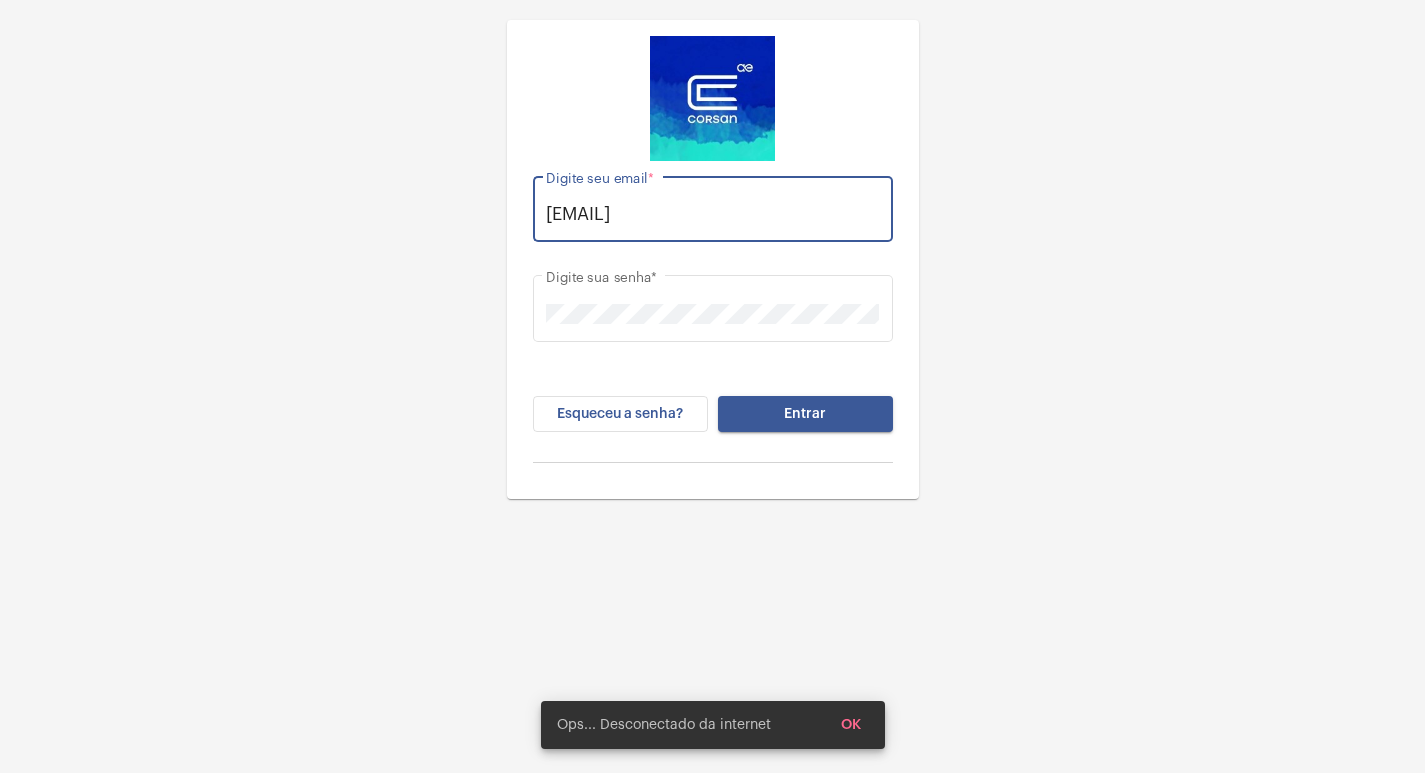 scroll, scrollTop: 0, scrollLeft: 0, axis: both 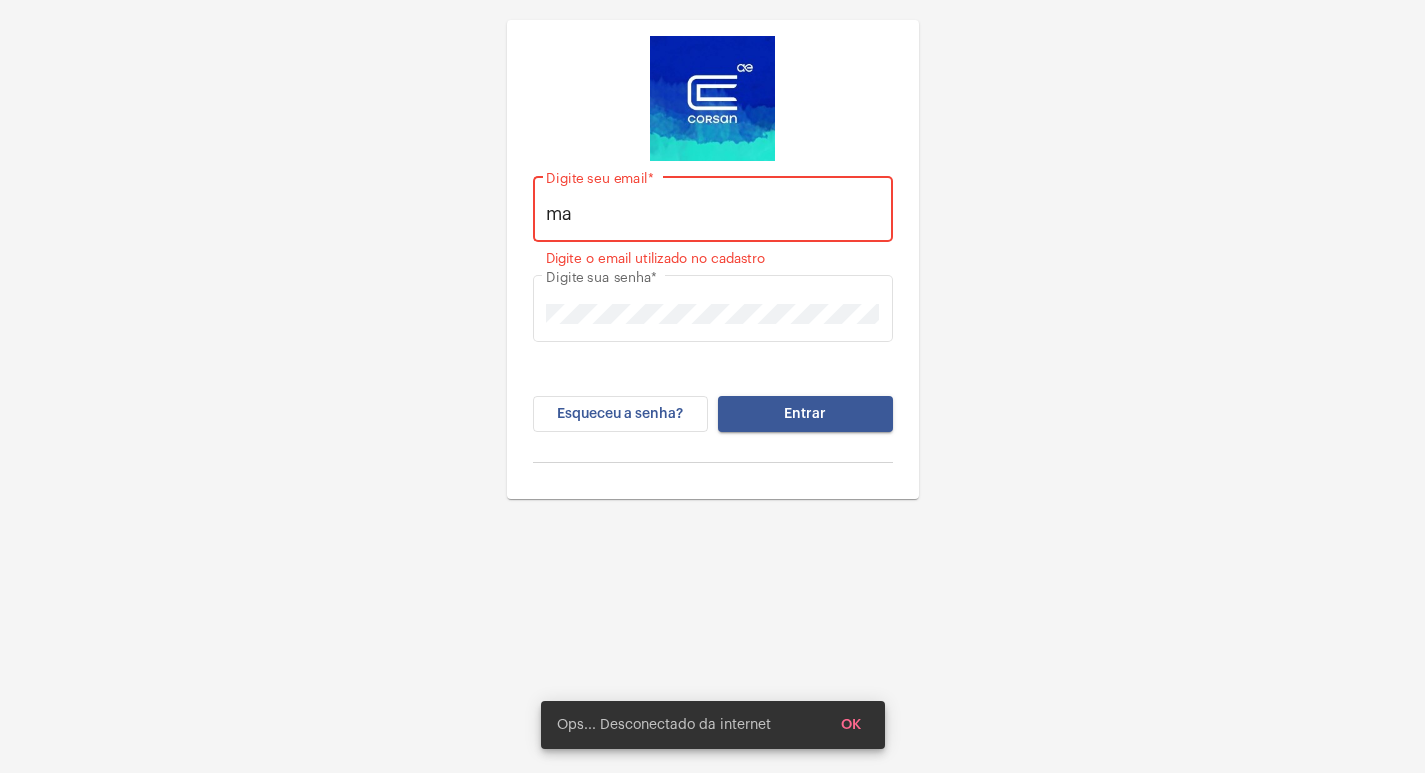 type on "m" 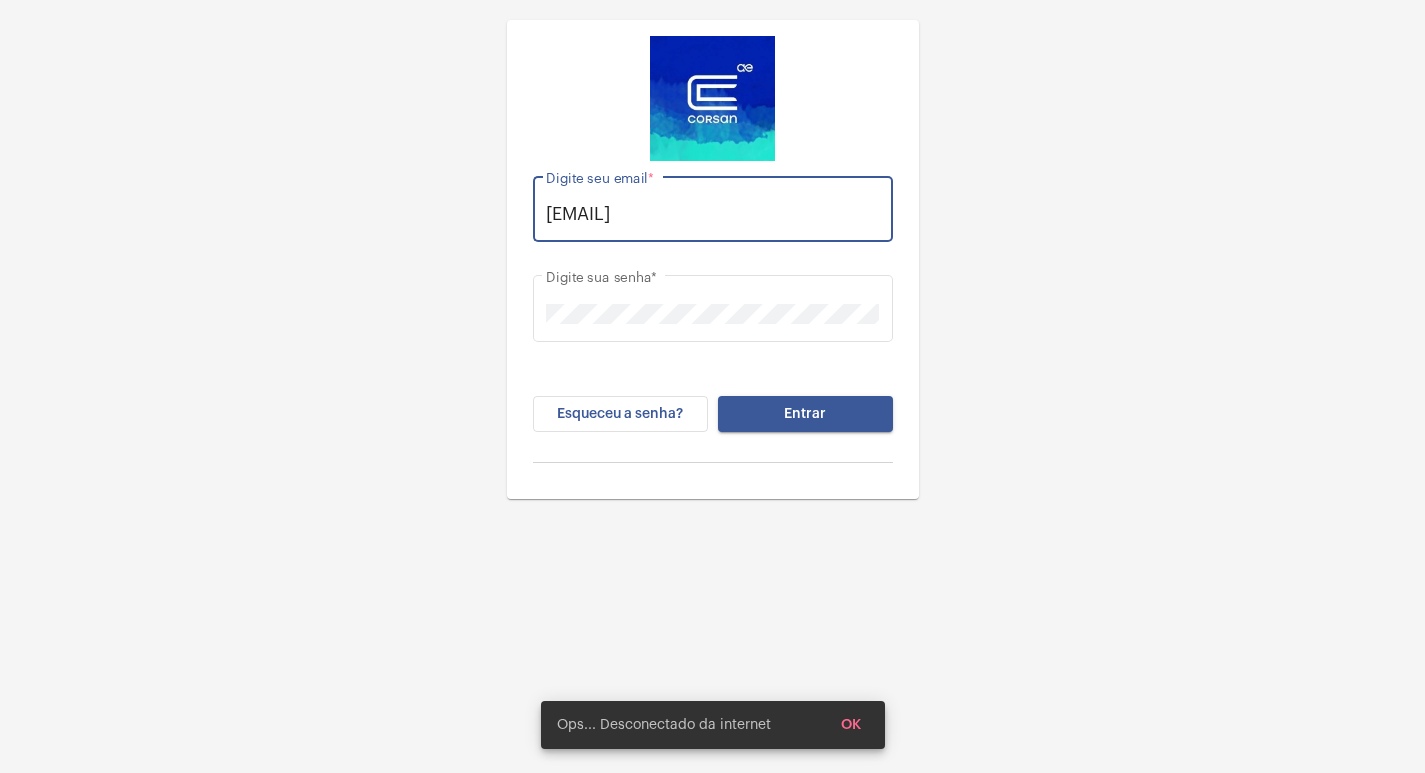 scroll, scrollTop: 0, scrollLeft: 16, axis: horizontal 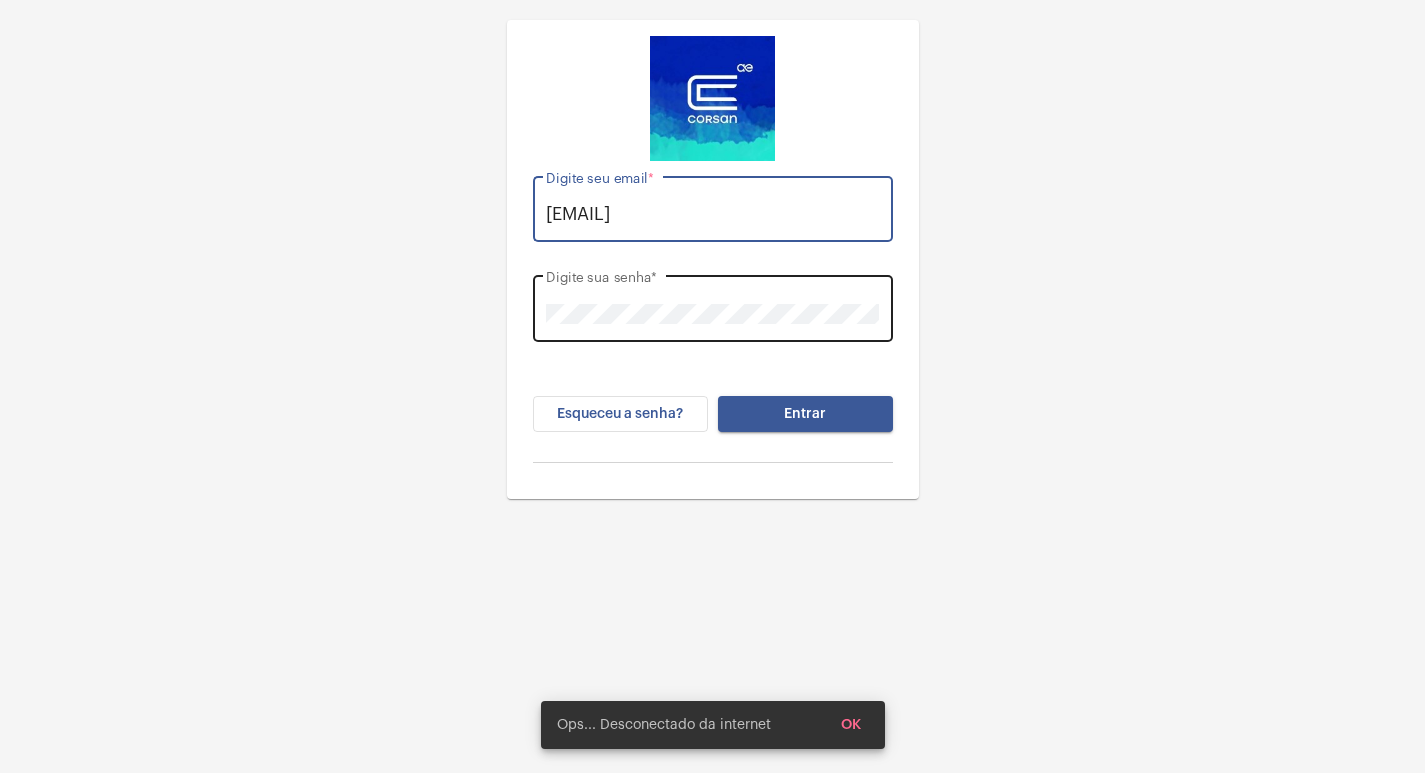 type on "[EMAIL]" 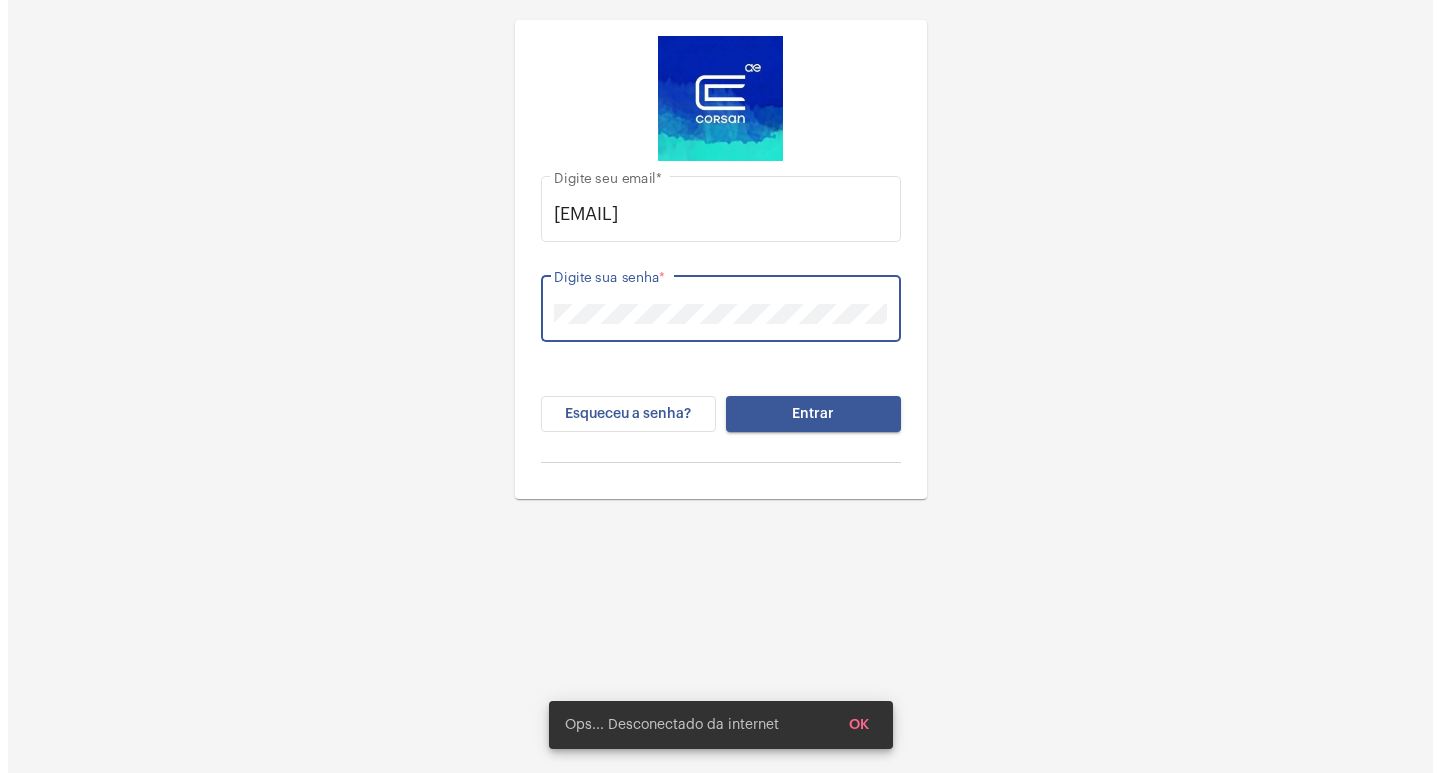 scroll, scrollTop: 0, scrollLeft: 0, axis: both 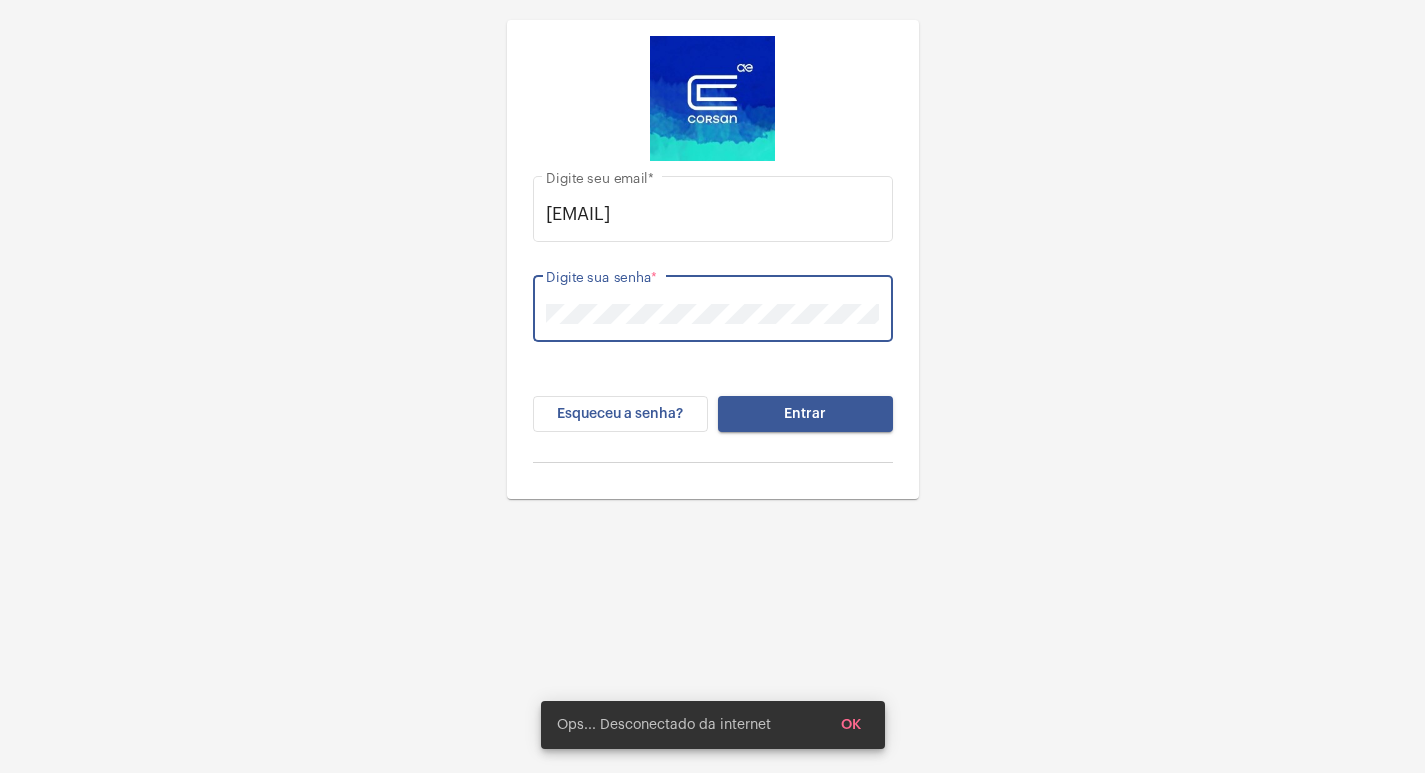 click on "Entrar" 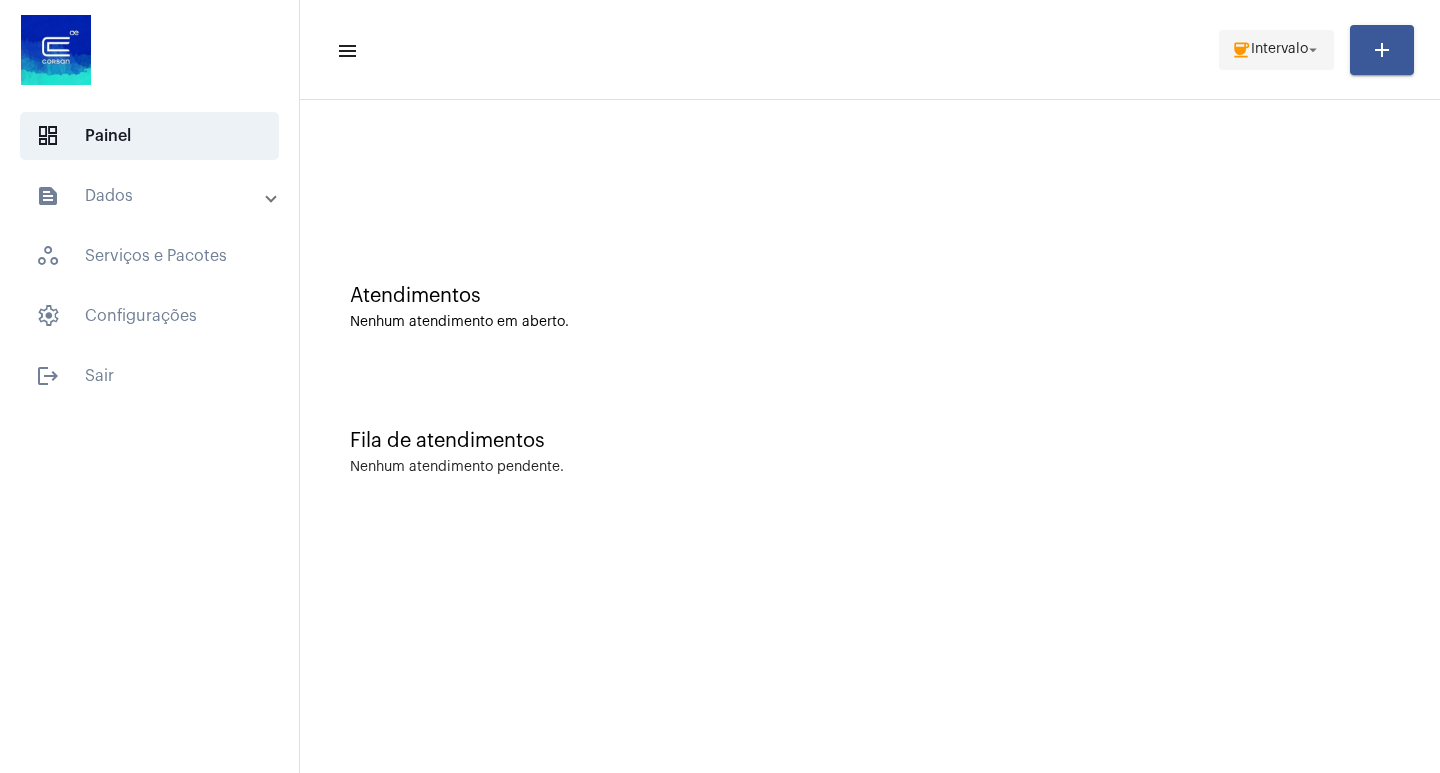 click on "coffee  Intervalo arrow_drop_down" 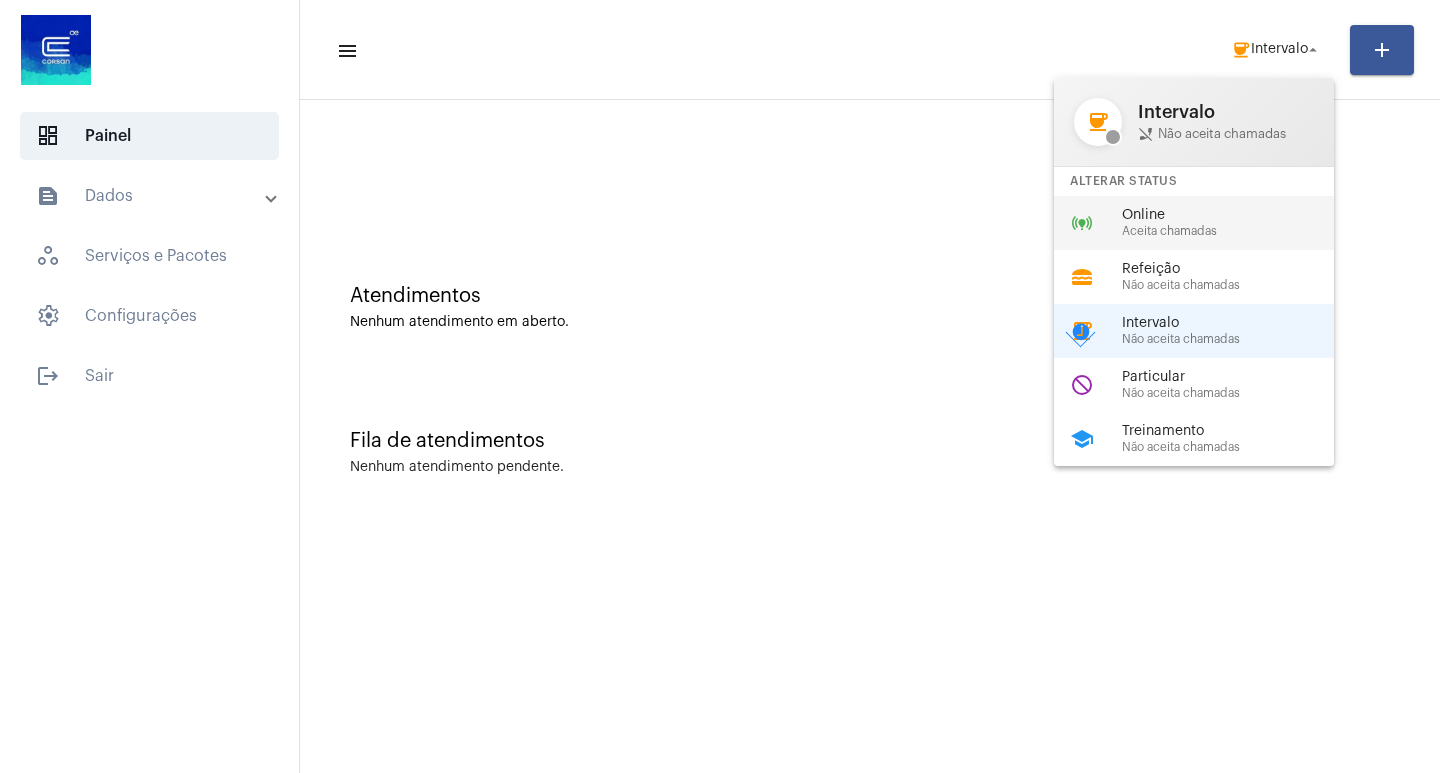 click on "Online" at bounding box center (1236, 215) 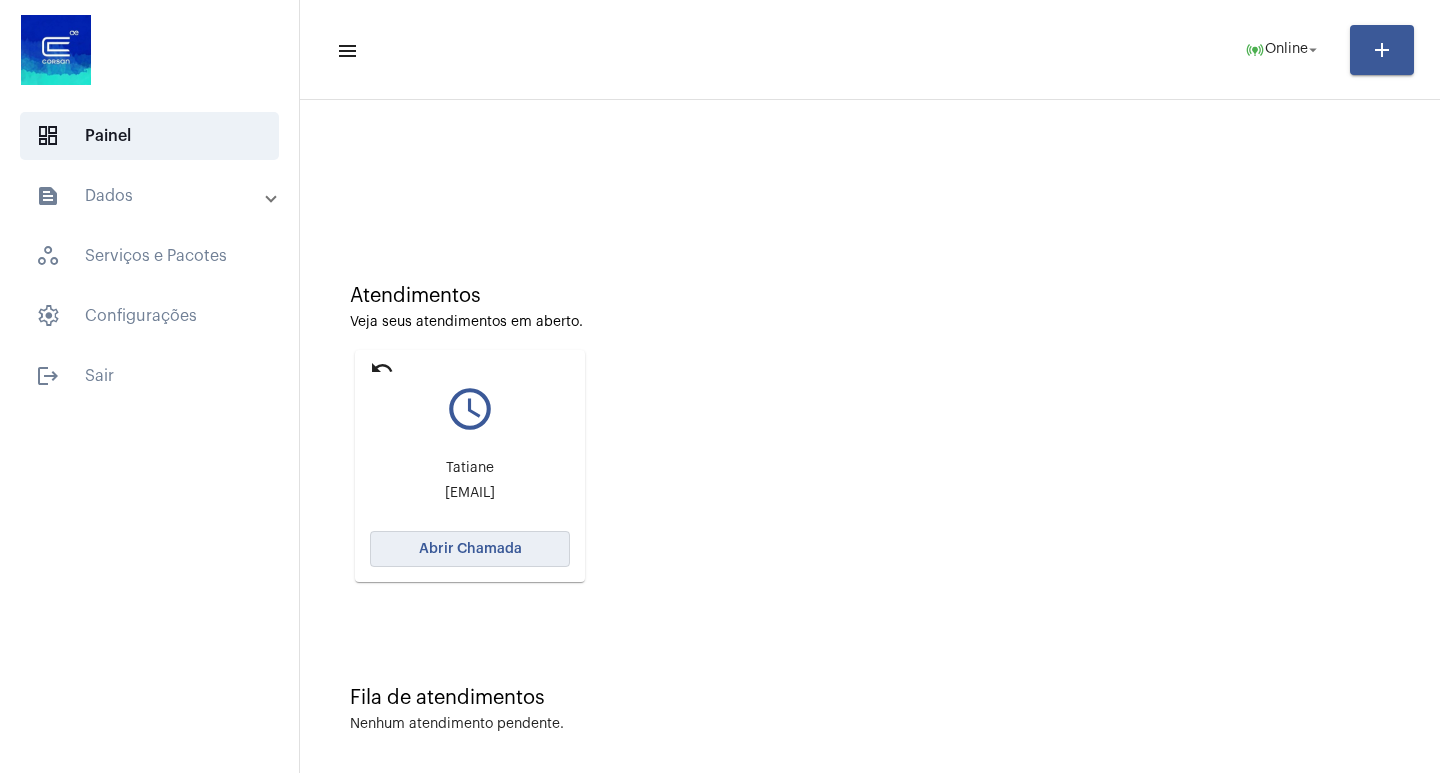 click on "Abrir Chamada" 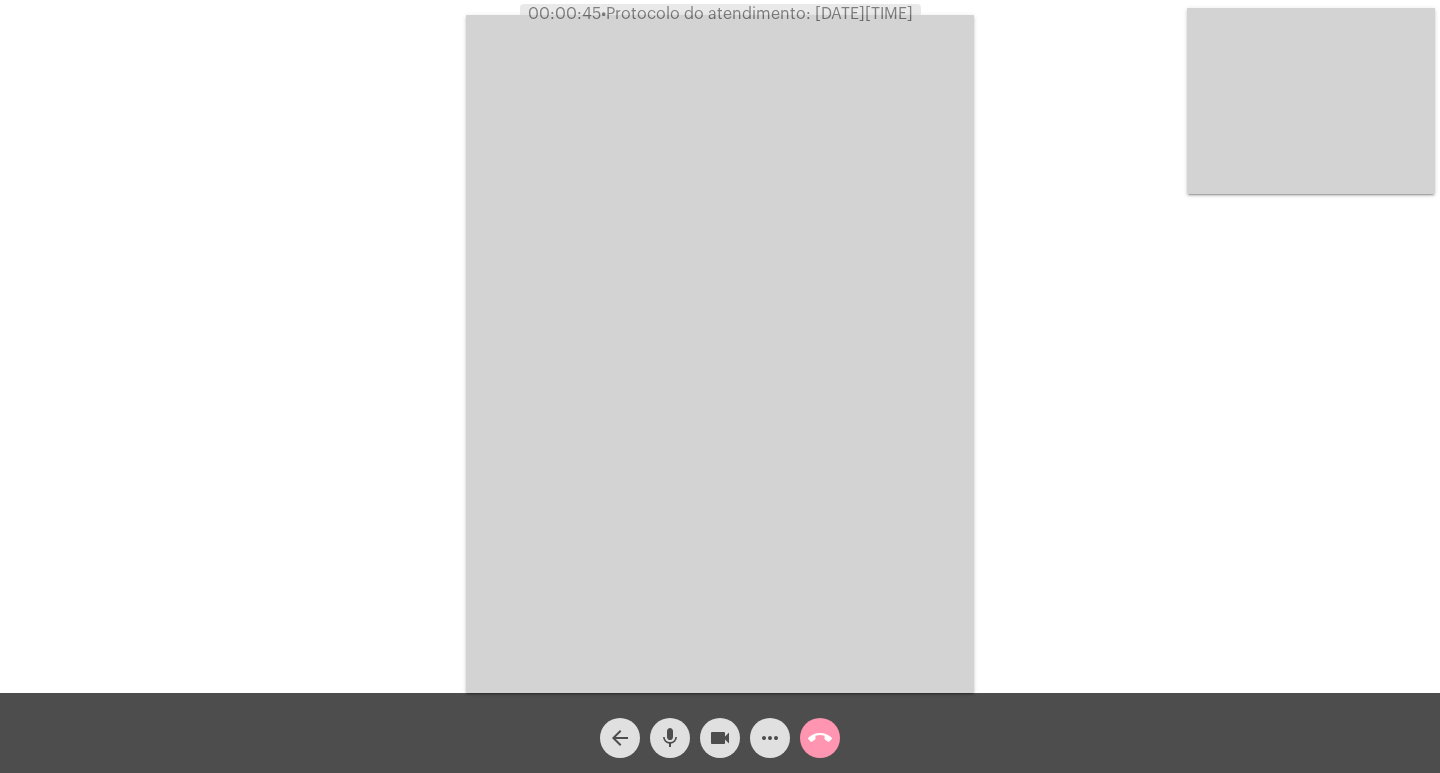 click on "videocam" 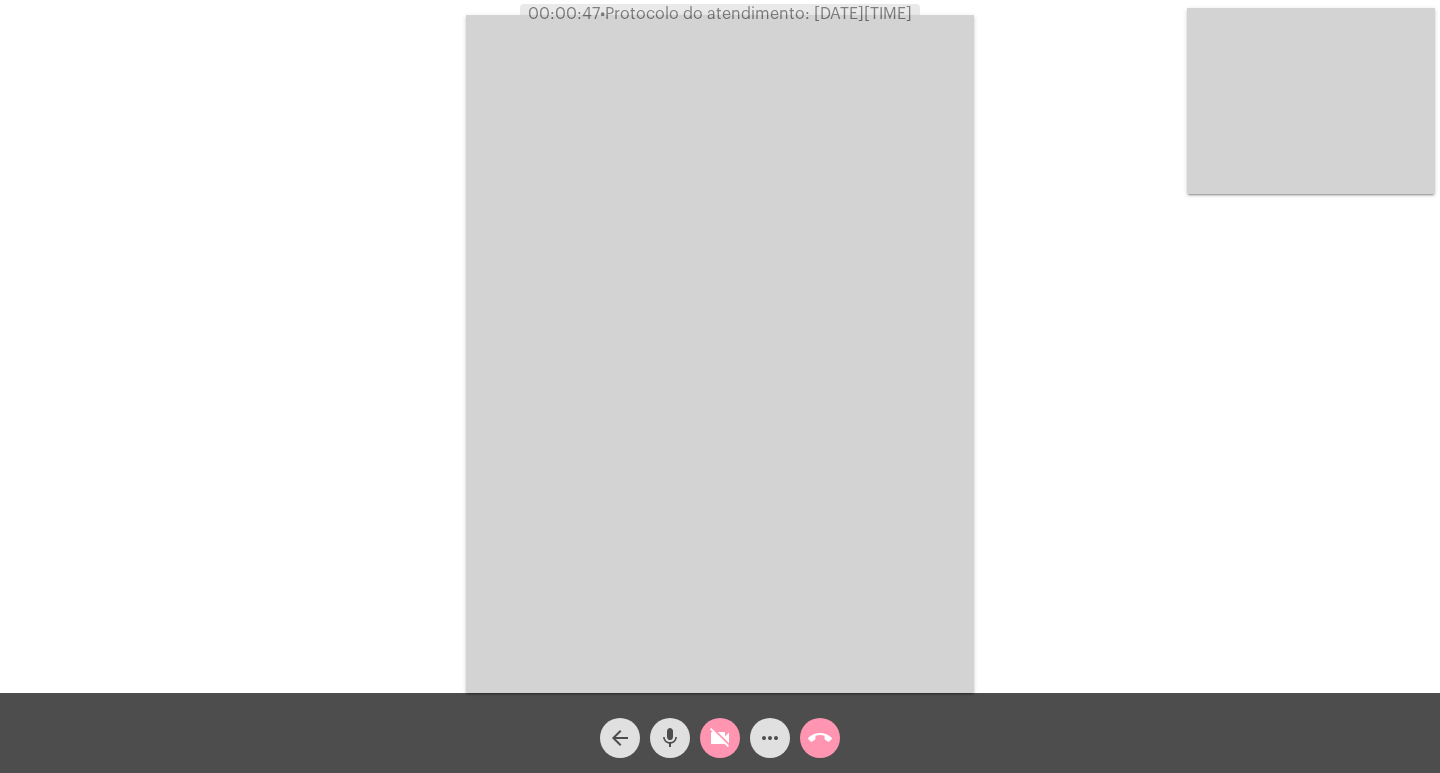 click on "videocam_off" 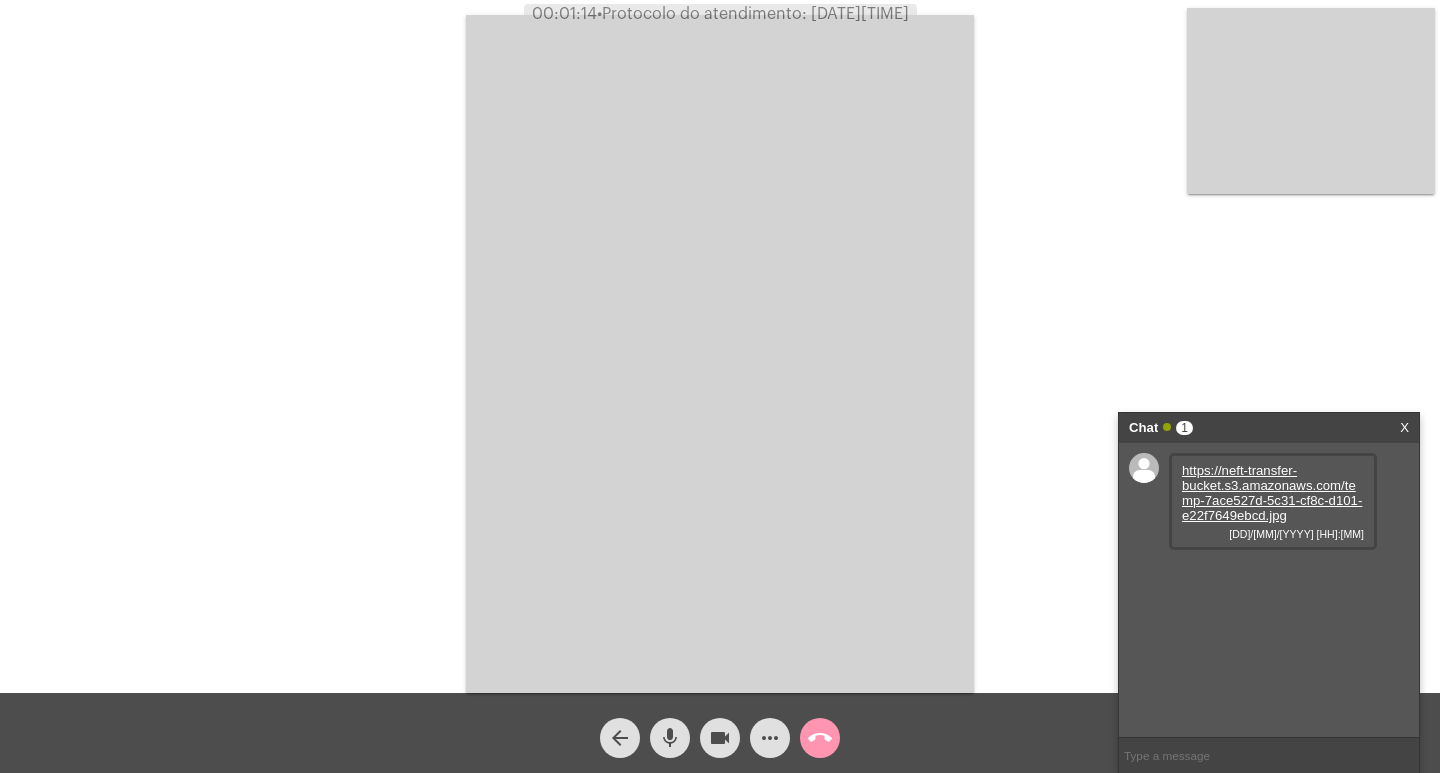 click on "https://neft-transfer-bucket.s3.amazonaws.com/temp-7ace527d-5c31-cf8c-d101-e22f7649ebcd.jpg" at bounding box center [1272, 493] 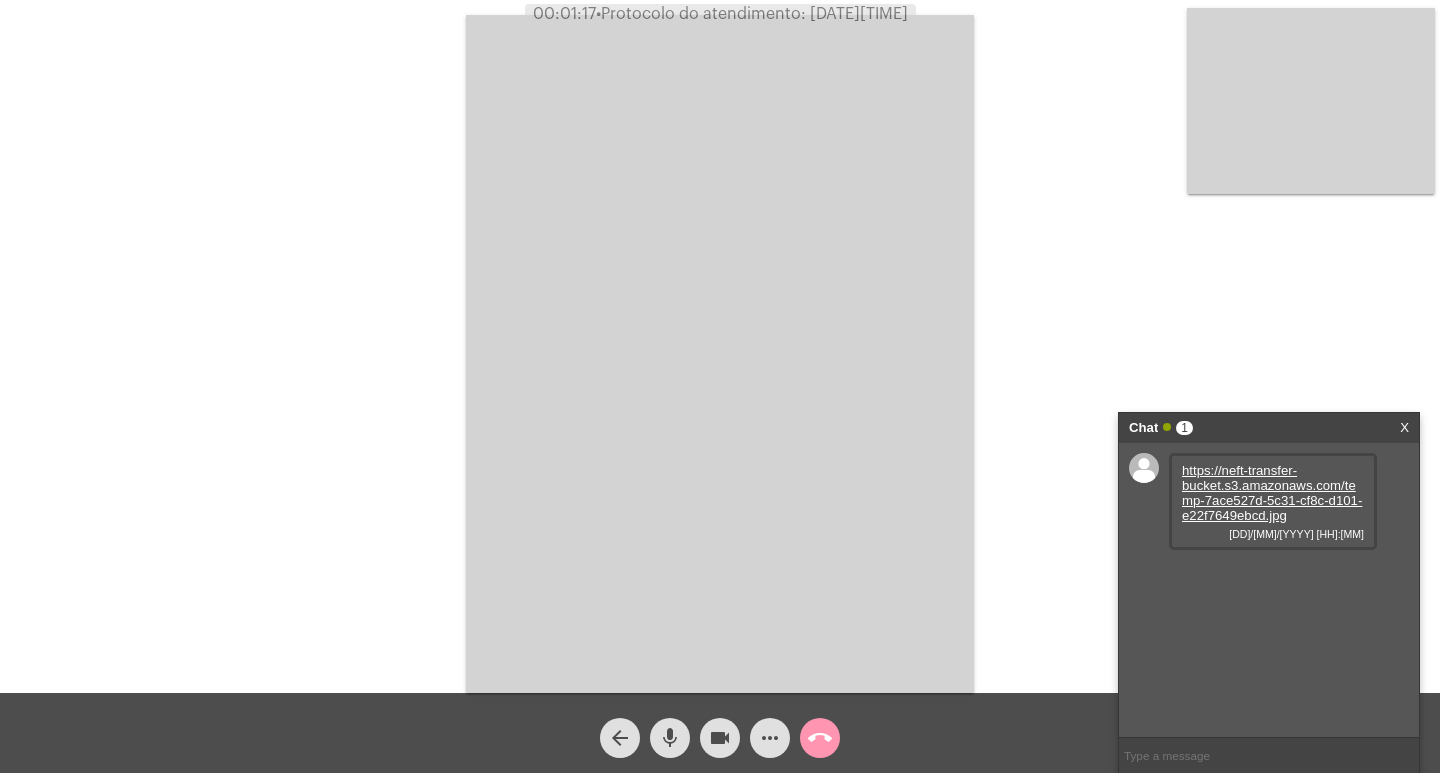 click at bounding box center [720, 354] 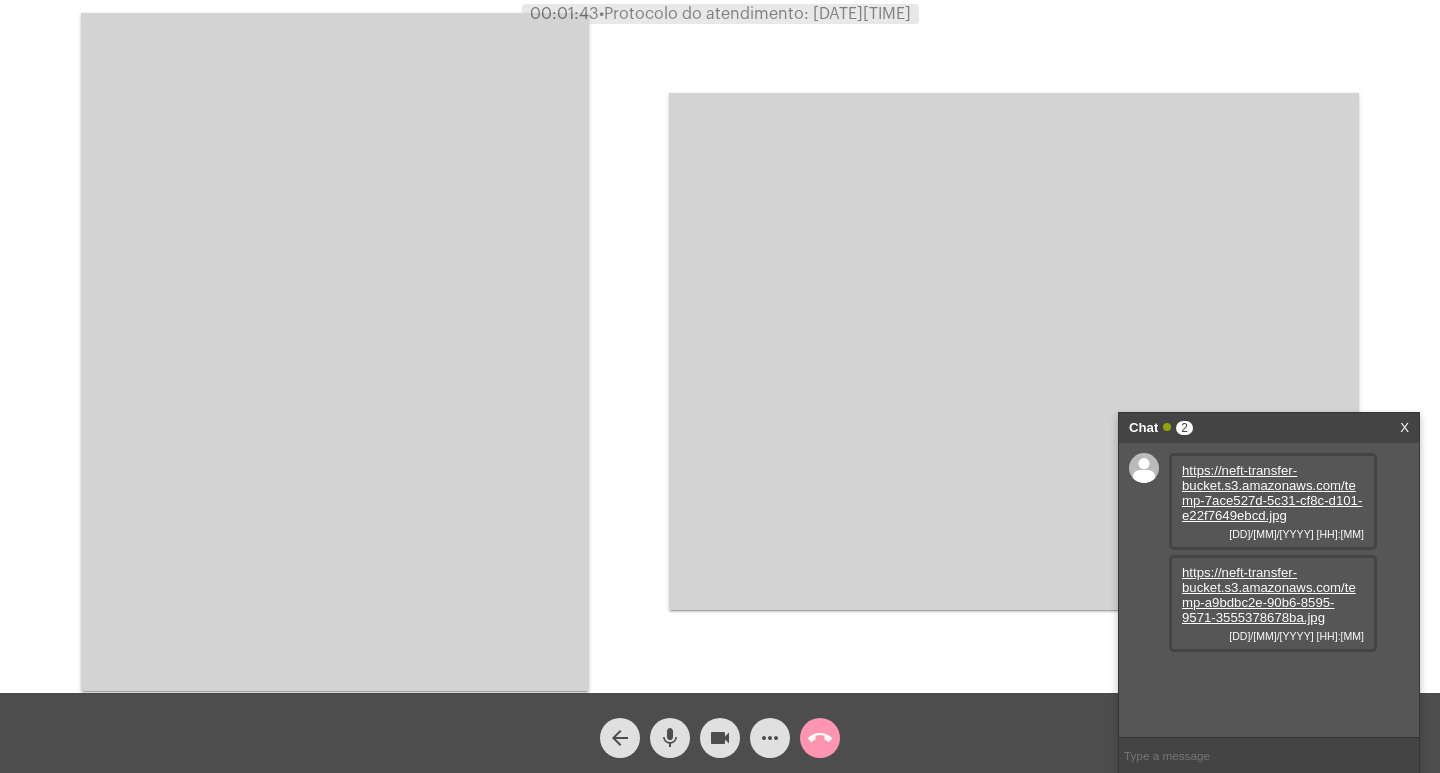 click on "https://neft-transfer-bucket.s3.amazonaws.com/temp-a9bdbc2e-90b6-8595-9571-3555378678ba.jpg" at bounding box center [1269, 595] 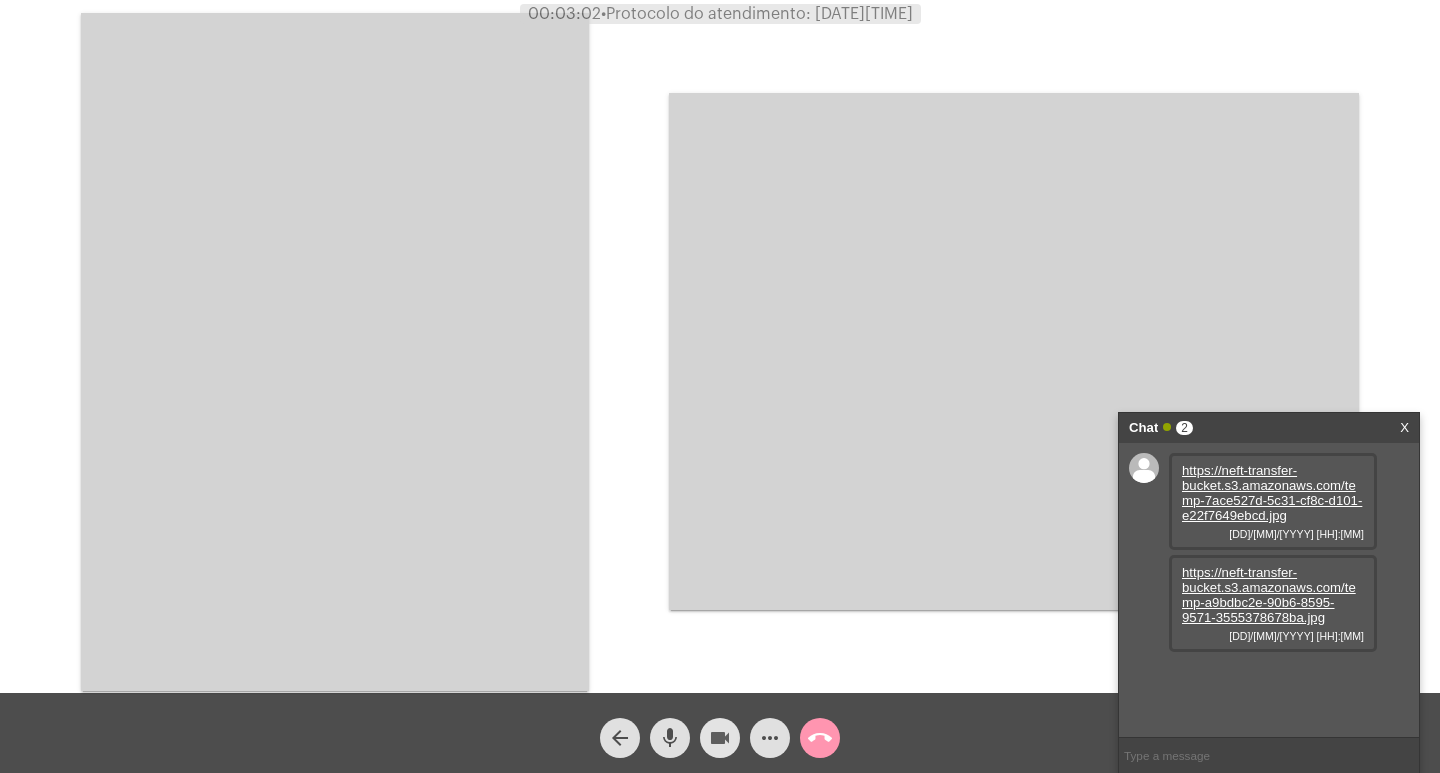 click on "videocam" 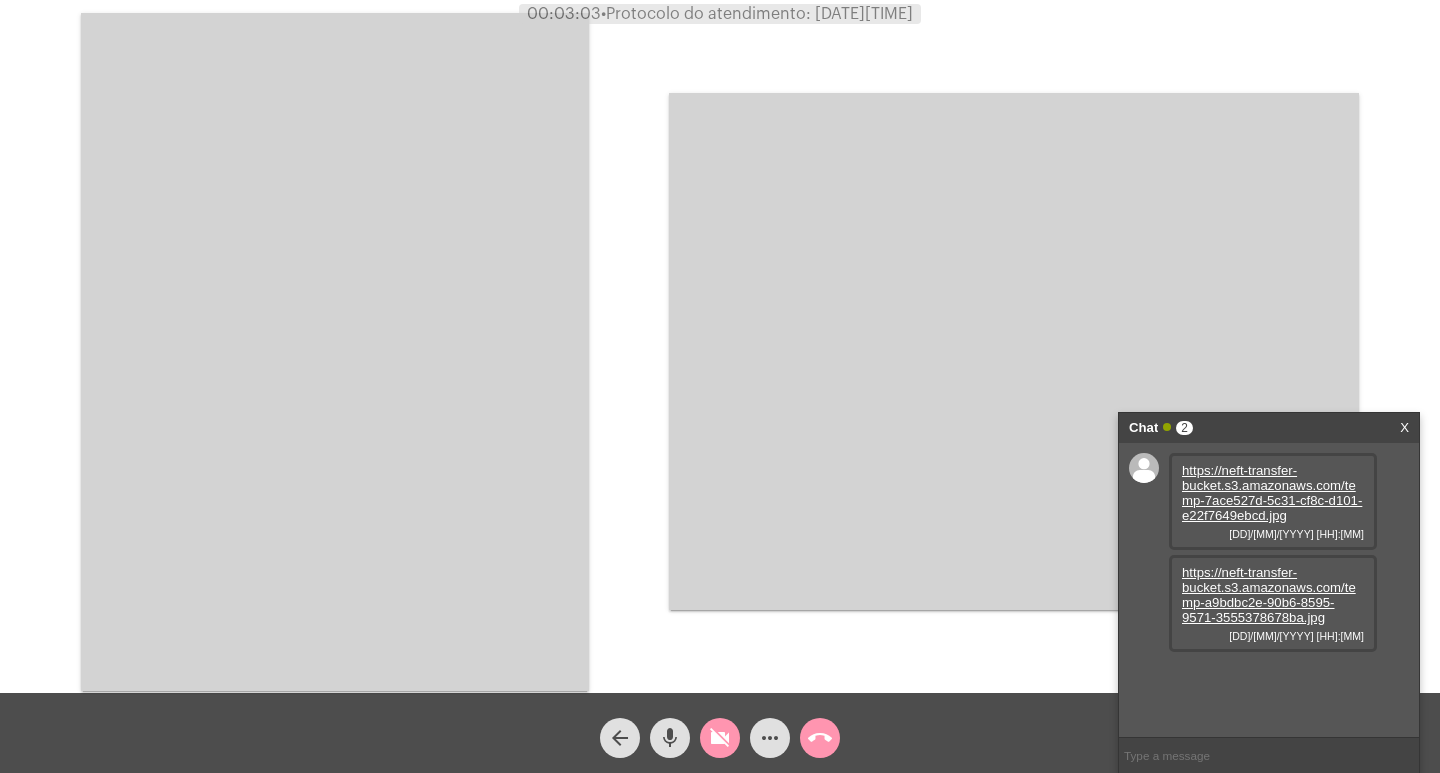 click on "mic" 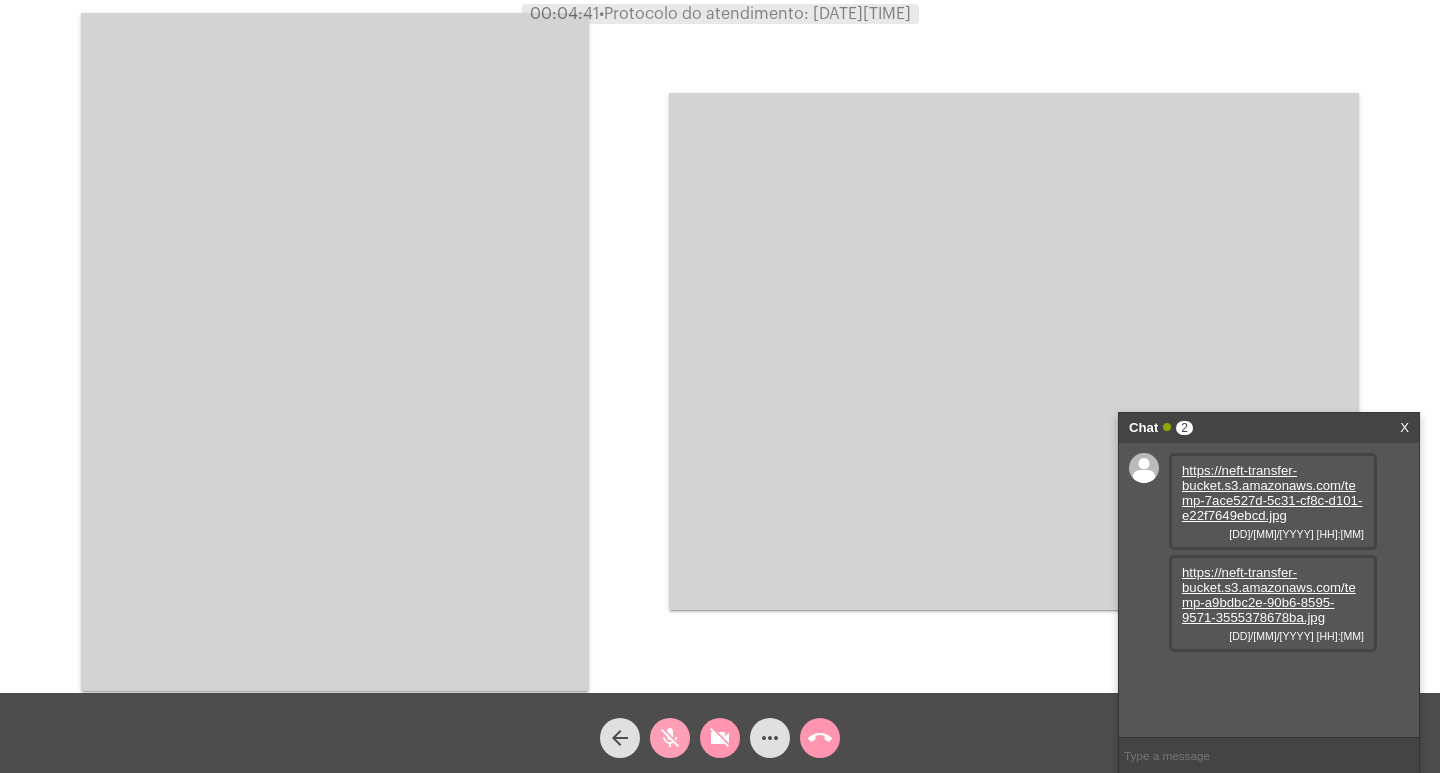click on "mic_off" 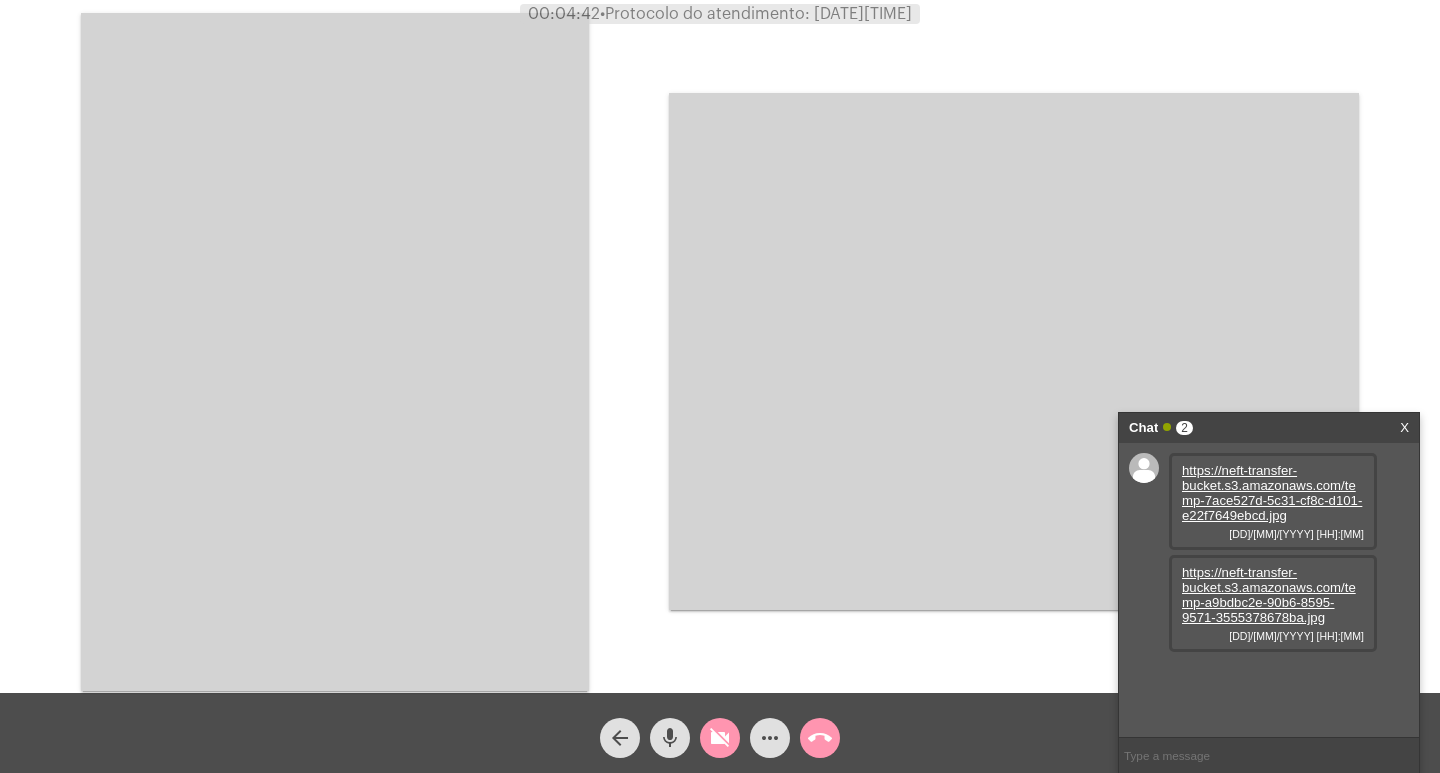 click on "videocam_off" 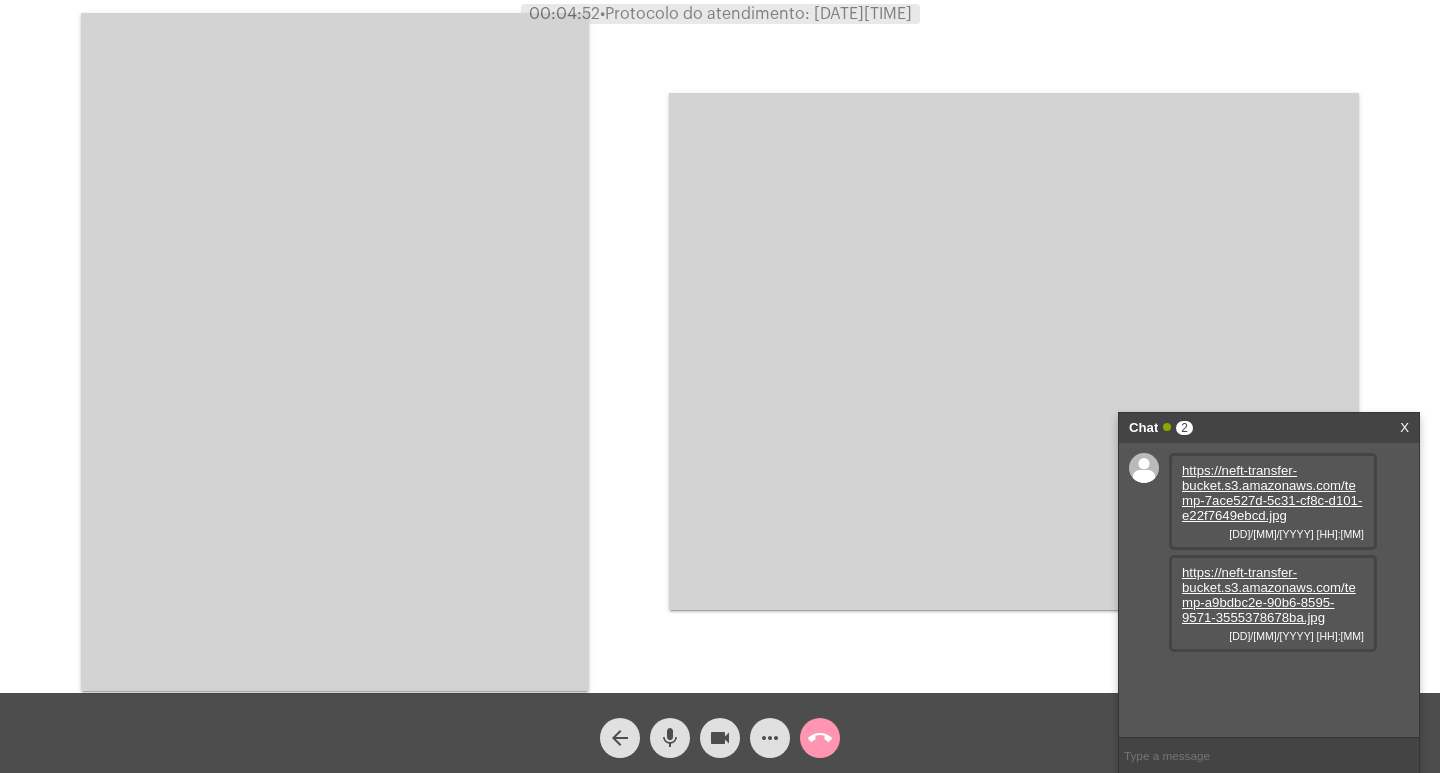 click on "X" at bounding box center (1404, 428) 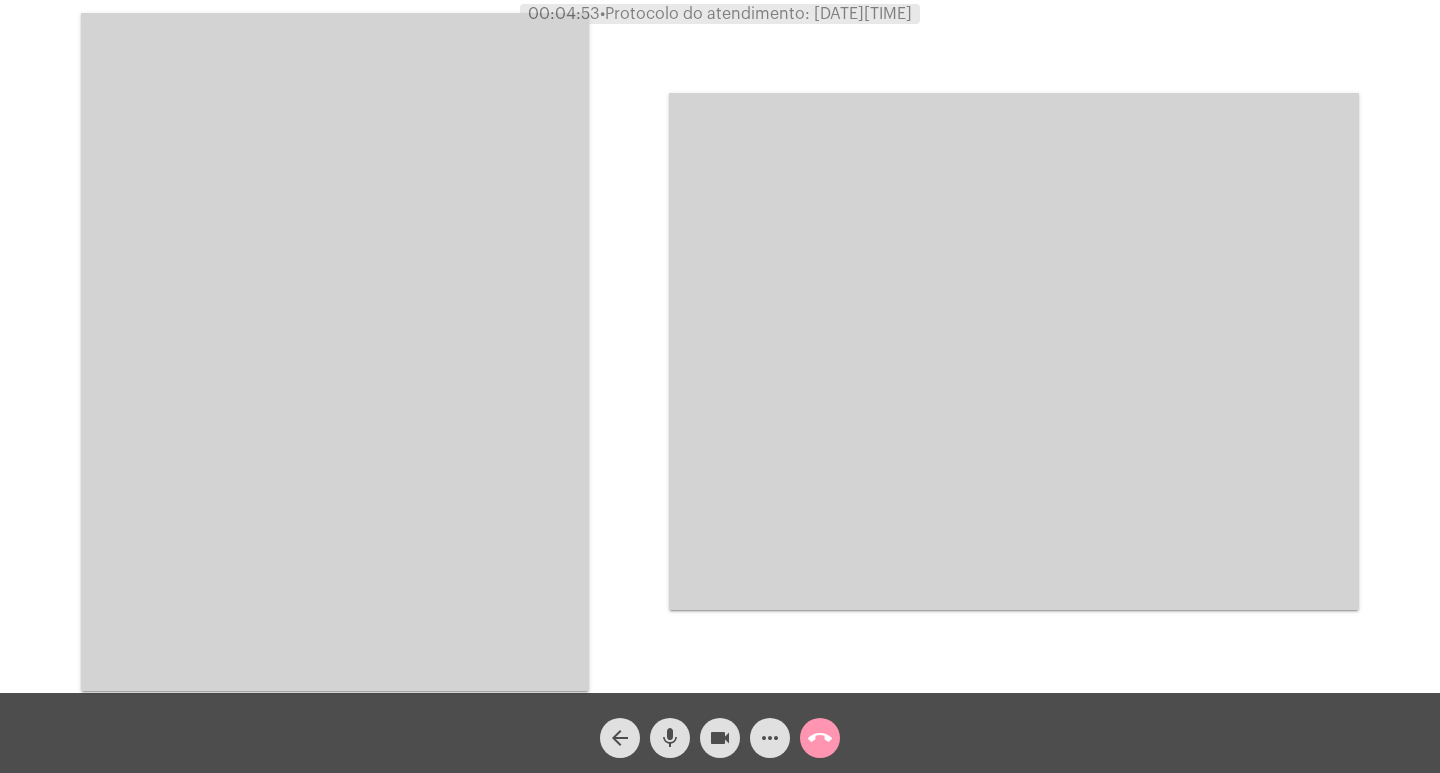 click at bounding box center (335, 352) 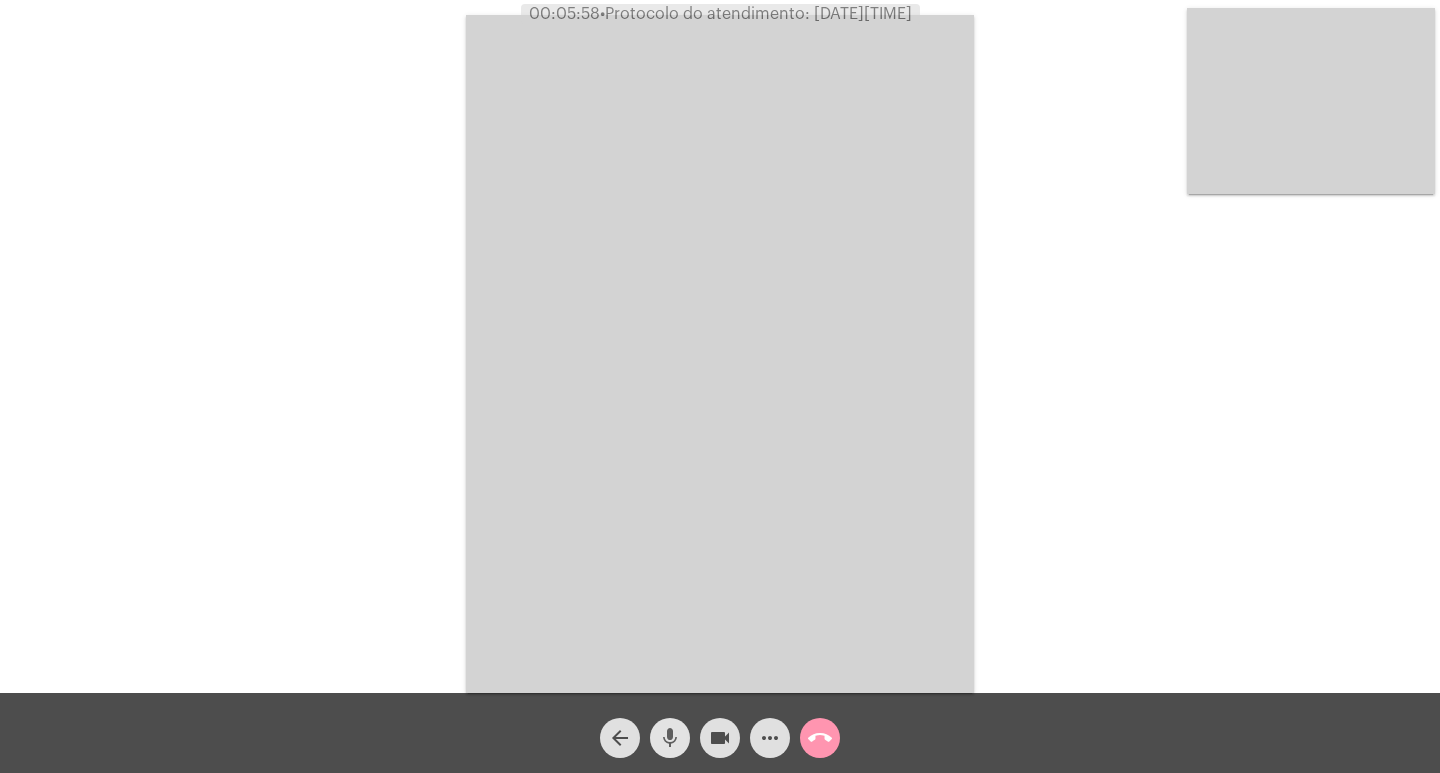 click on "mic" 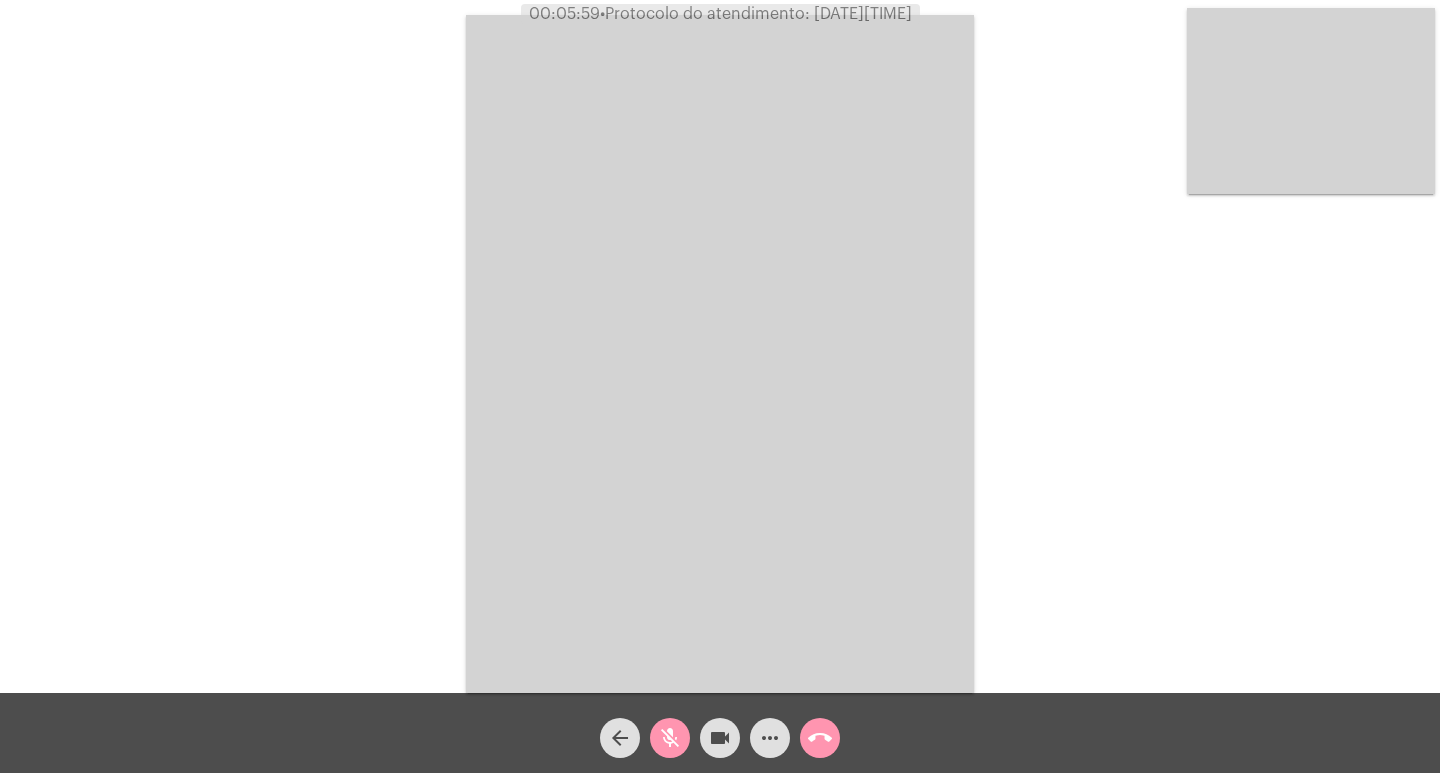 click on "videocam" 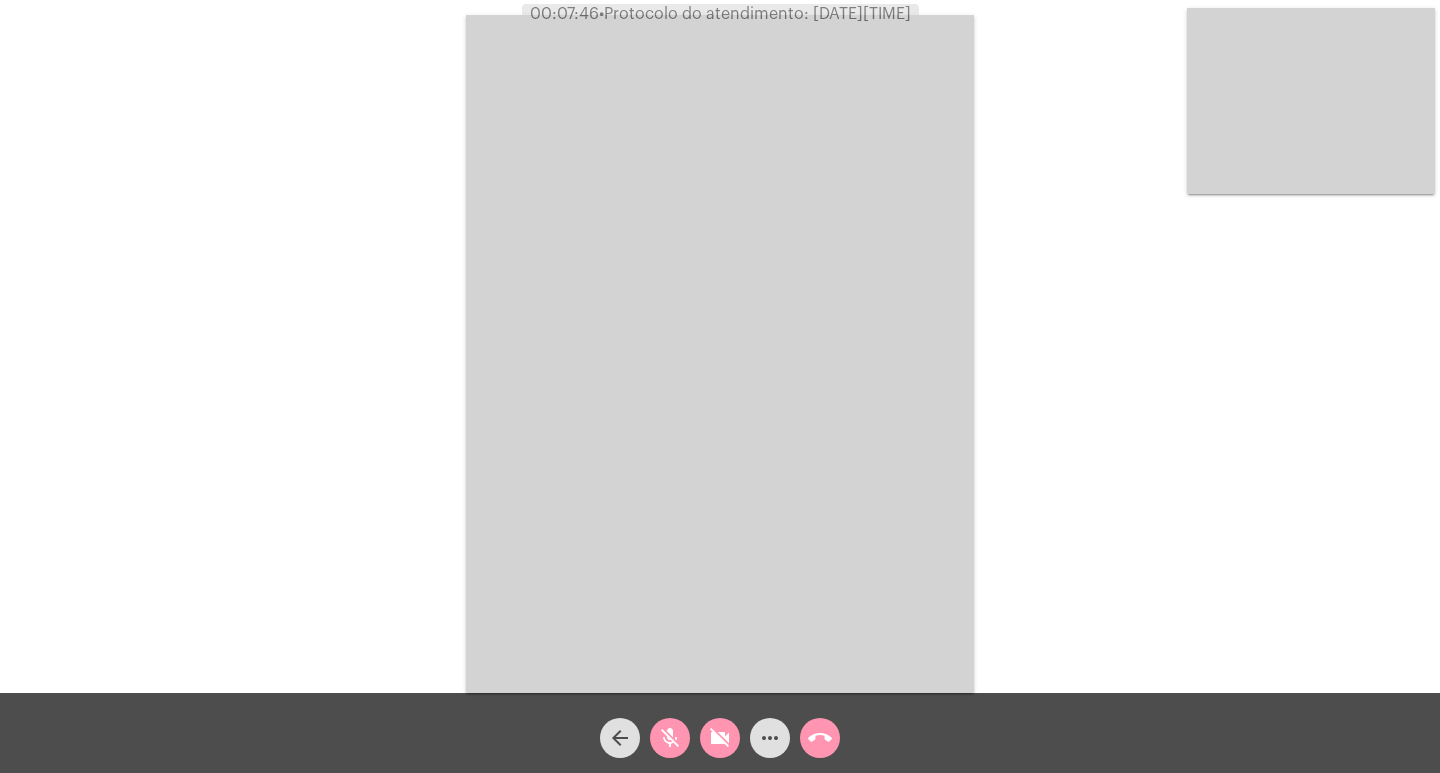 click on "mic_off" 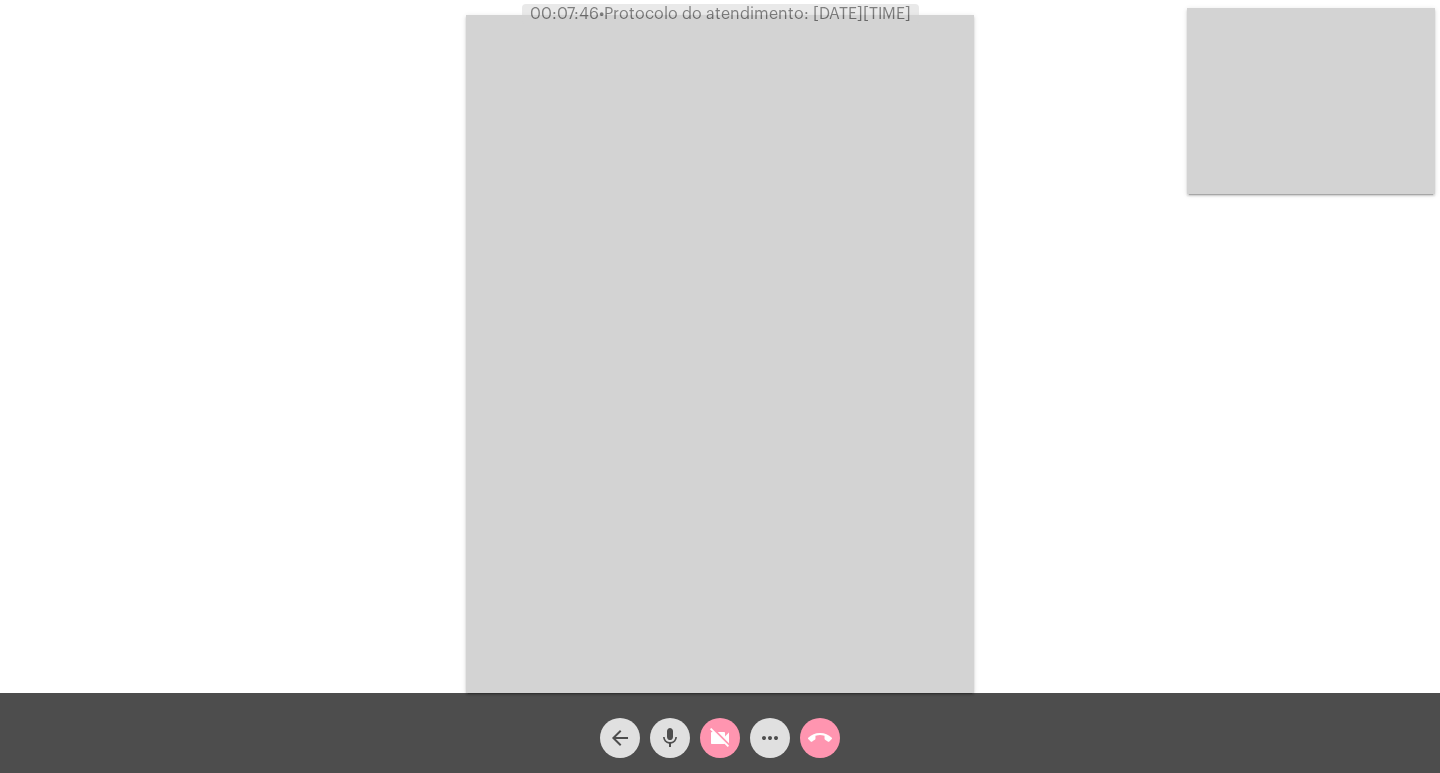click on "videocam_off" 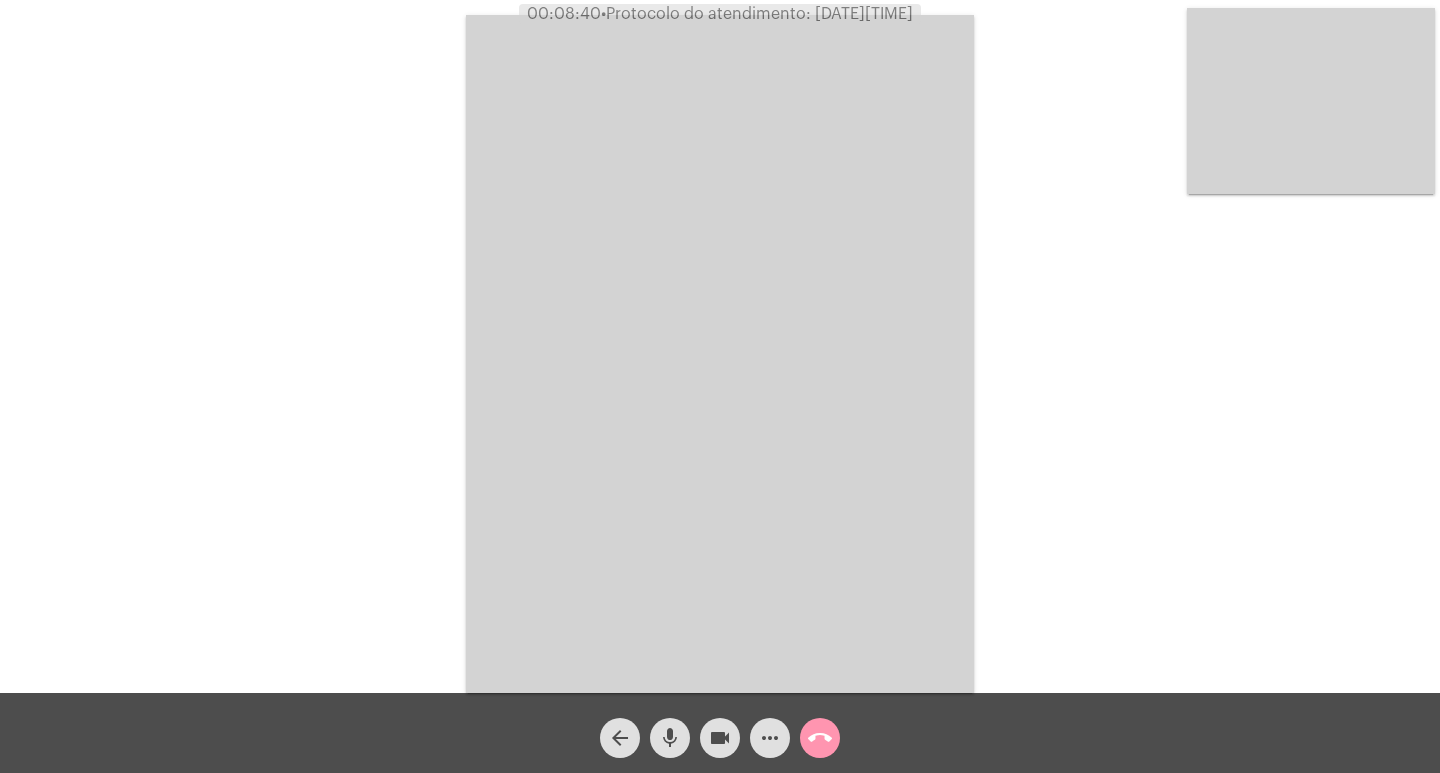 click on "call_end" 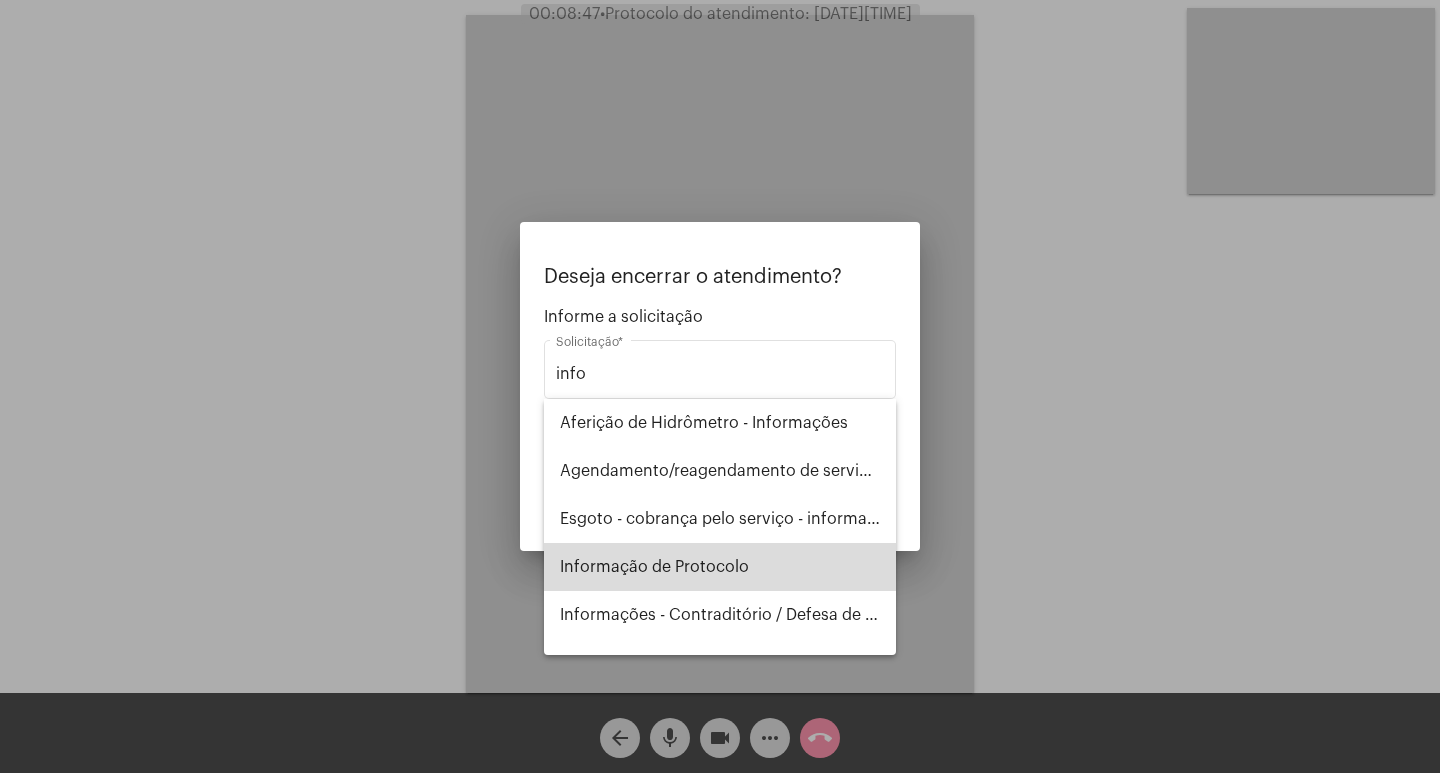 click on "Informação de Protocolo" at bounding box center [720, 567] 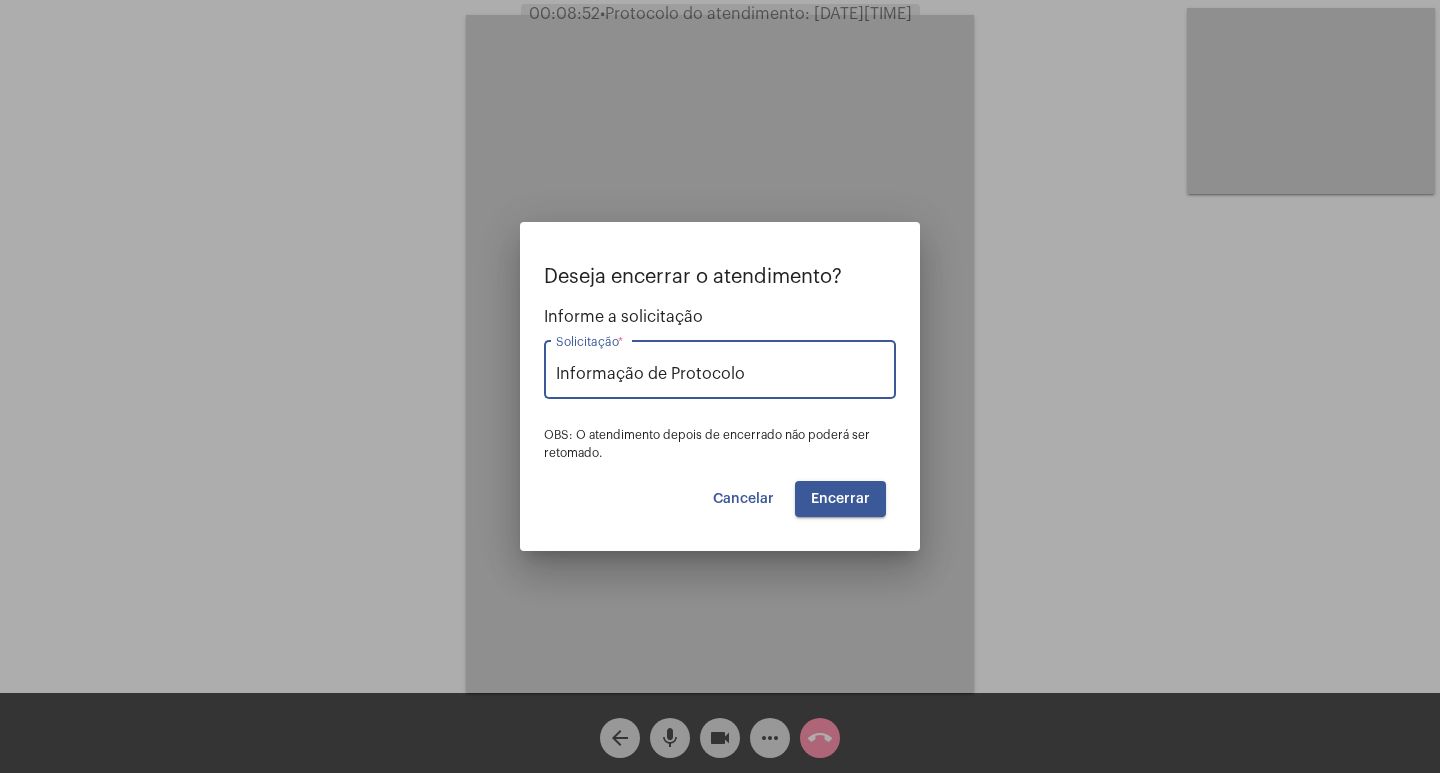click on "Encerrar" at bounding box center [840, 499] 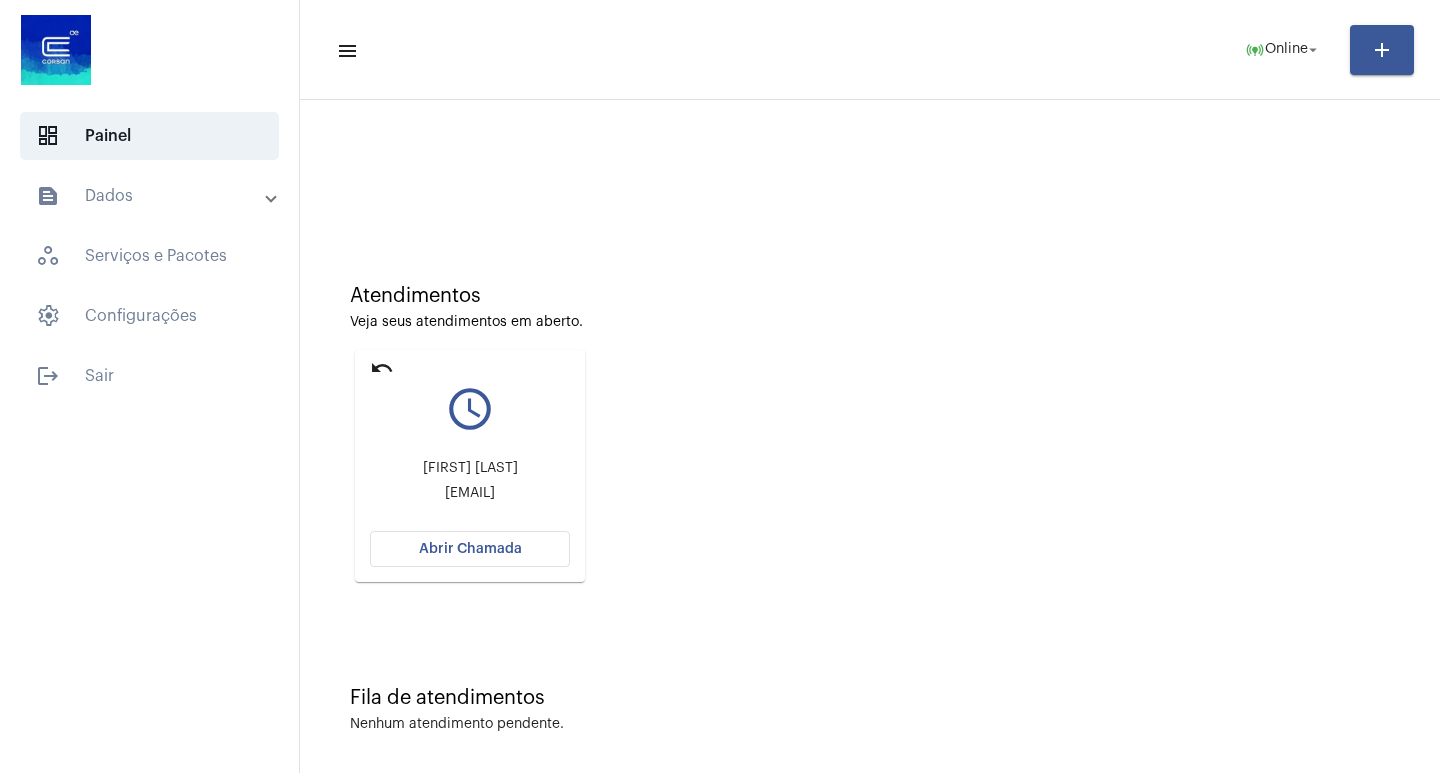 click on "undo" 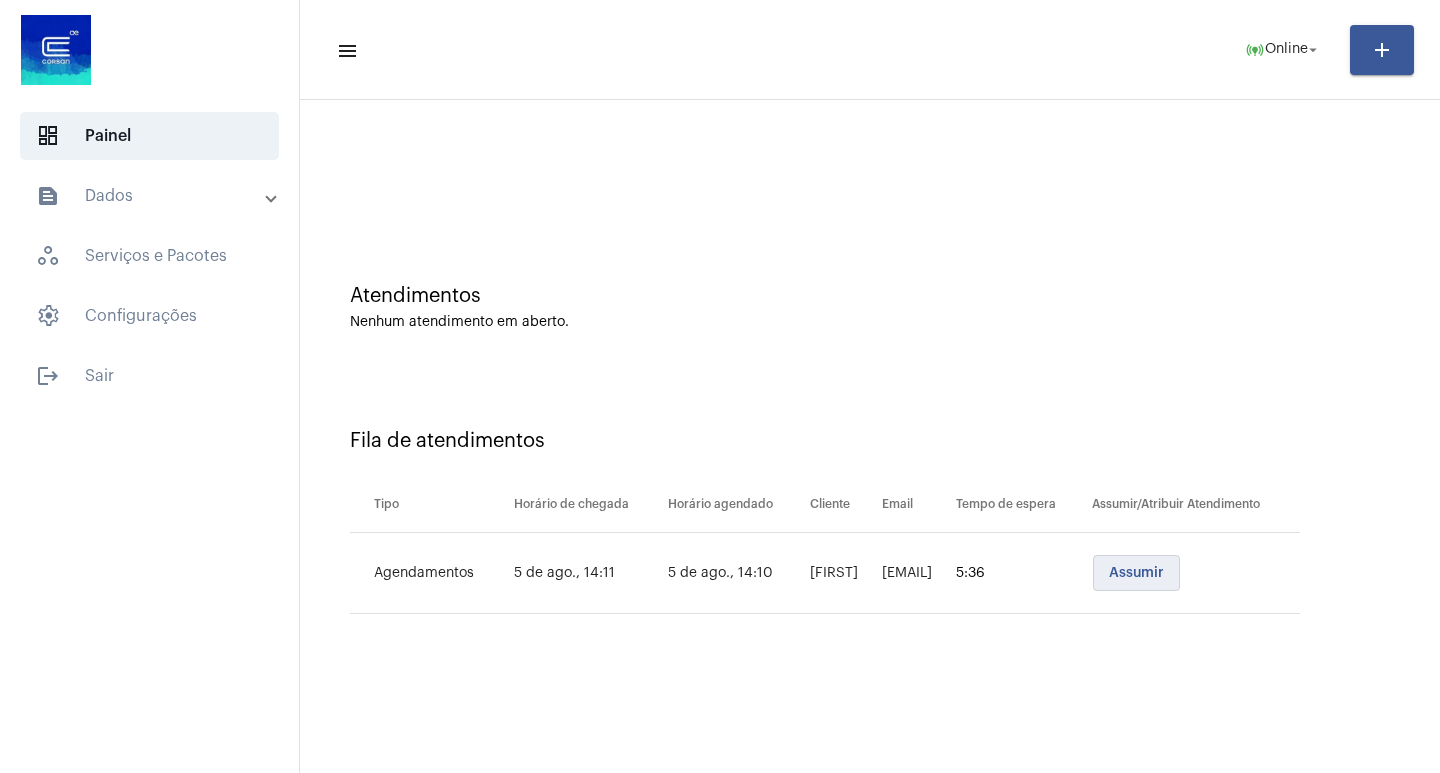 click on "Assumir" at bounding box center [1136, 573] 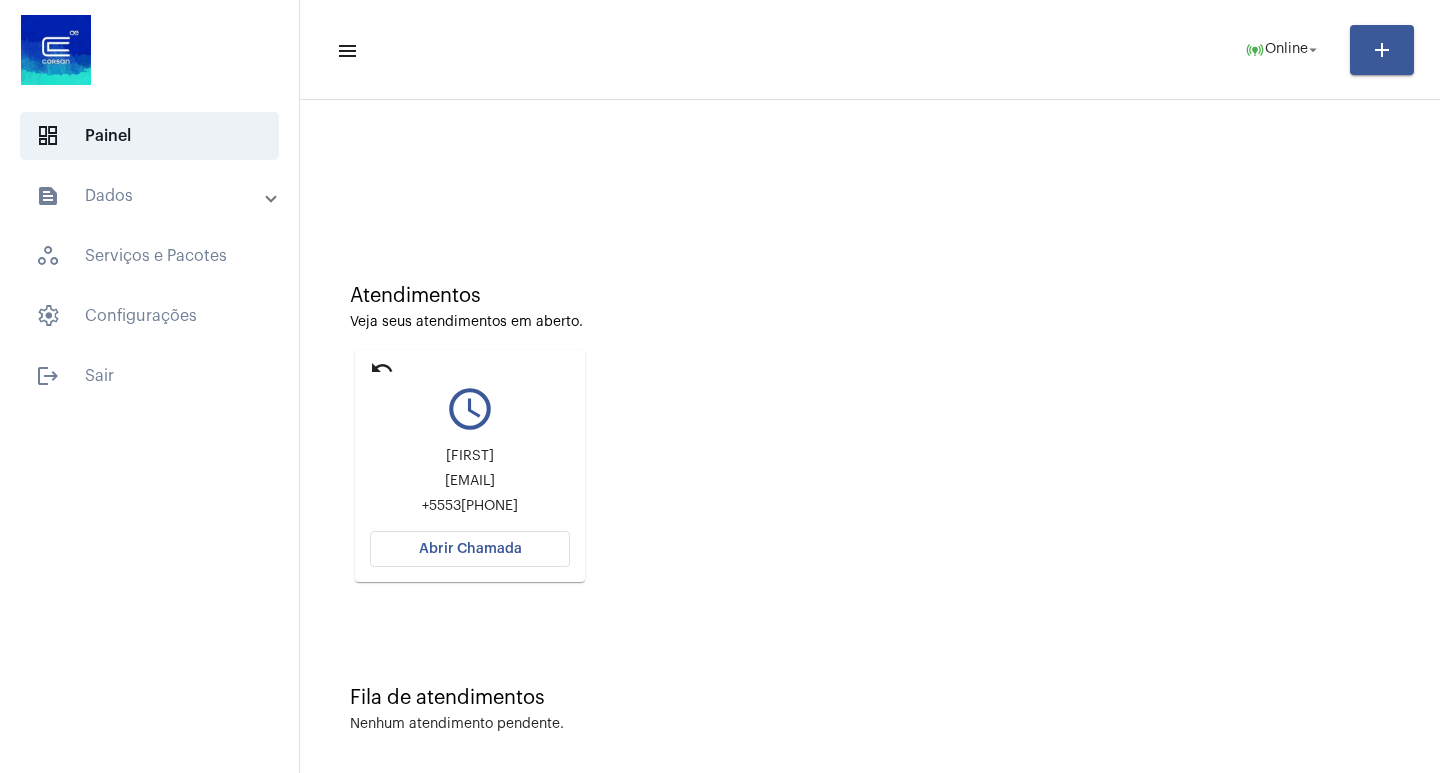 click on "Abrir Chamada" 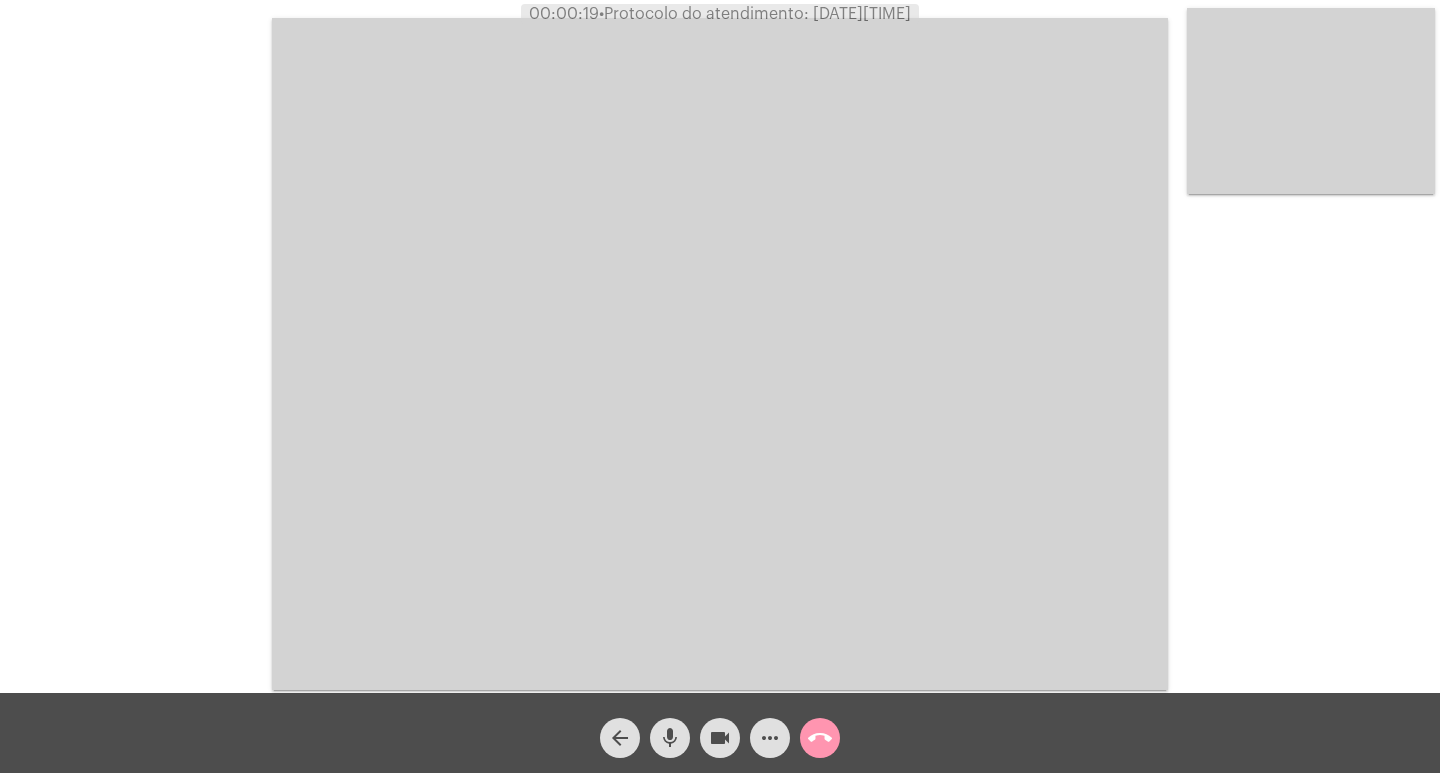 click on "videocam" 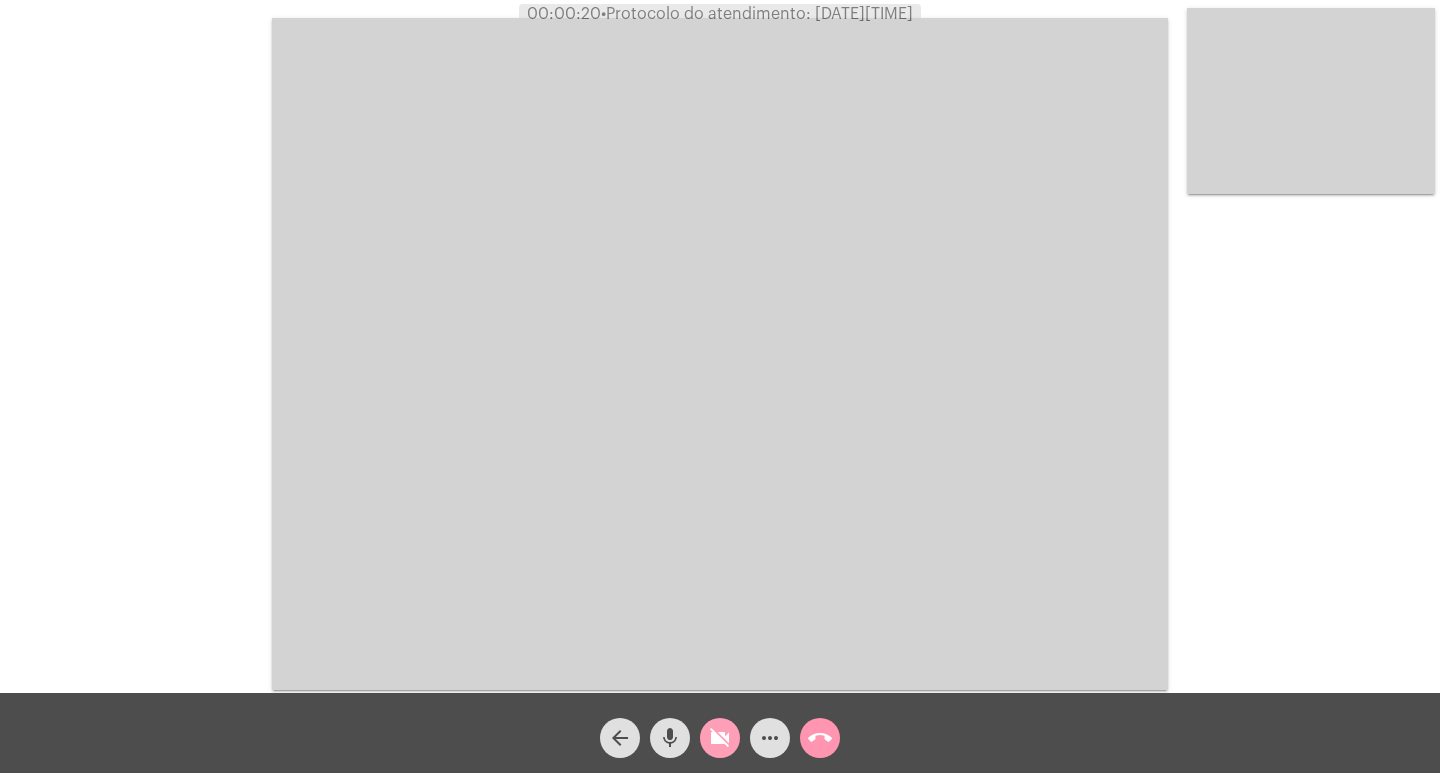 click on "videocam_off" 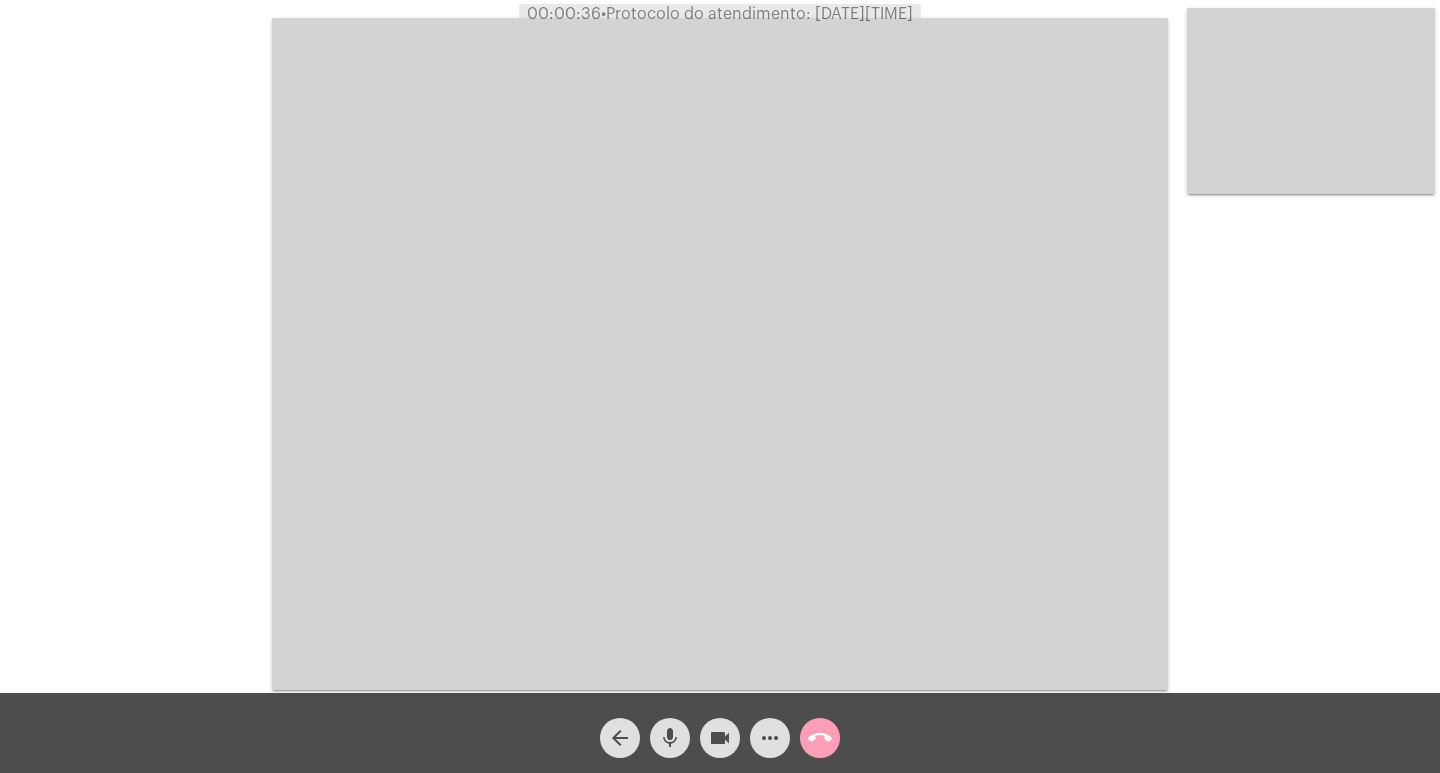 click on "call_end" 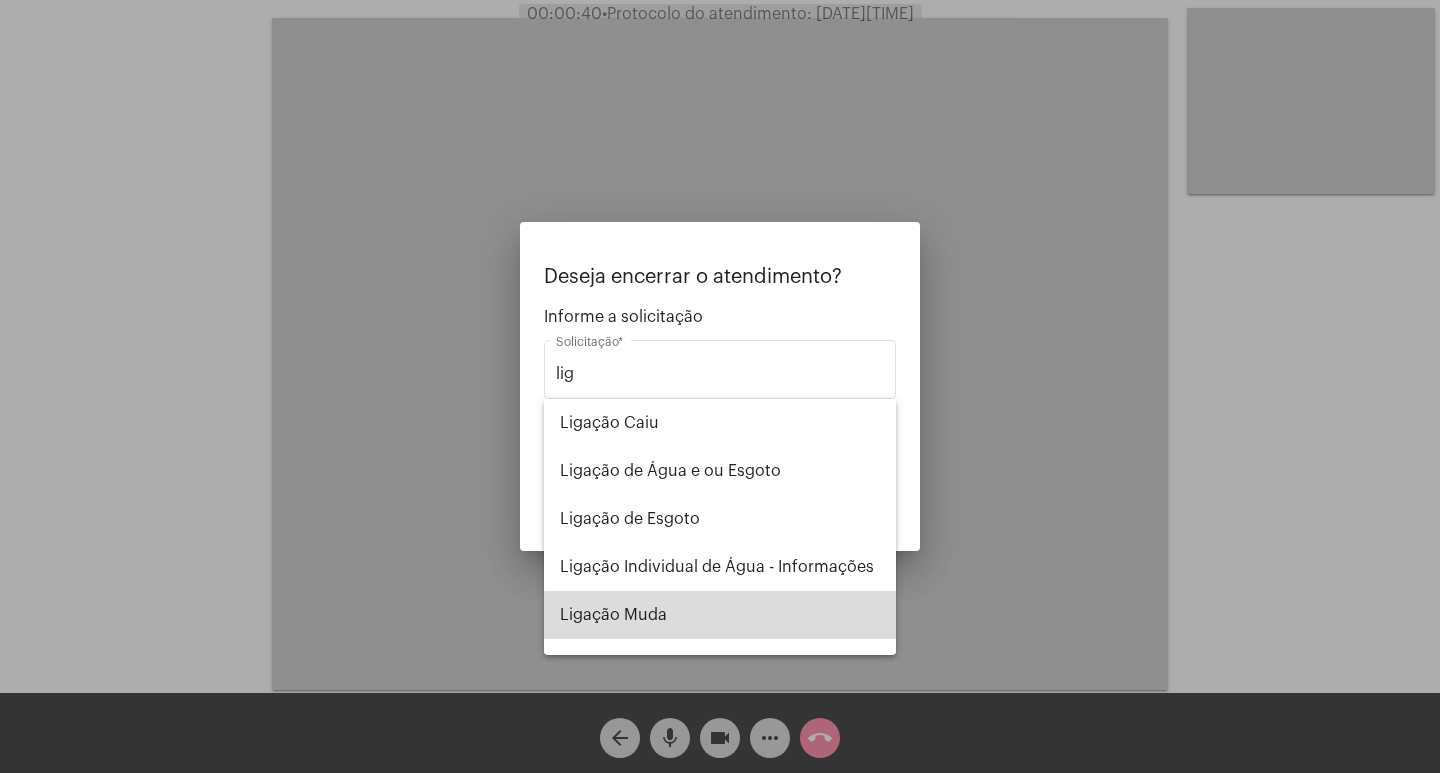 click on "Ligação Muda" at bounding box center (720, 615) 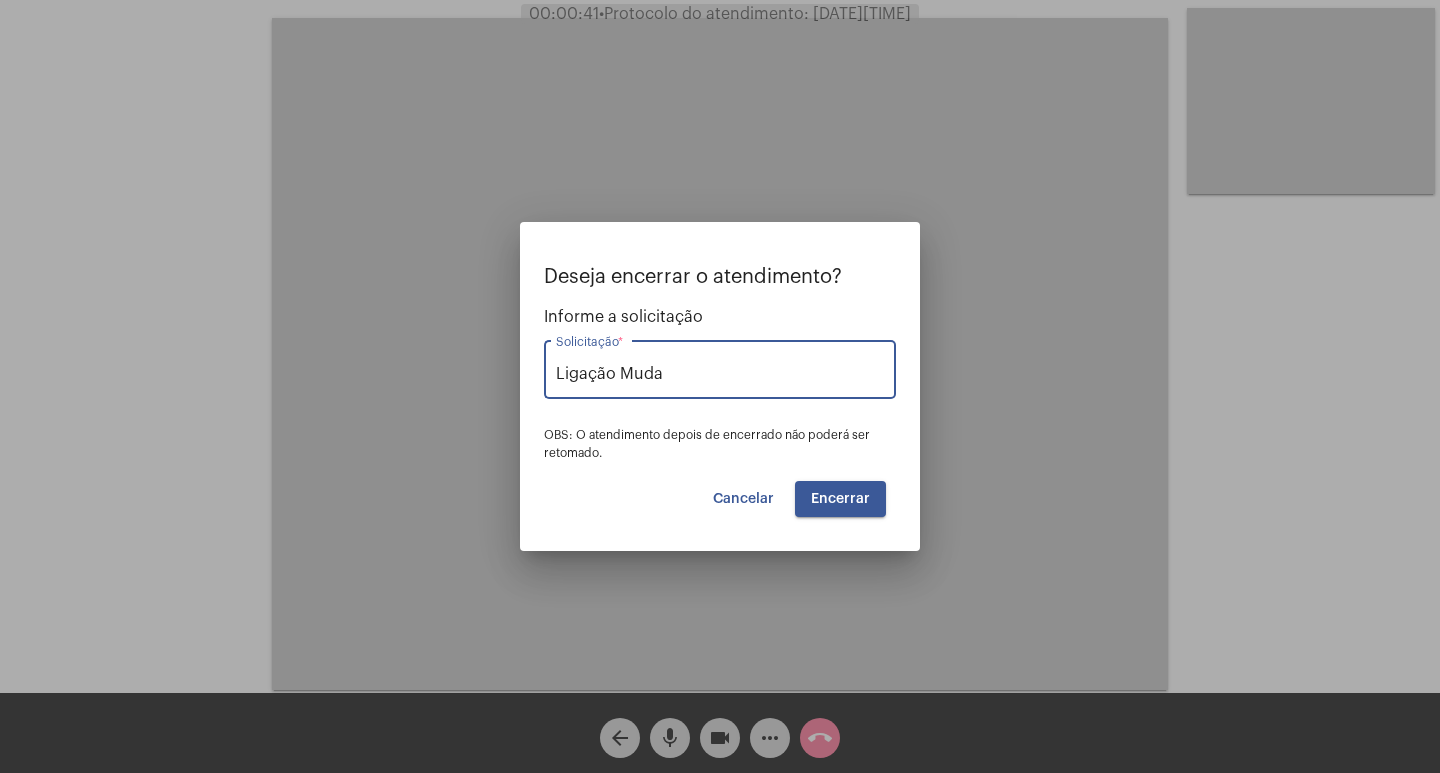 click on "Encerrar" at bounding box center (840, 499) 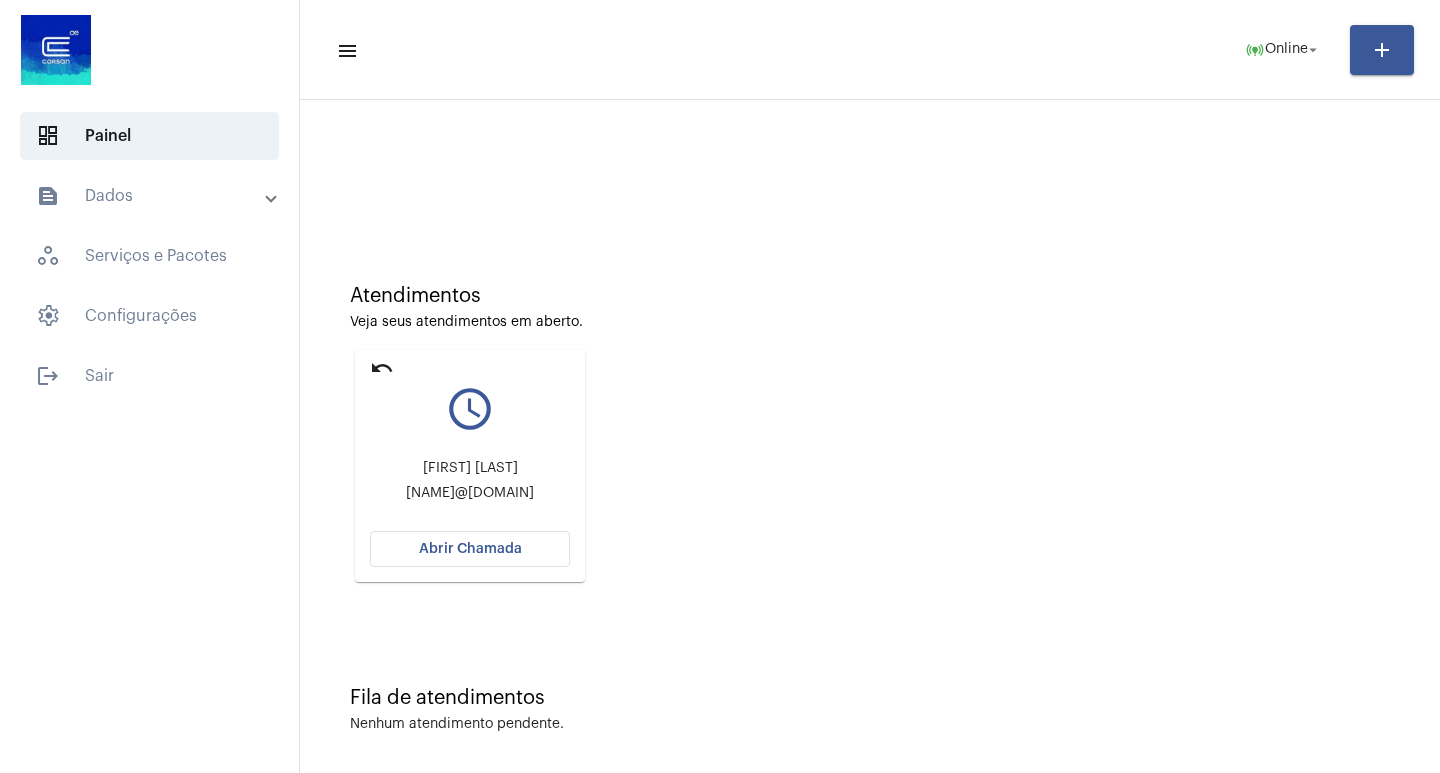 click on "undo" 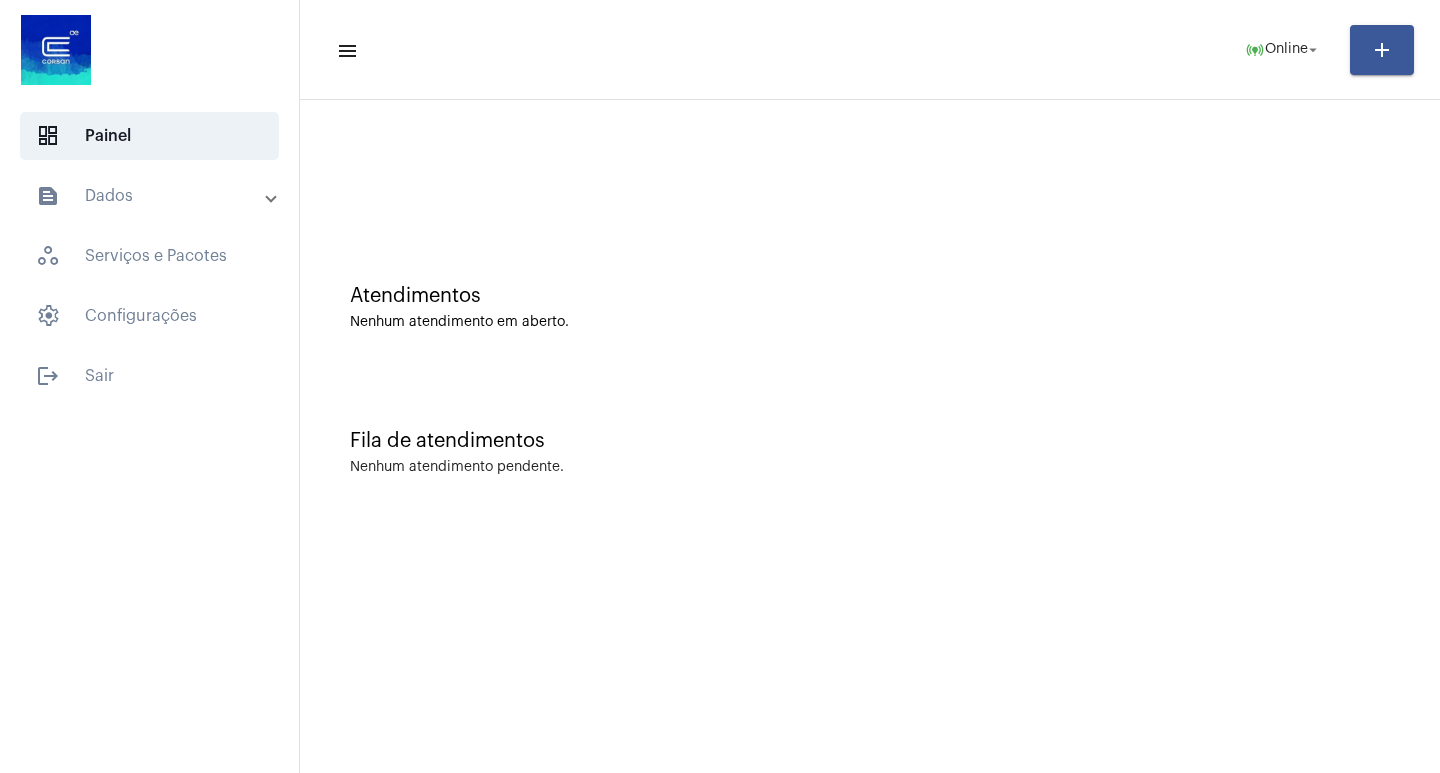 click on "menu  online_prediction  Online arrow_drop_down add" 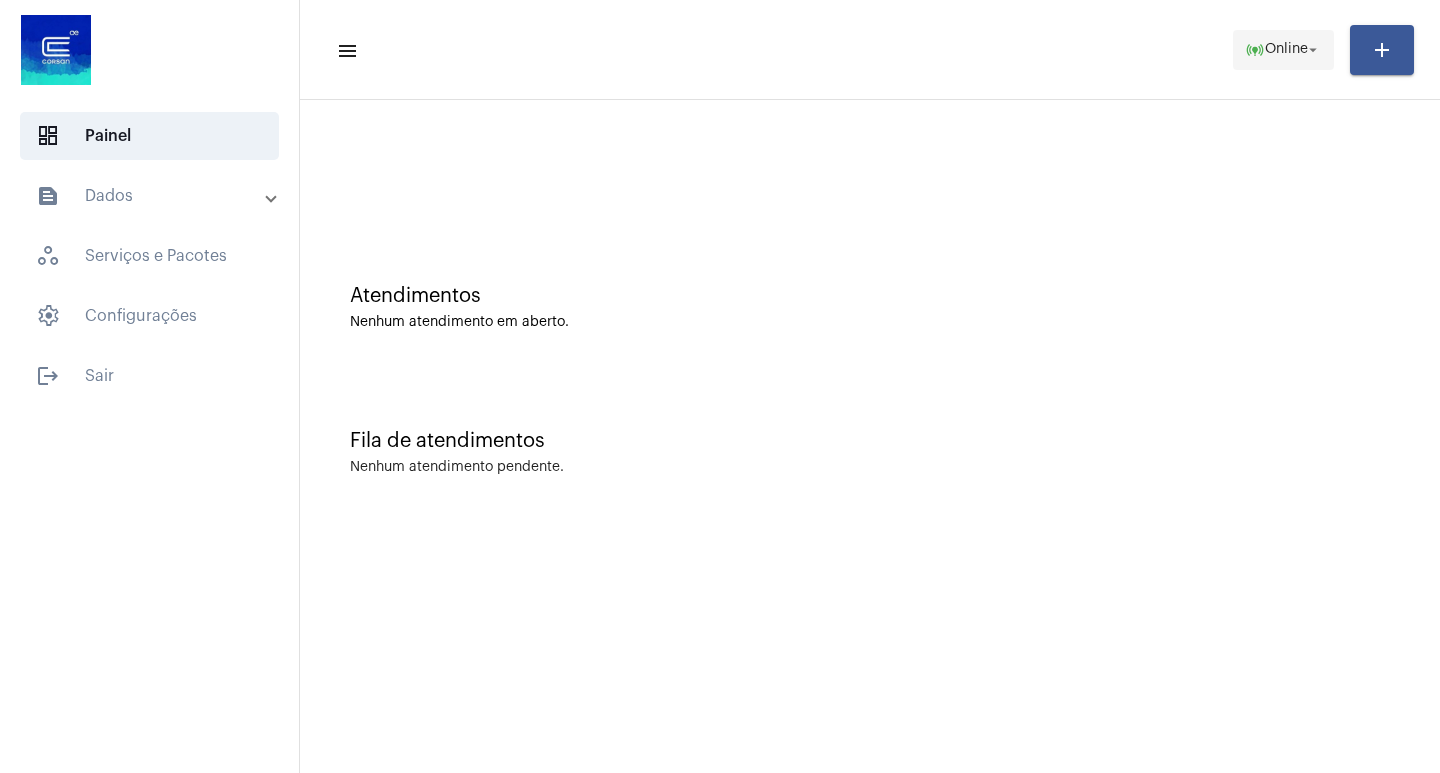 click on "online_prediction  Online arrow_drop_down" 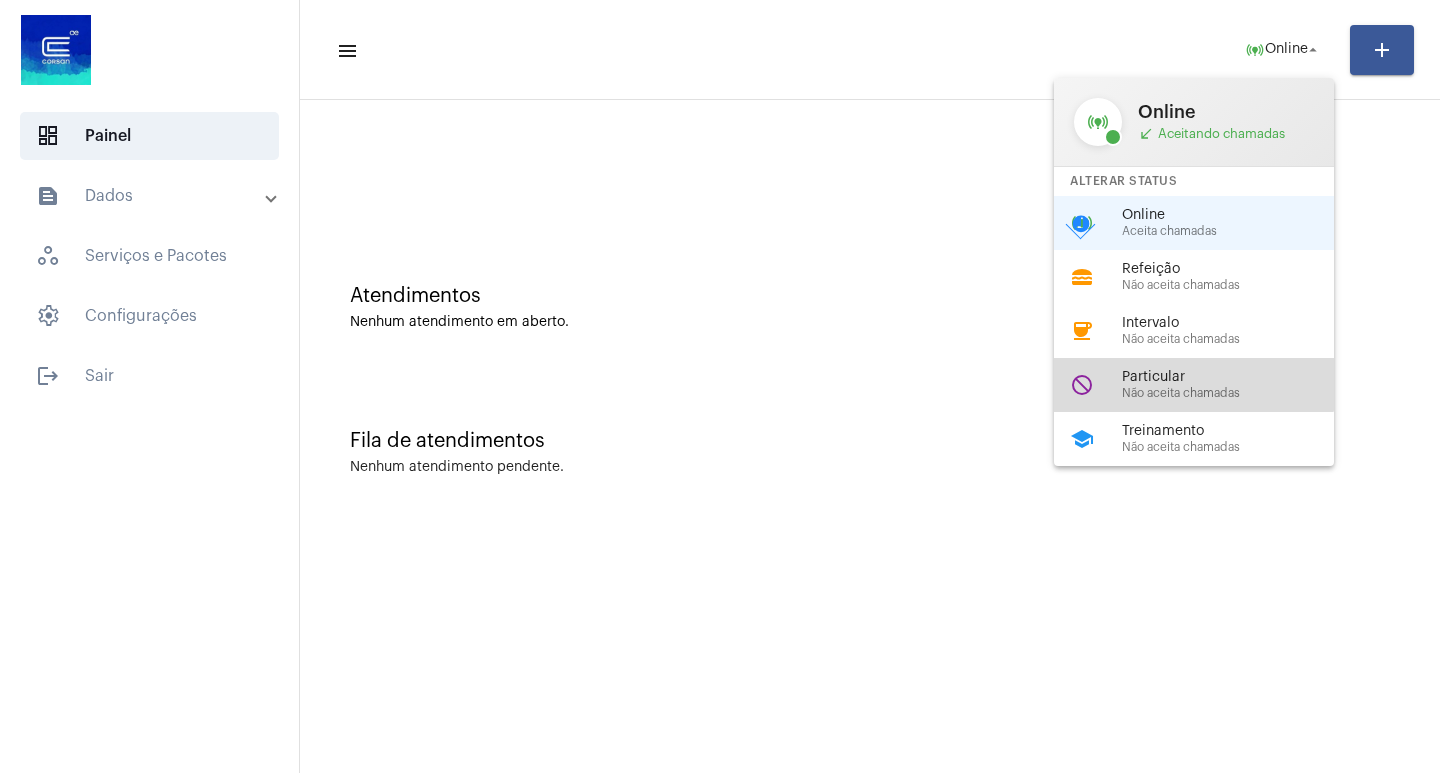 click on "do_not_disturb  Particular Não aceita chamadas" at bounding box center (1210, 385) 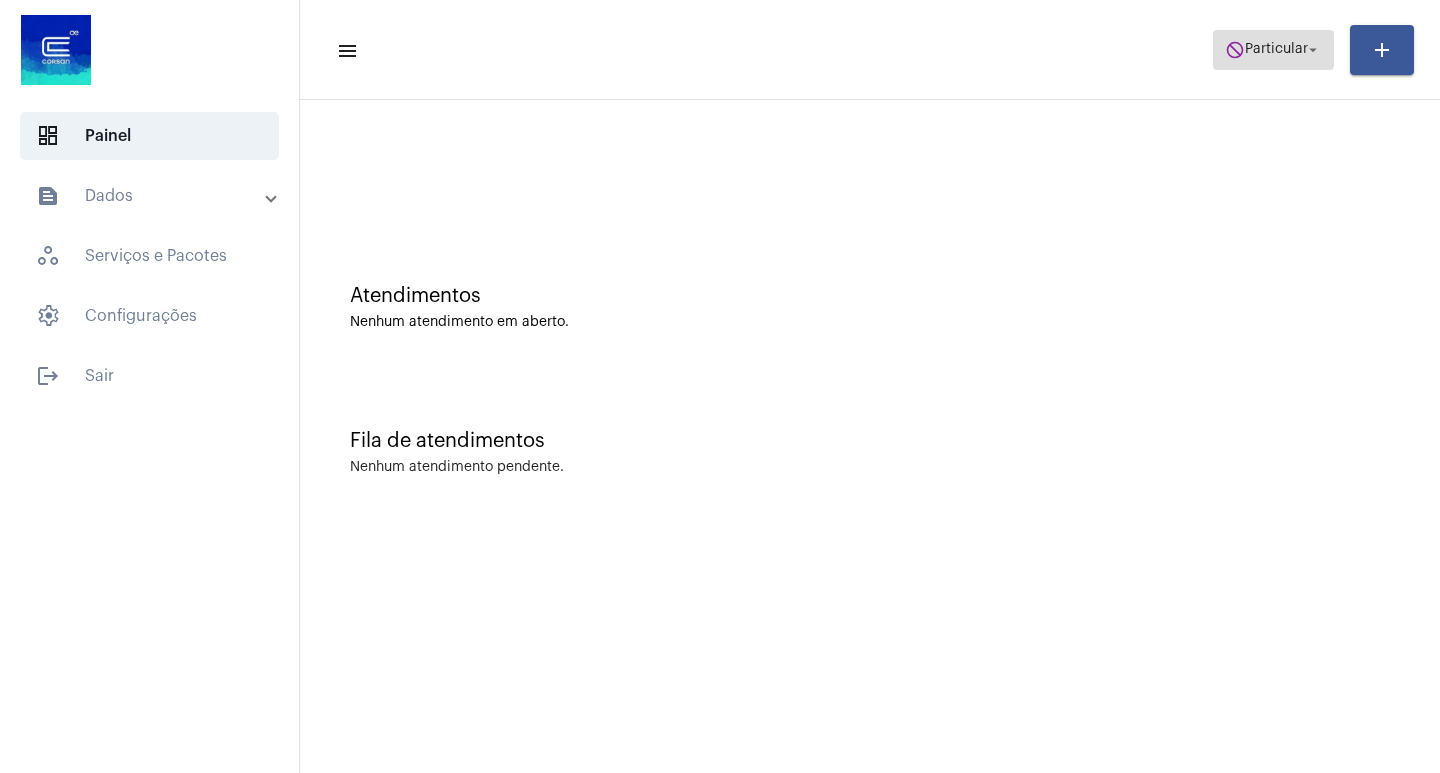 click on "do_not_disturb  Particular arrow_drop_down" 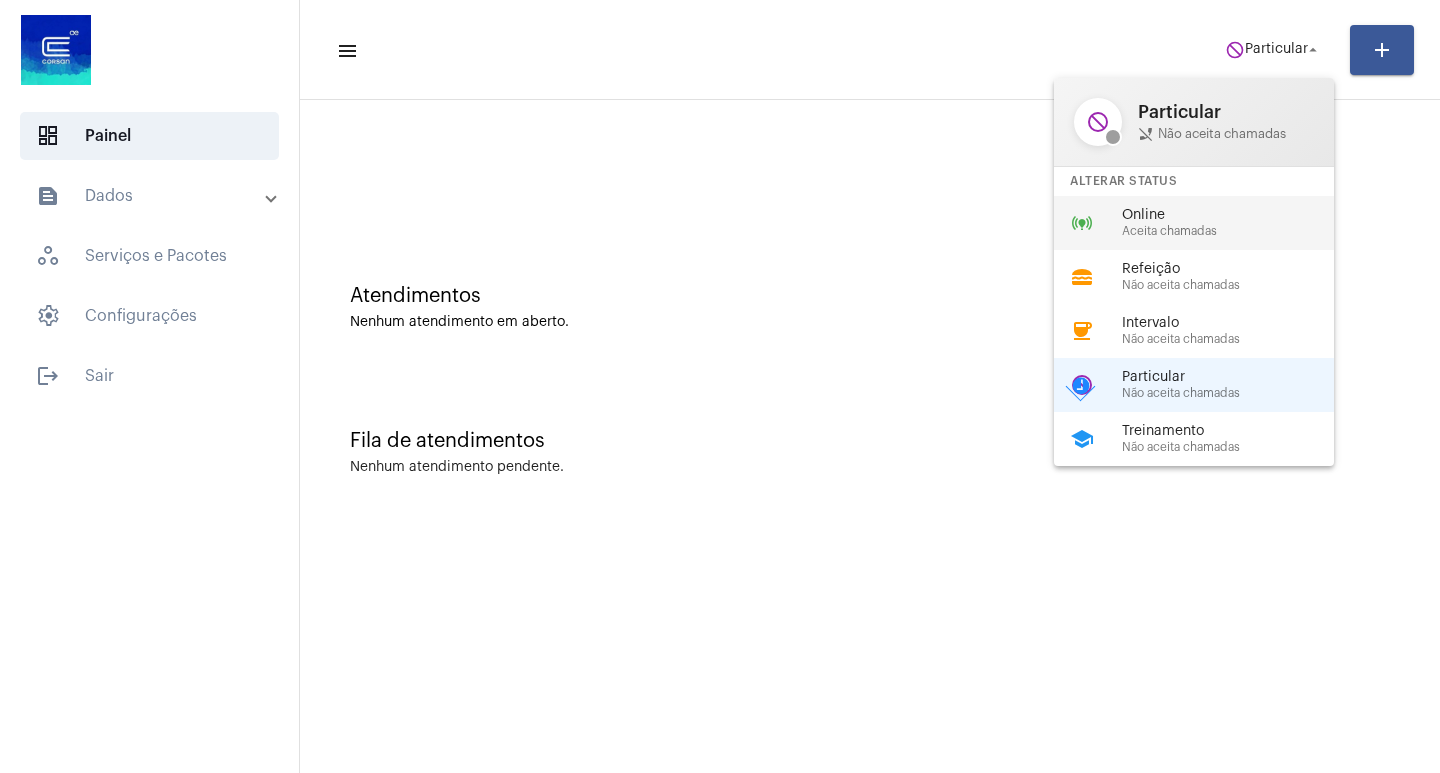 click on "Aceita chamadas" at bounding box center [1236, 231] 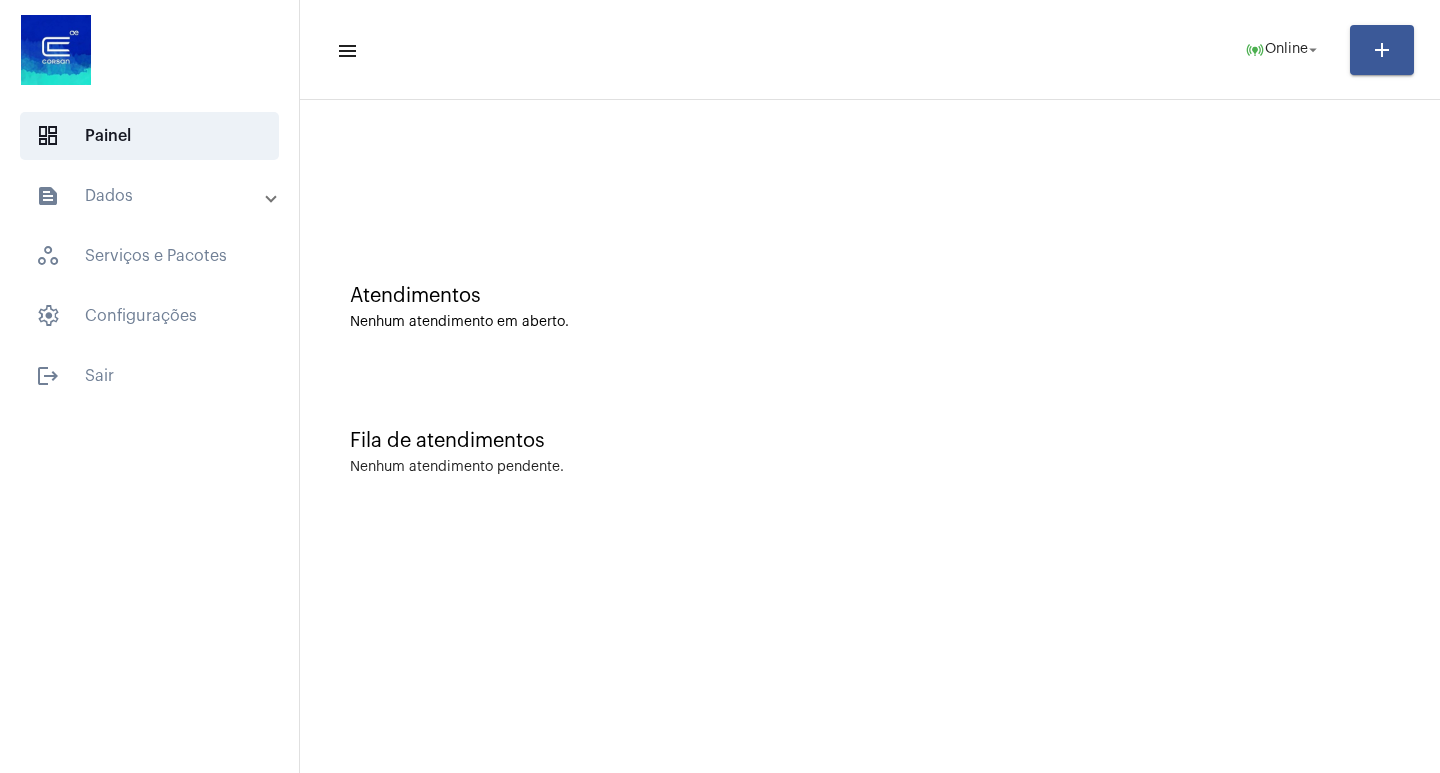 drag, startPoint x: 1261, startPoint y: 304, endPoint x: 1299, endPoint y: 152, distance: 156.67801 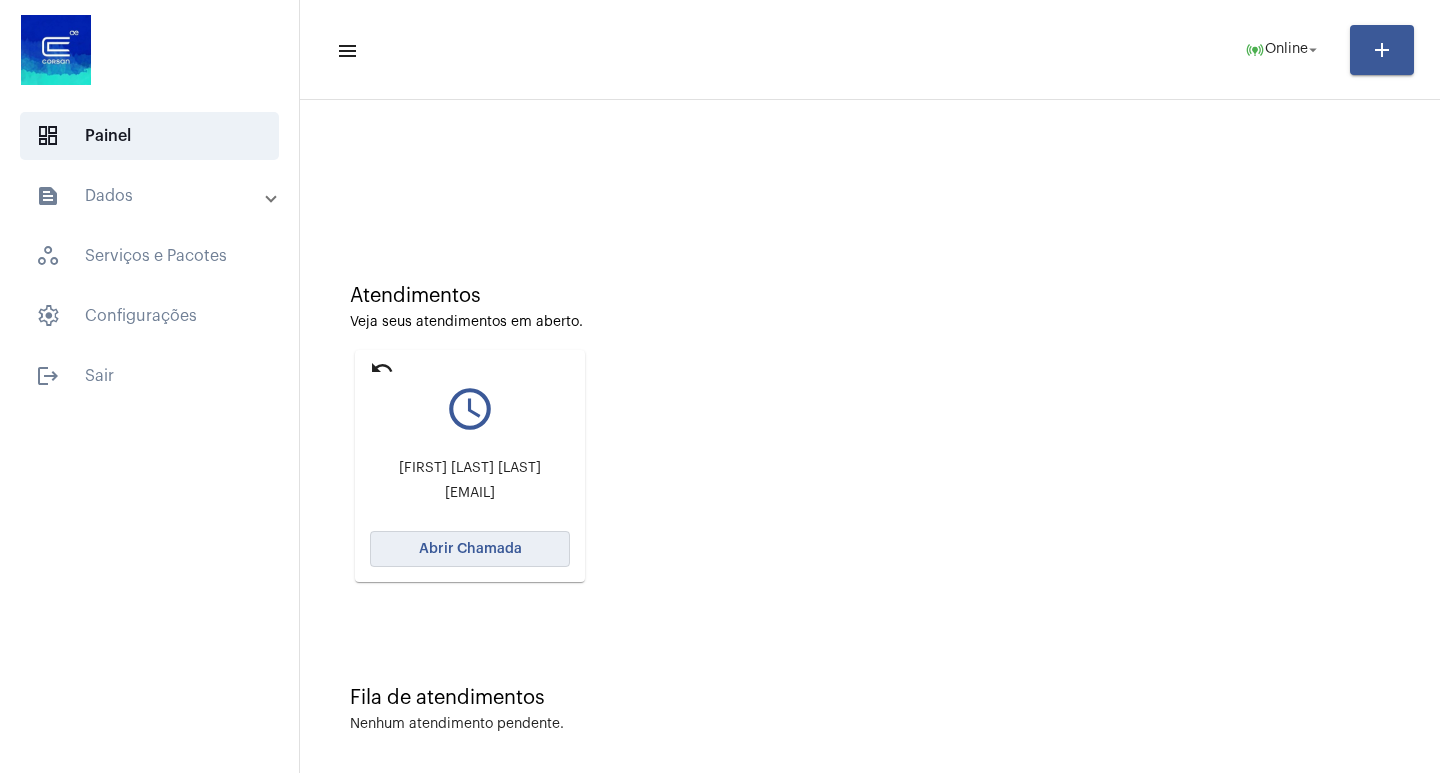 click on "Abrir Chamada" 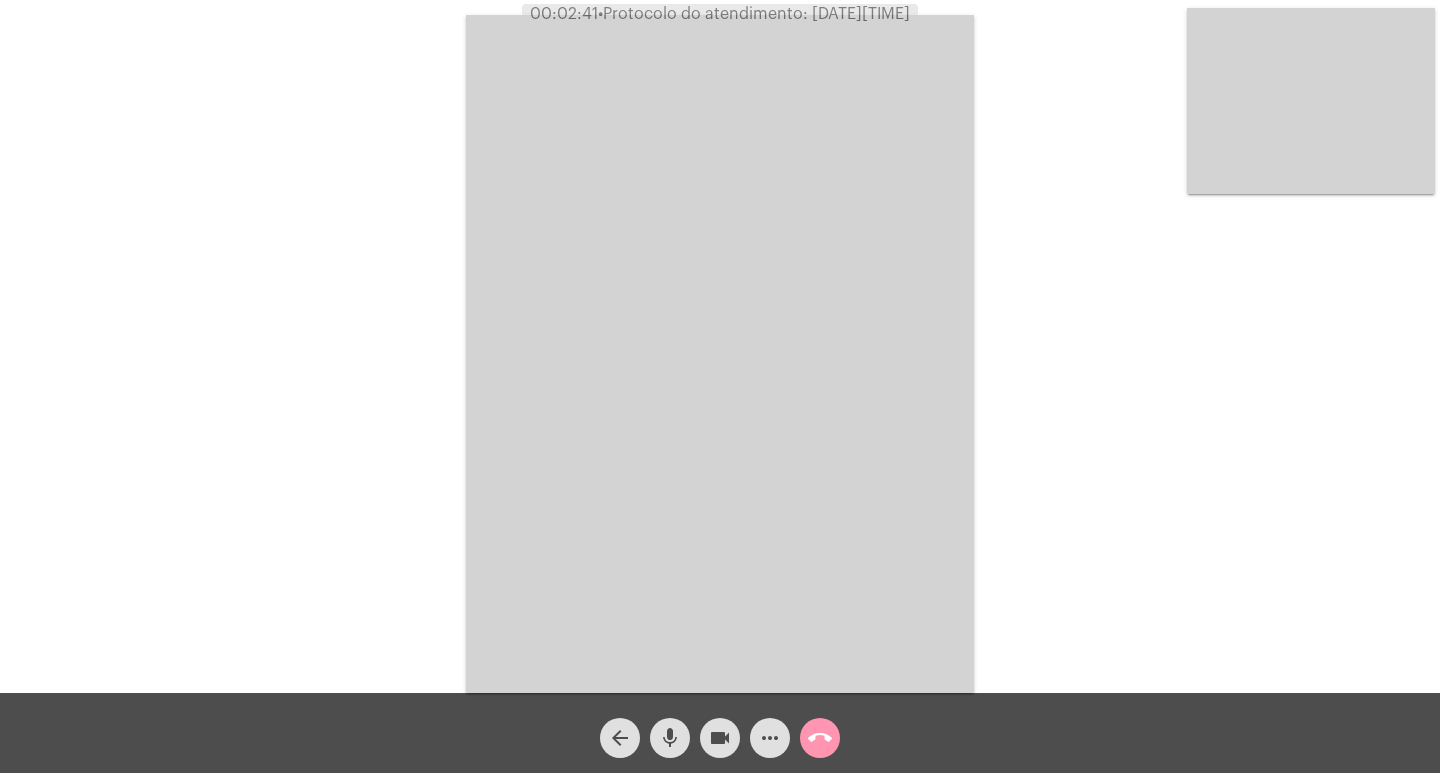 click on "call_end" 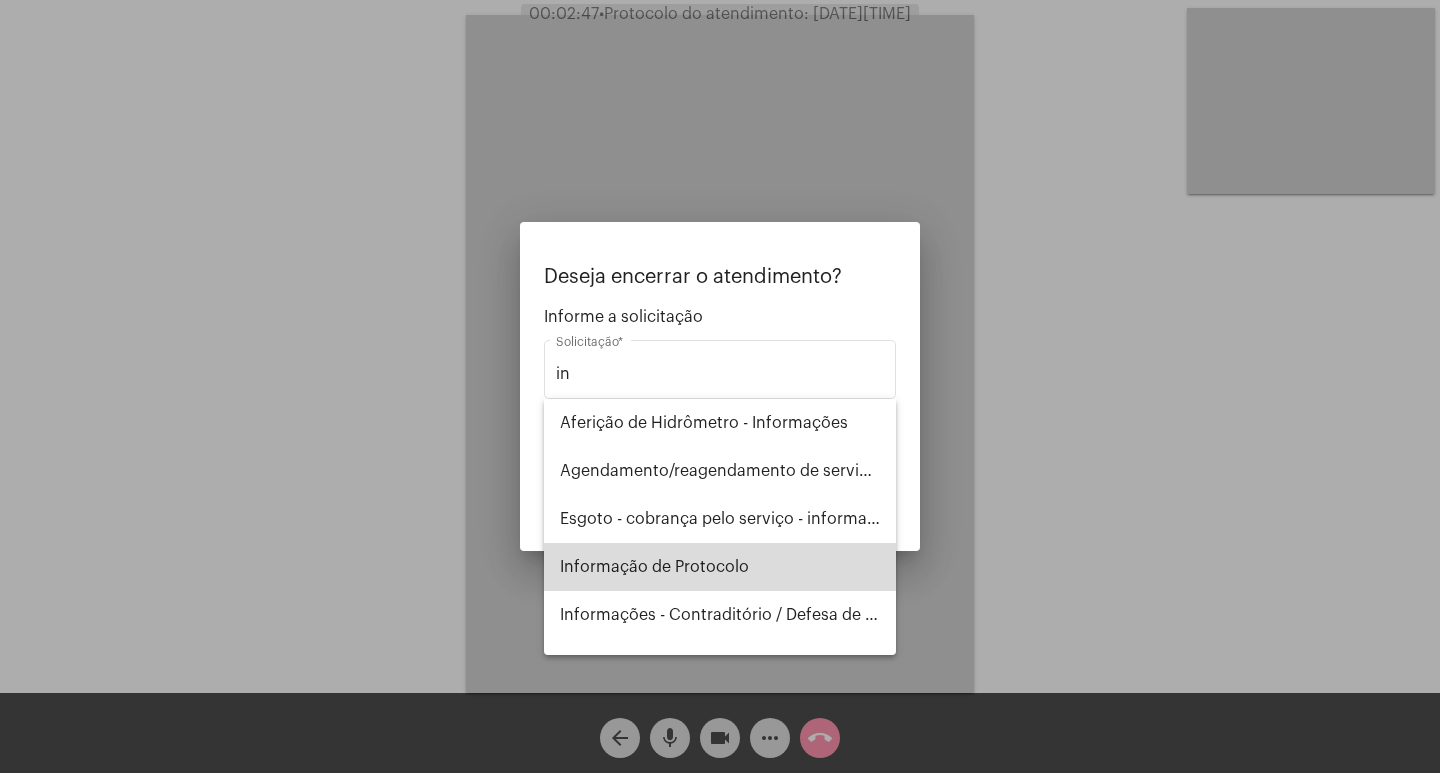 click on "Informação de Protocolo" at bounding box center (720, 567) 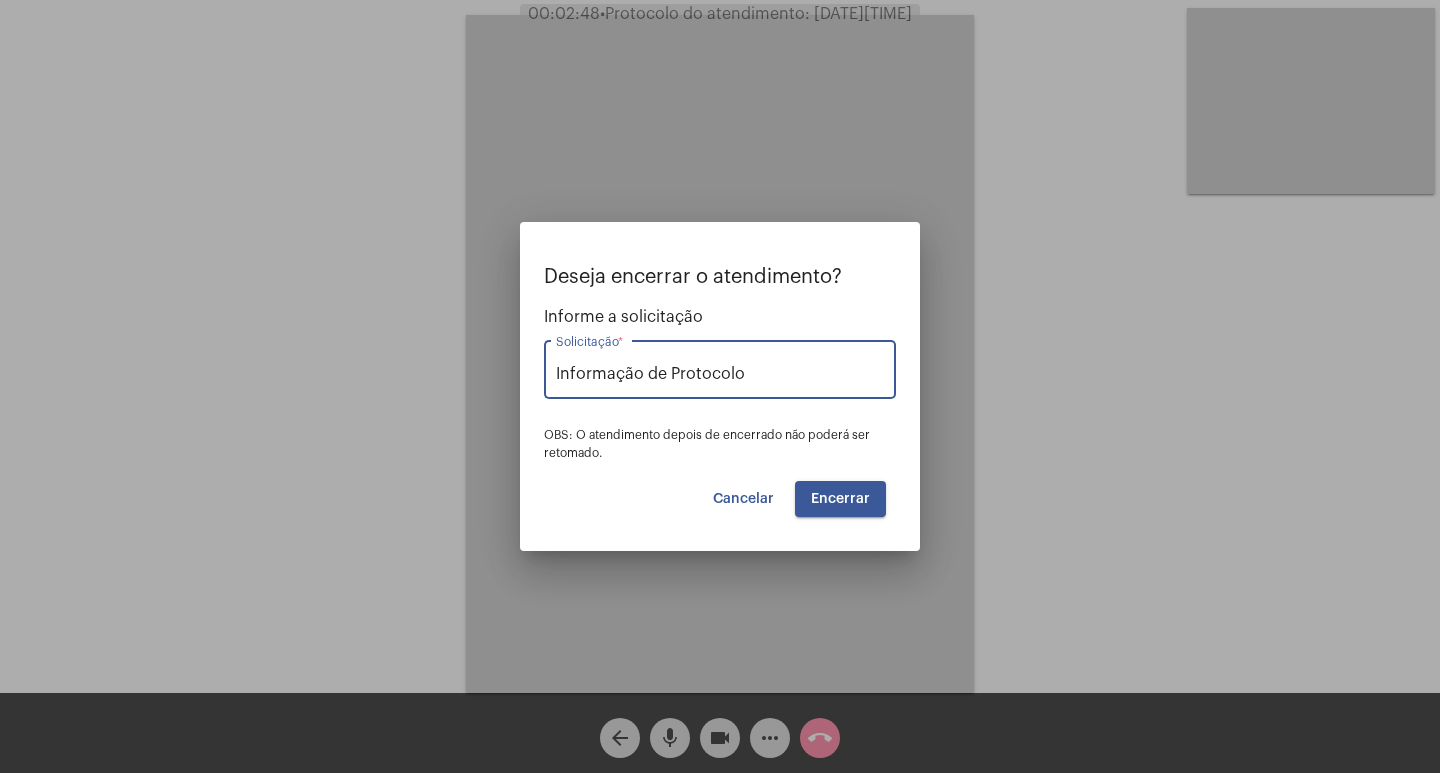 click on "Encerrar" at bounding box center [840, 499] 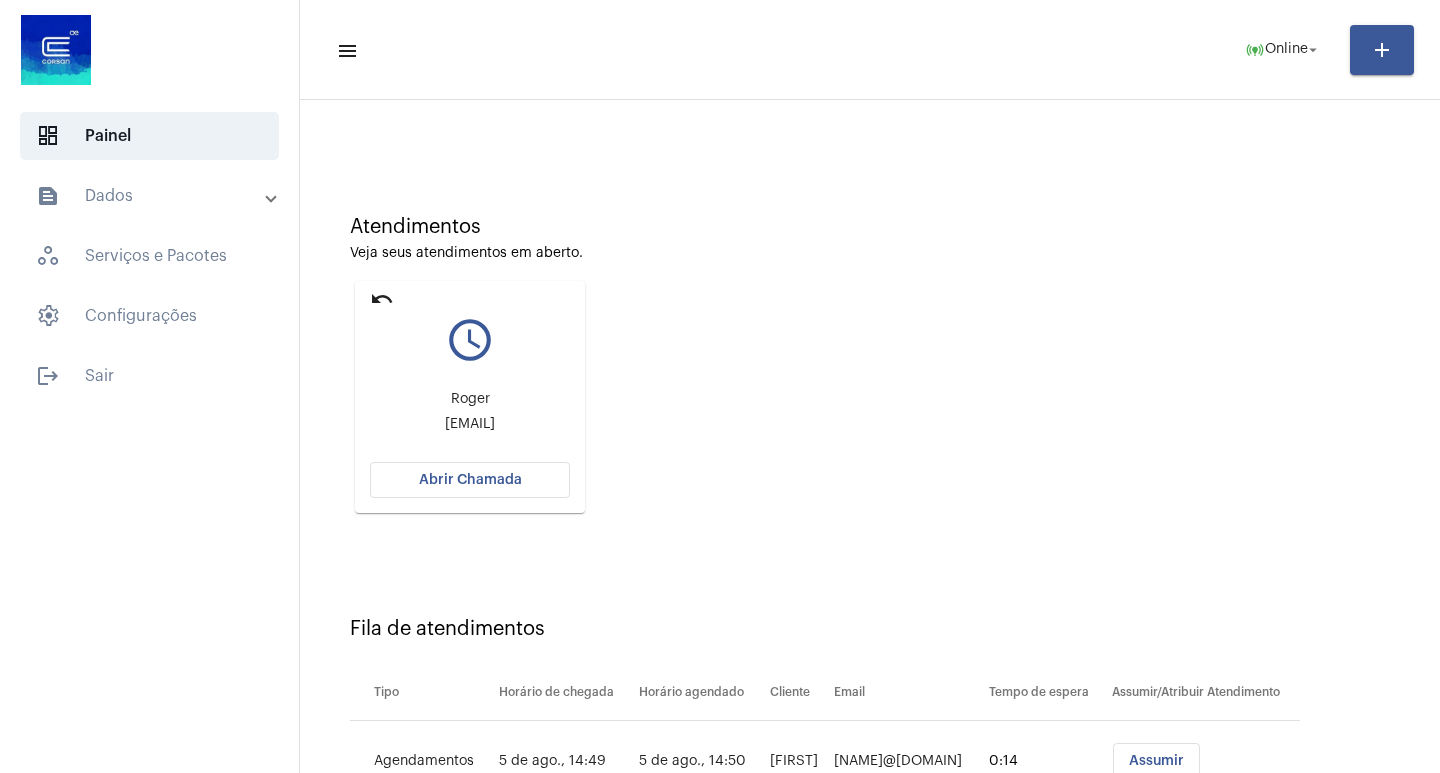 scroll, scrollTop: 152, scrollLeft: 0, axis: vertical 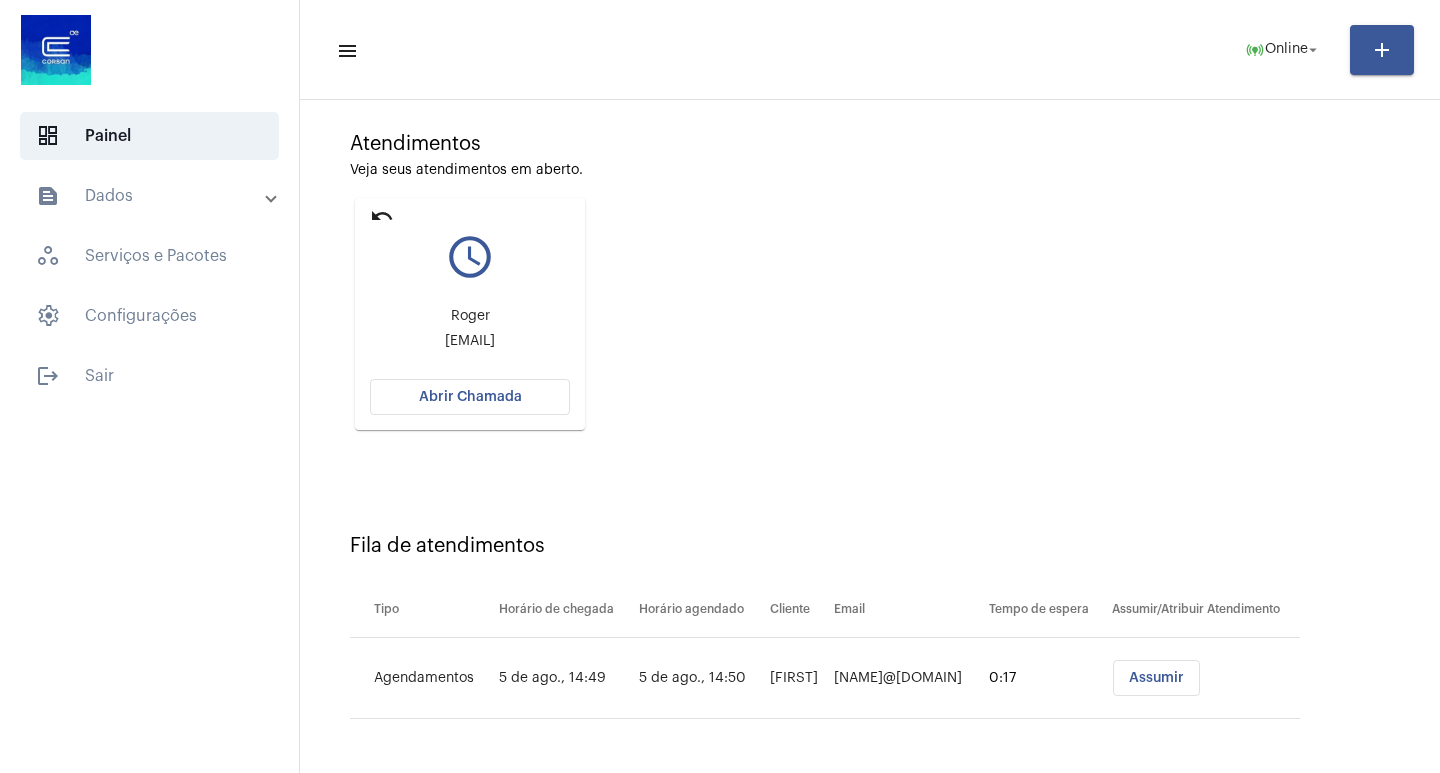 click on "Abrir Chamada" 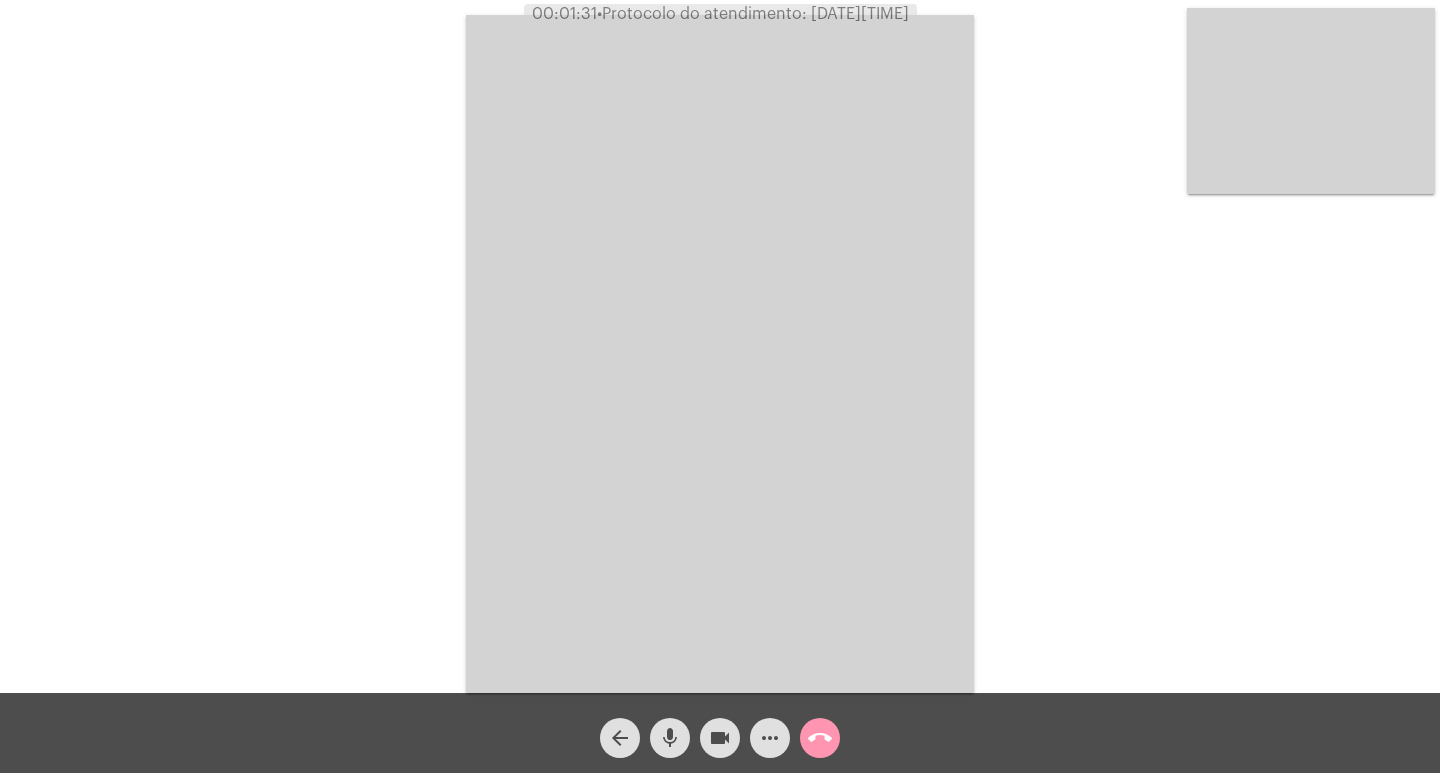 click on "mic" 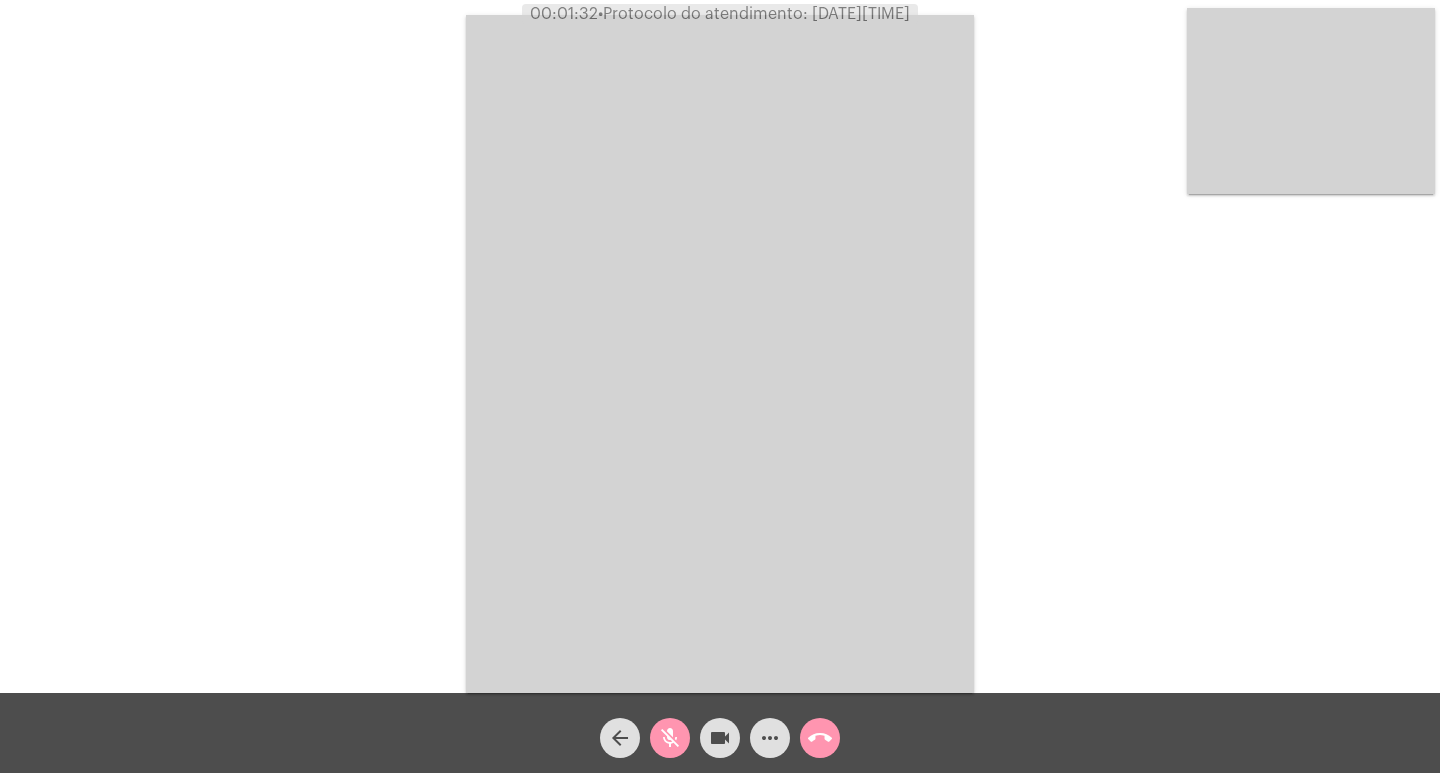 click on "videocam" 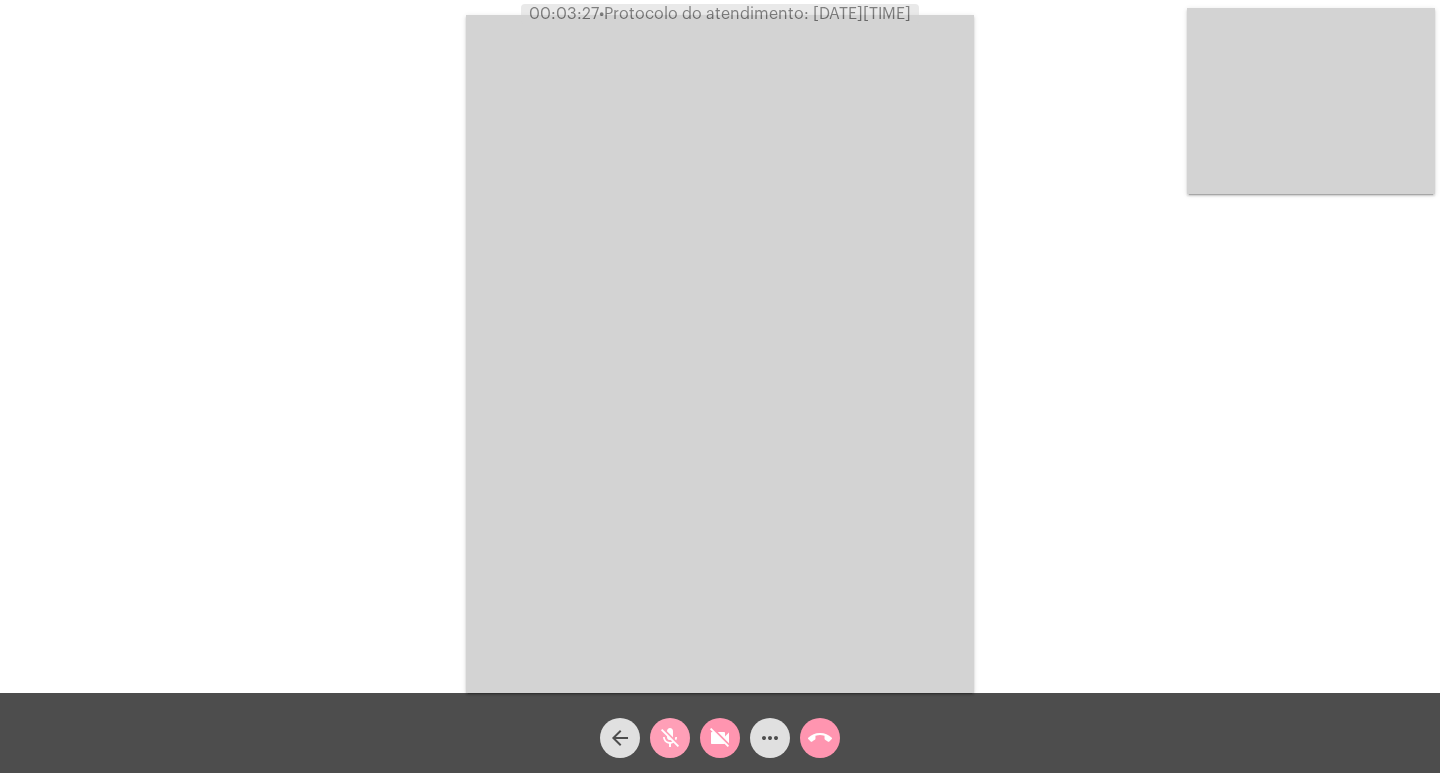 click on "mic_off" 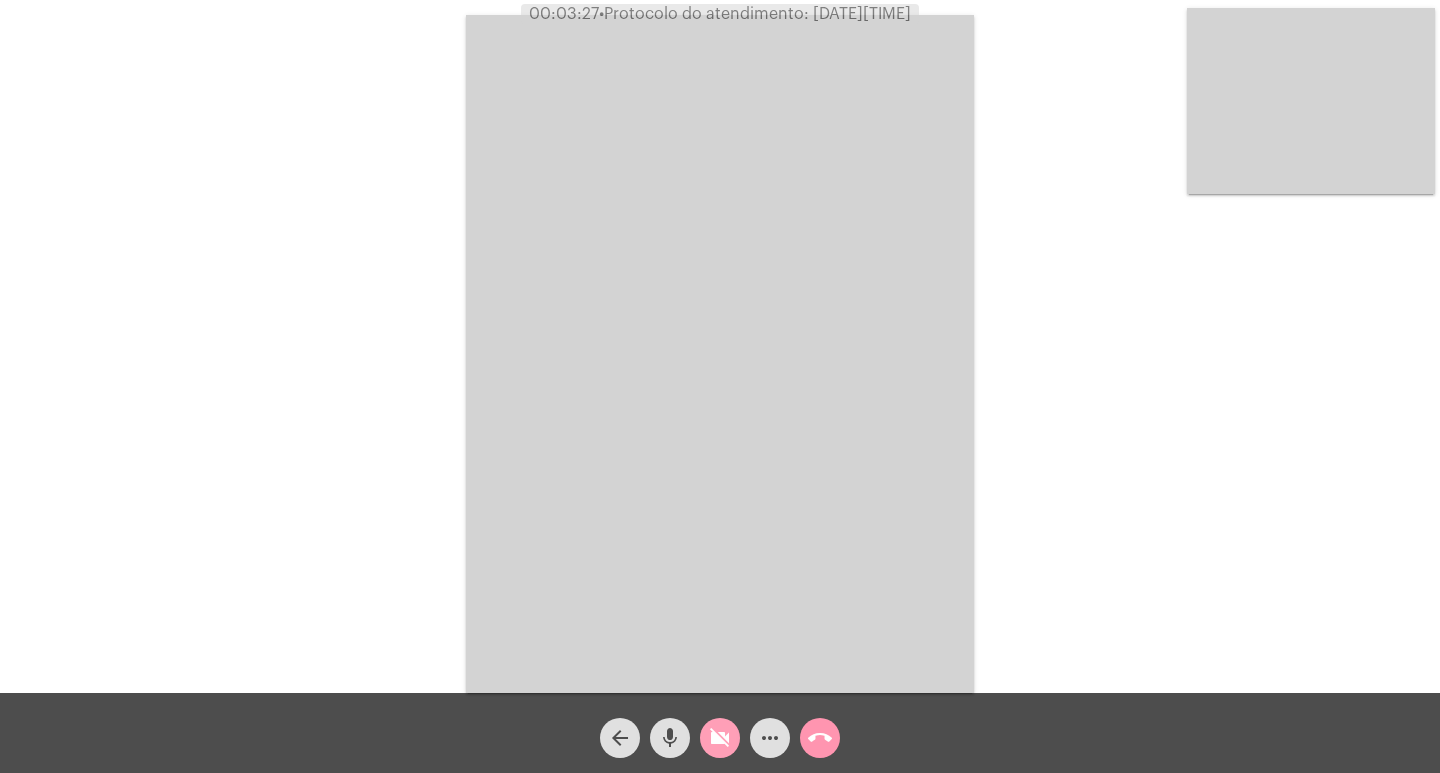 click on "videocam_off" 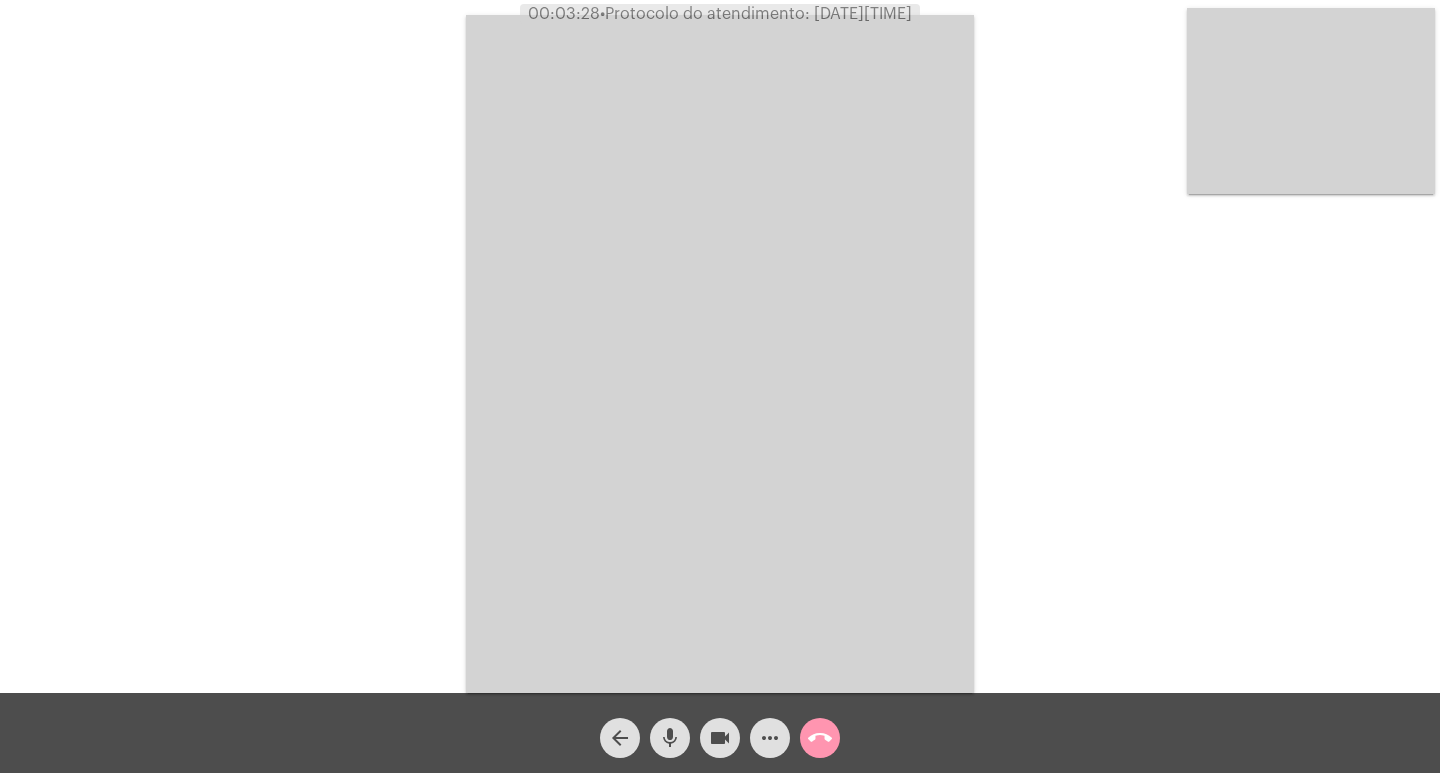 click on "more_horiz" 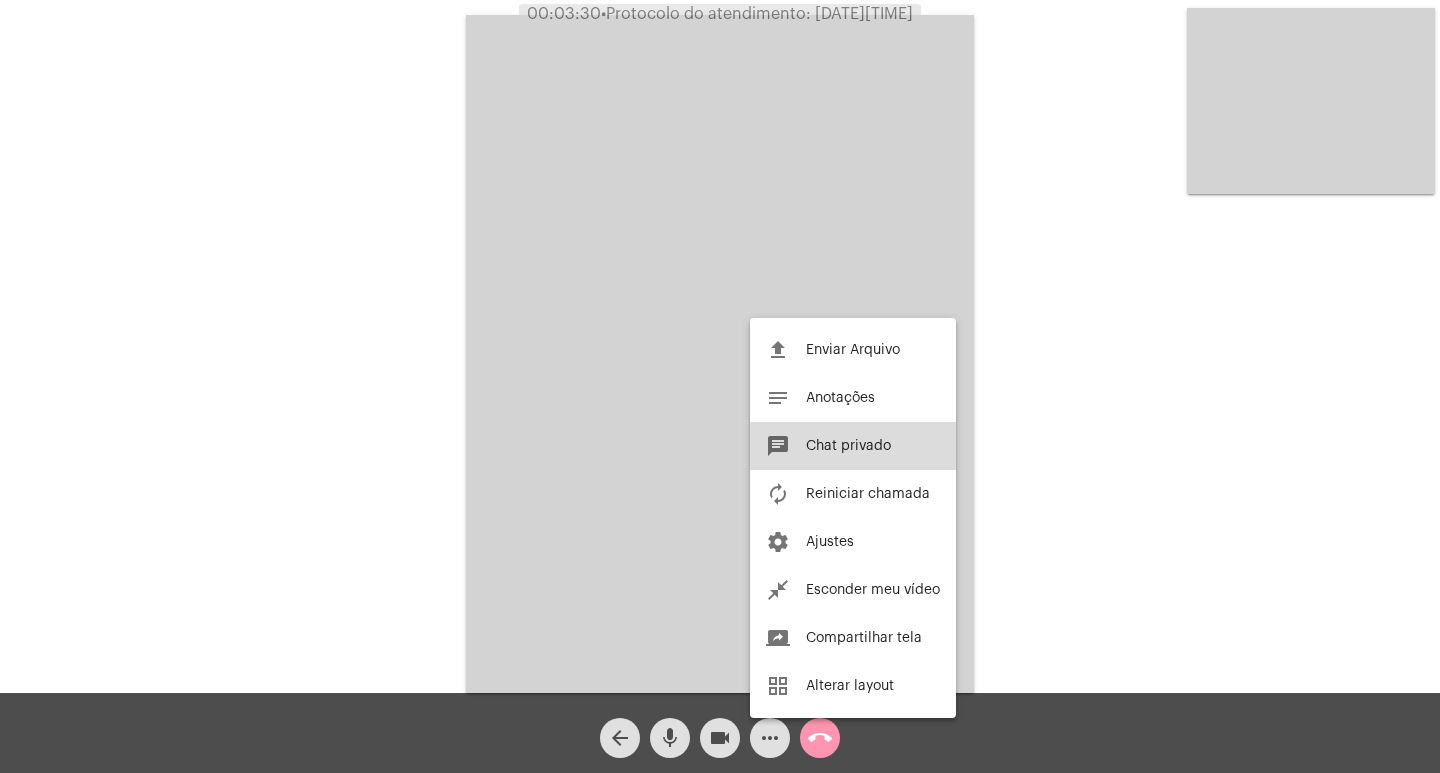 click on "chat Chat privado" at bounding box center [853, 446] 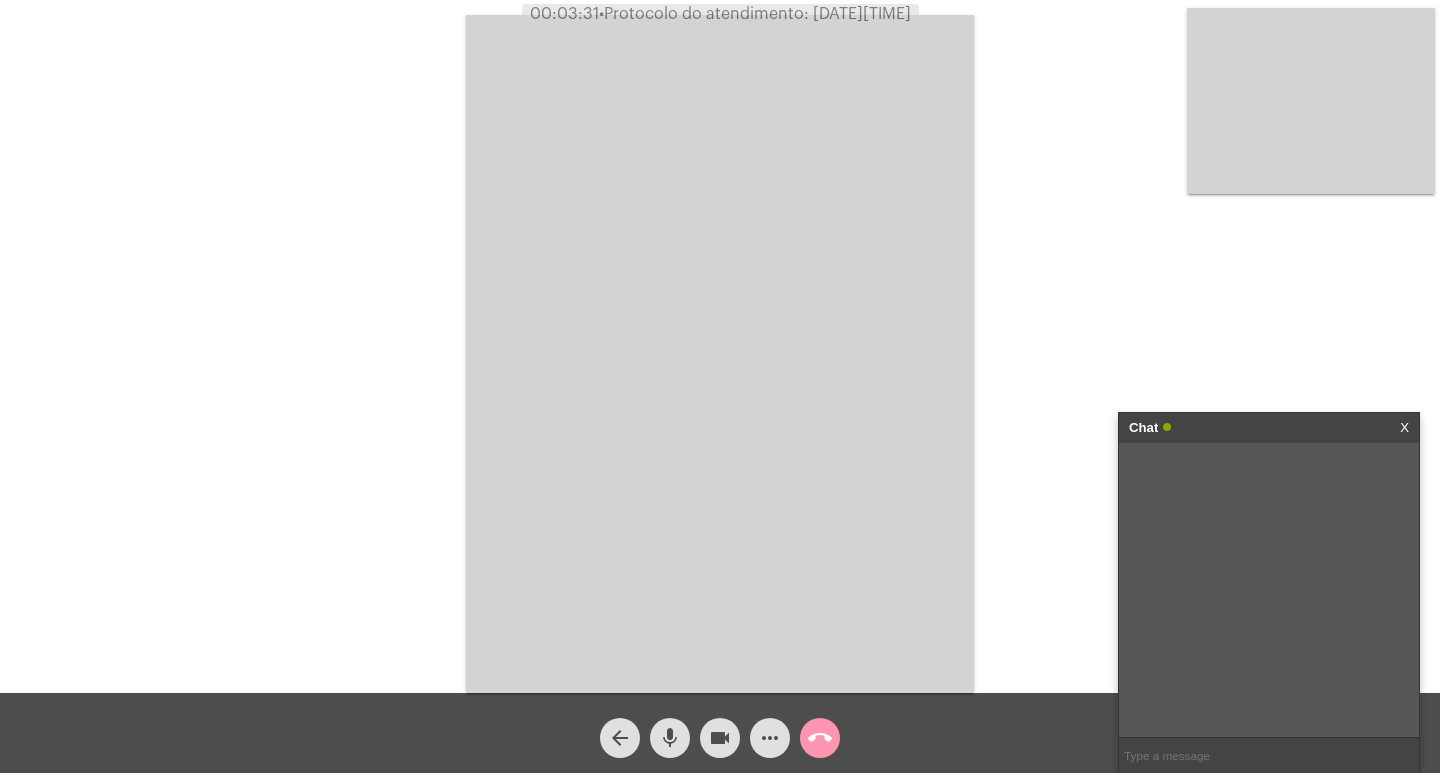 click at bounding box center (1269, 755) 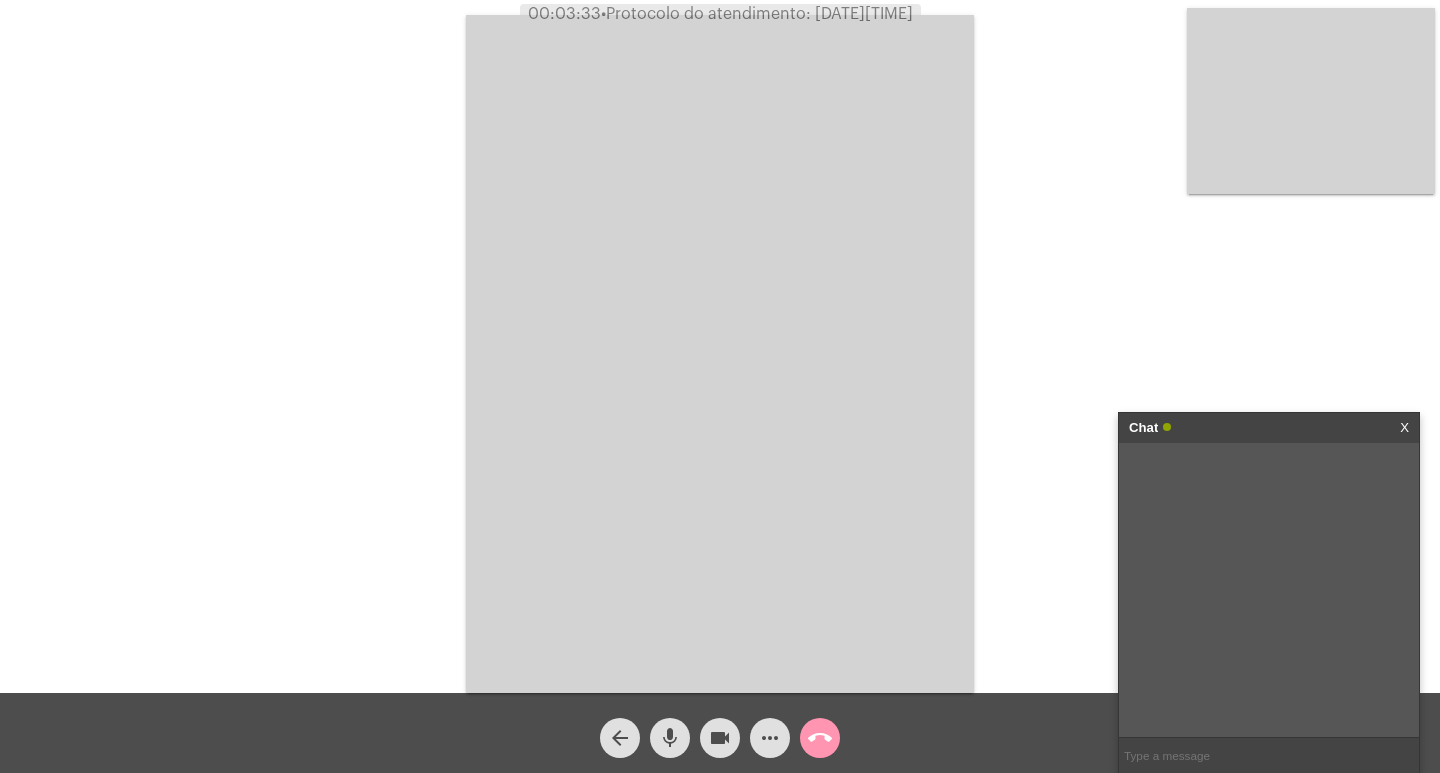 paste on "Rev. Américo Vespúcio Cabral, 259, loja 1 - Centro" 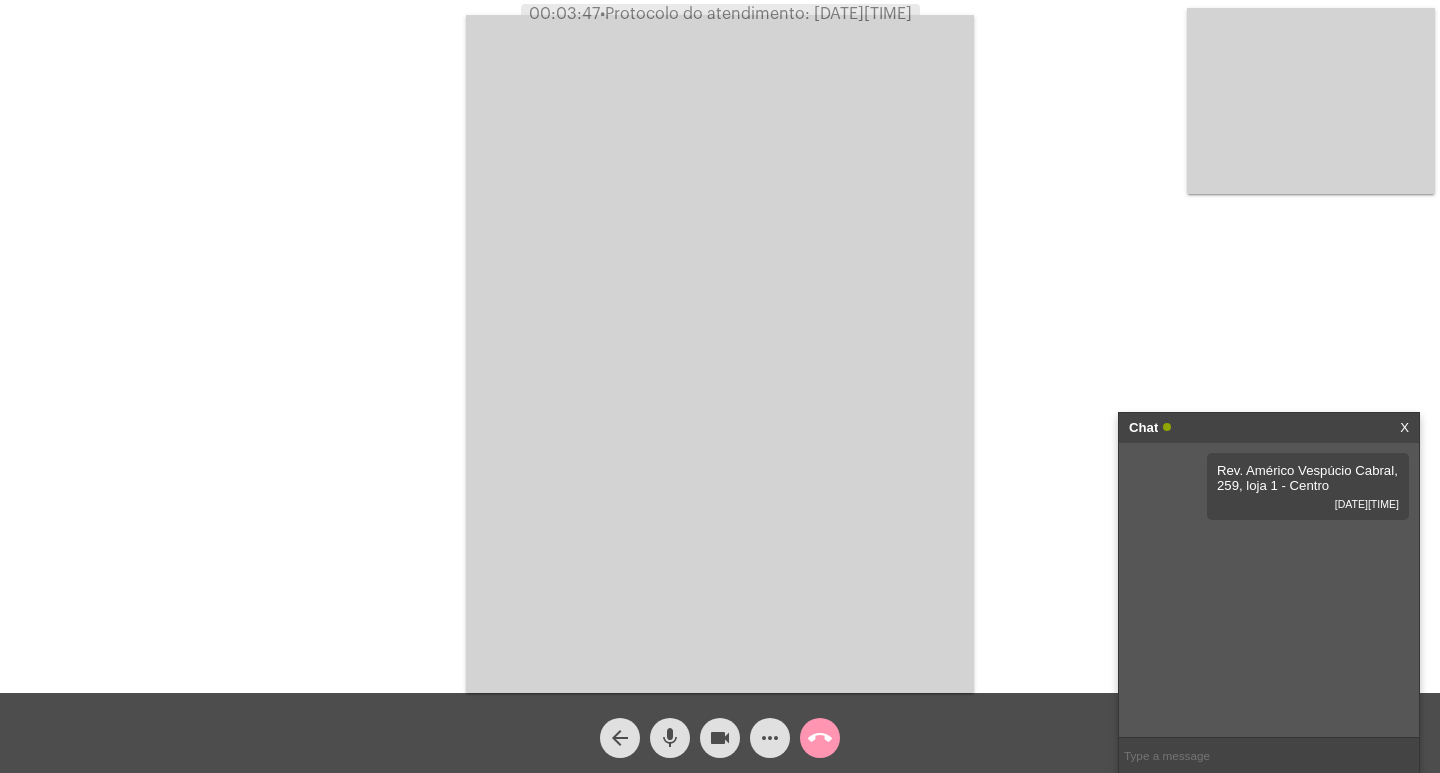 paste on "[STREET_NAME], [NUMBER], [NEIGHBORHOOD], [CITY] - [STATE], [POSTAL_CODE]" 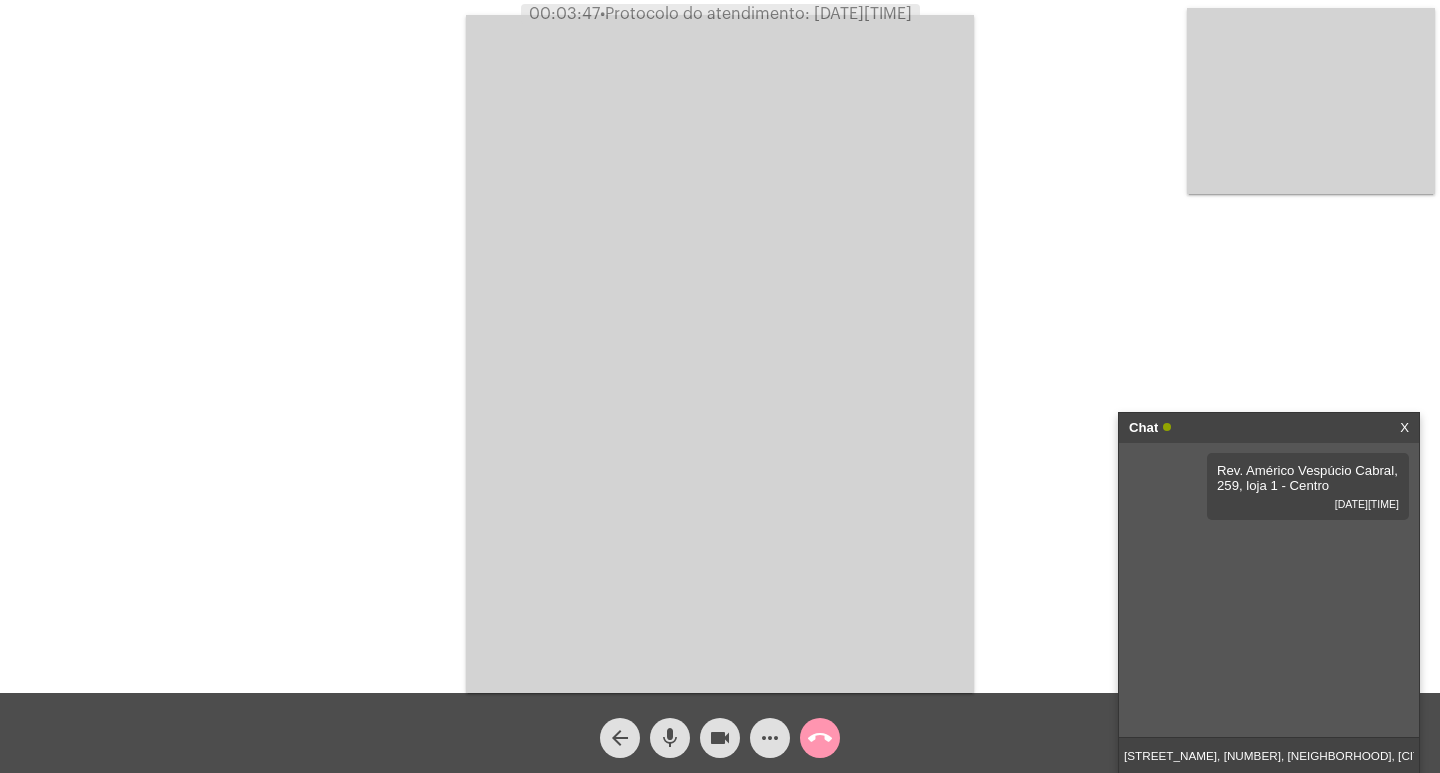 scroll, scrollTop: 0, scrollLeft: 92, axis: horizontal 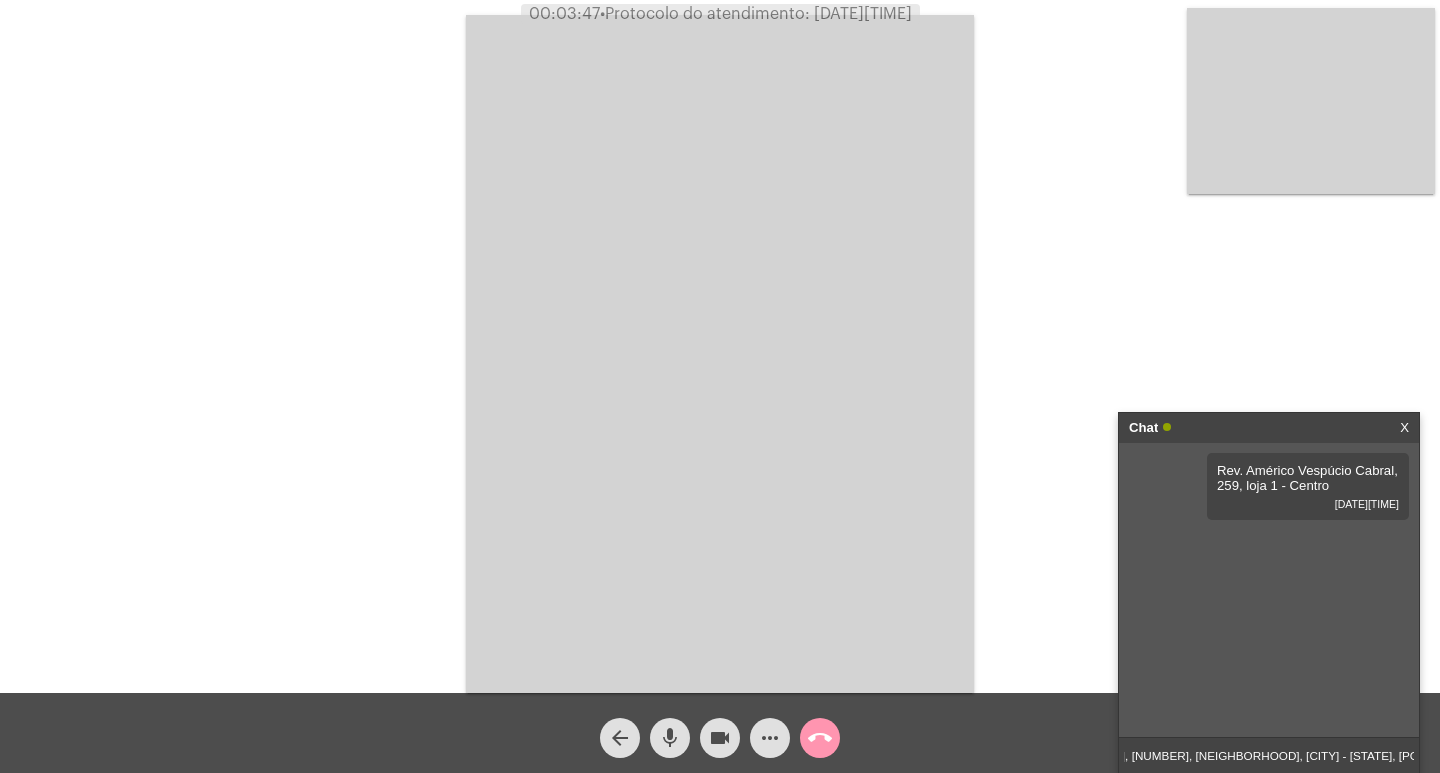 type 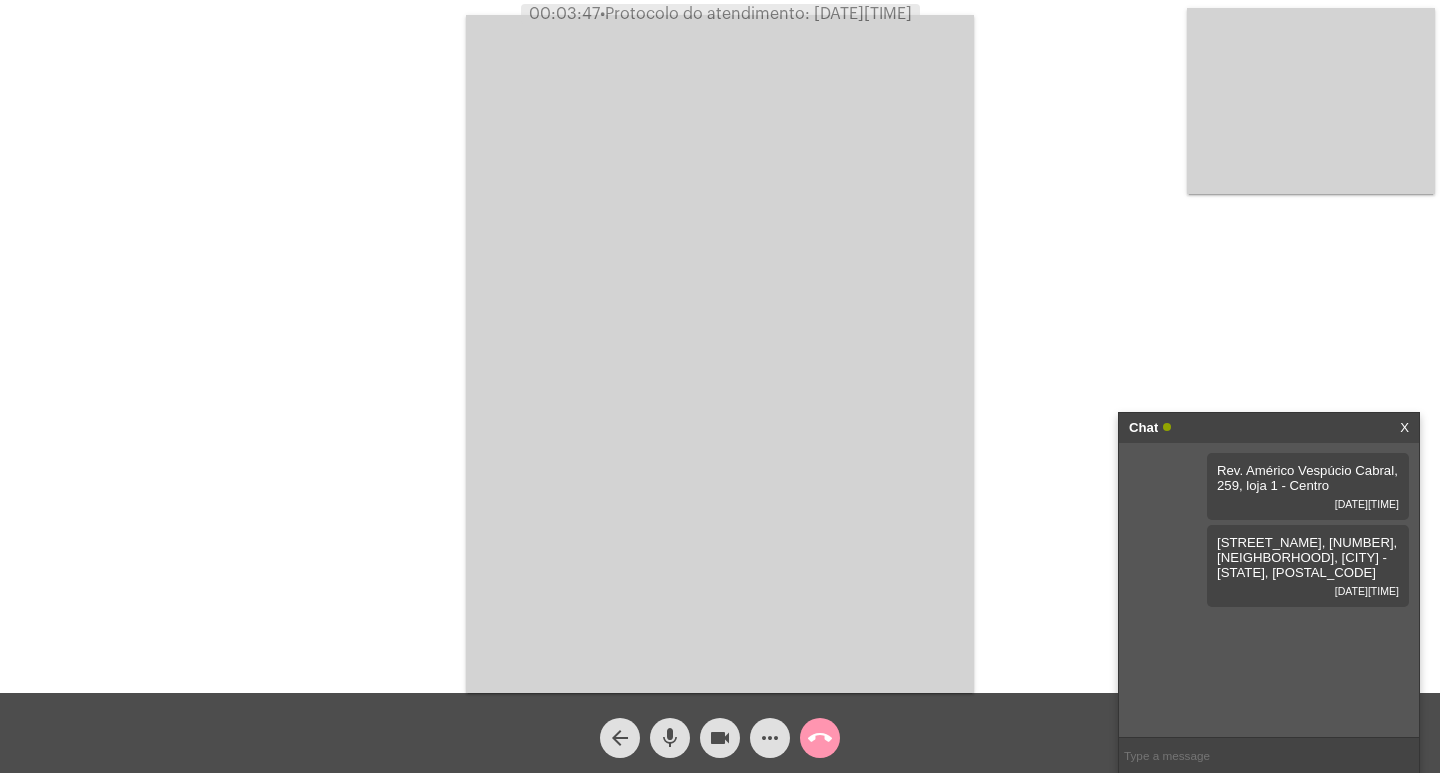 scroll, scrollTop: 0, scrollLeft: 0, axis: both 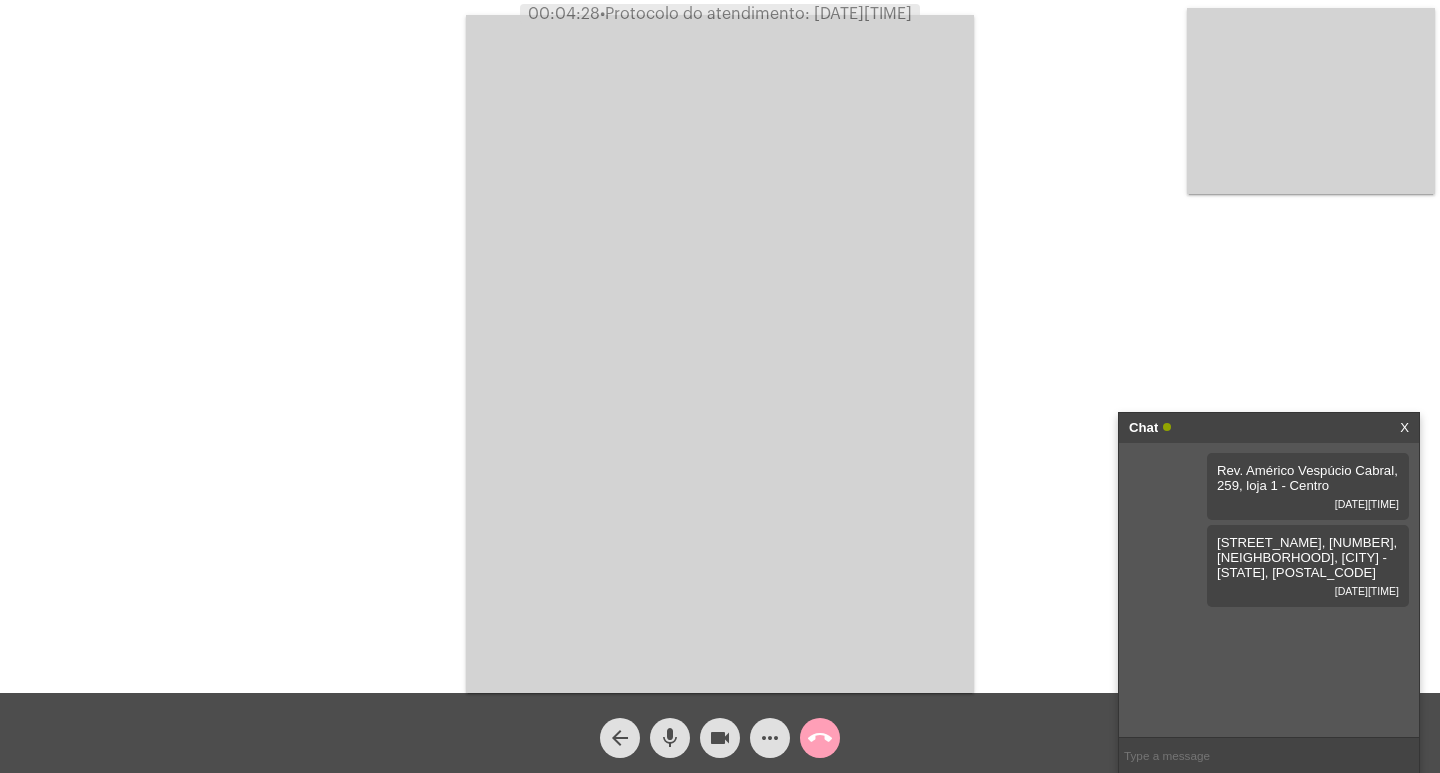 click on "call_end" 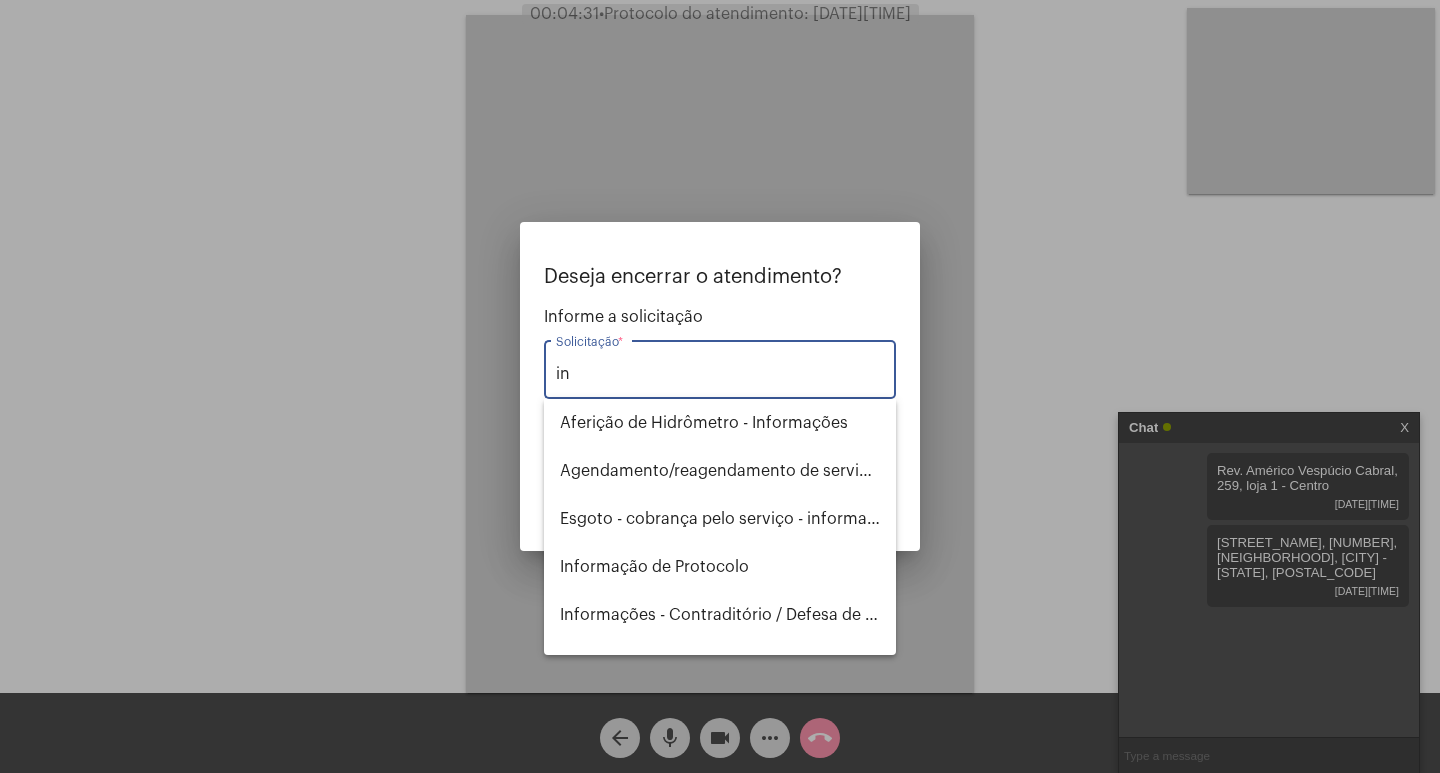 type on "i" 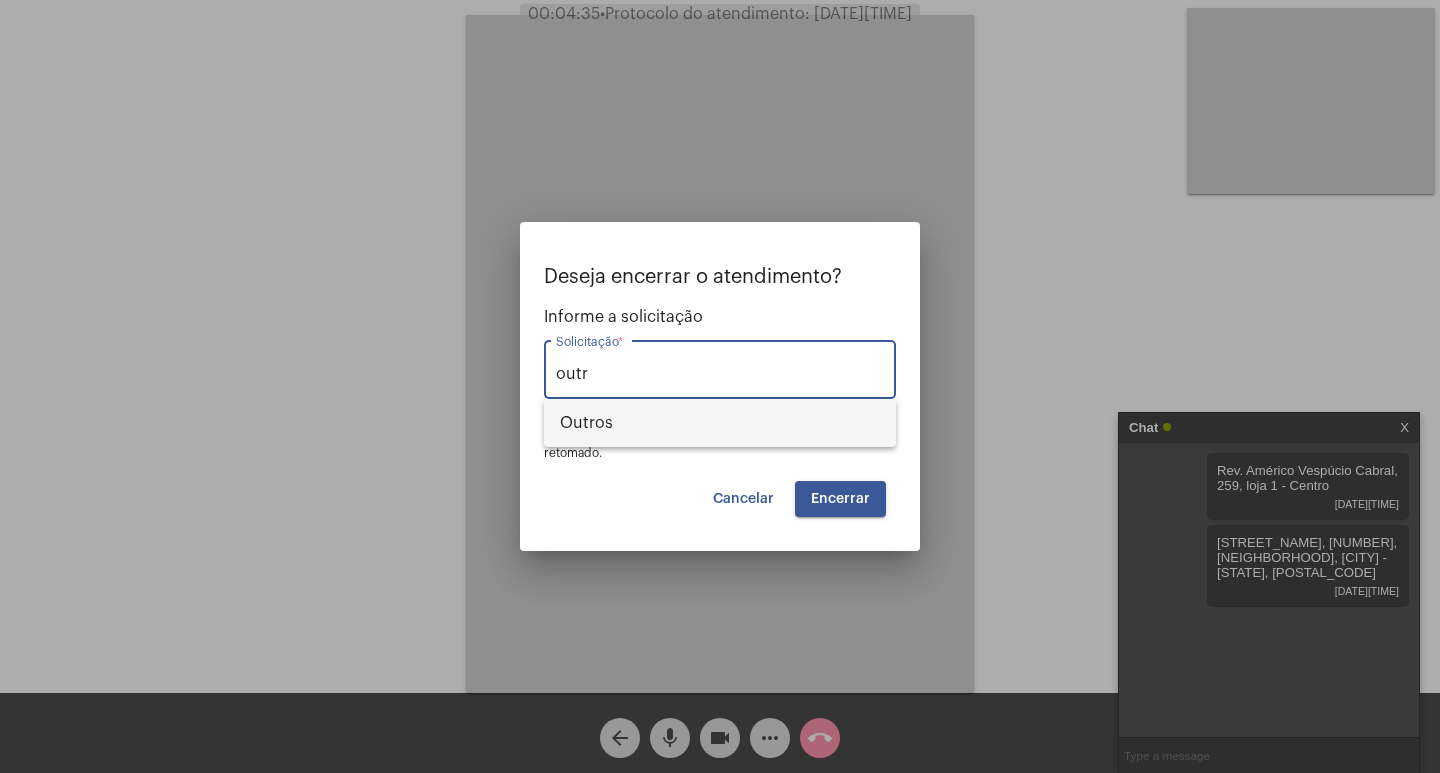 click on "Outros" at bounding box center (720, 423) 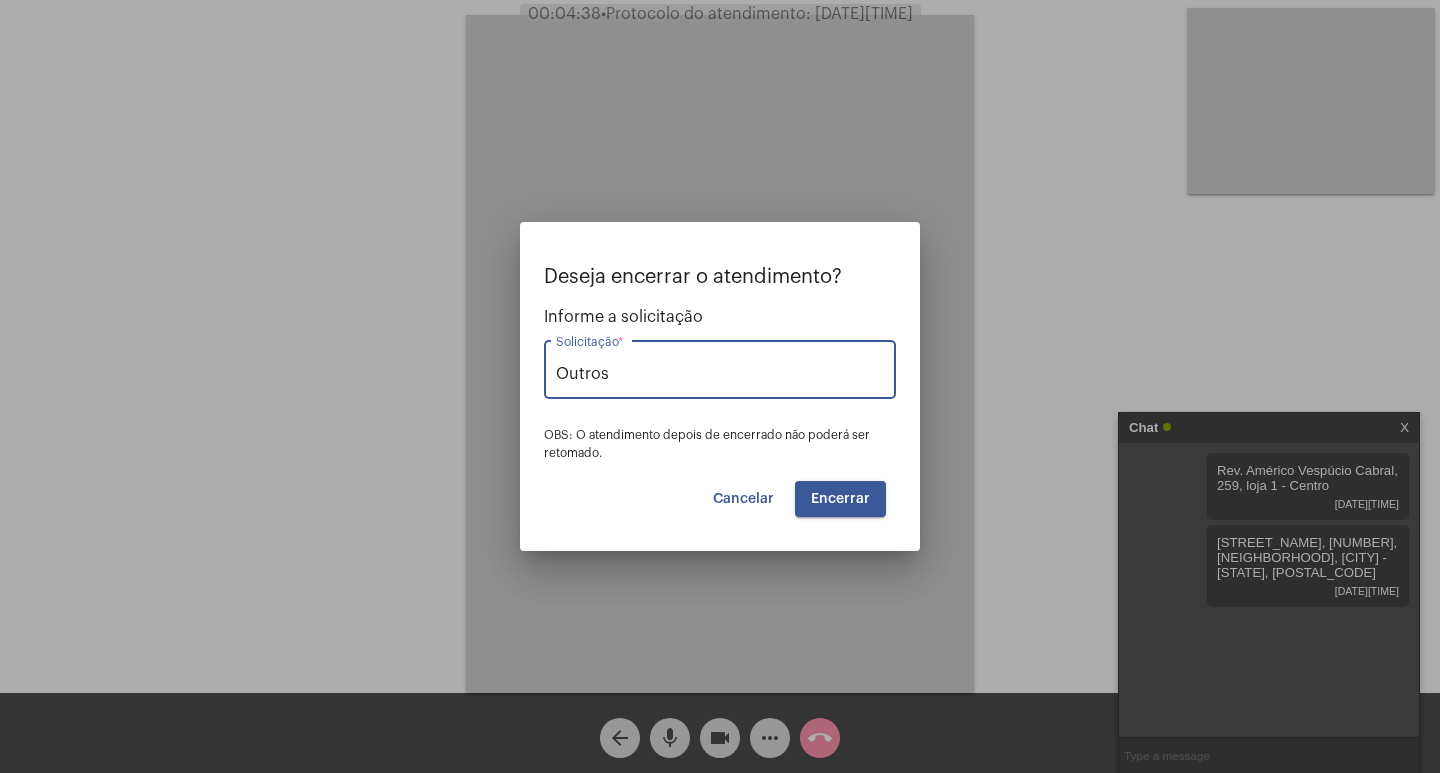 click on "Encerrar" at bounding box center [840, 499] 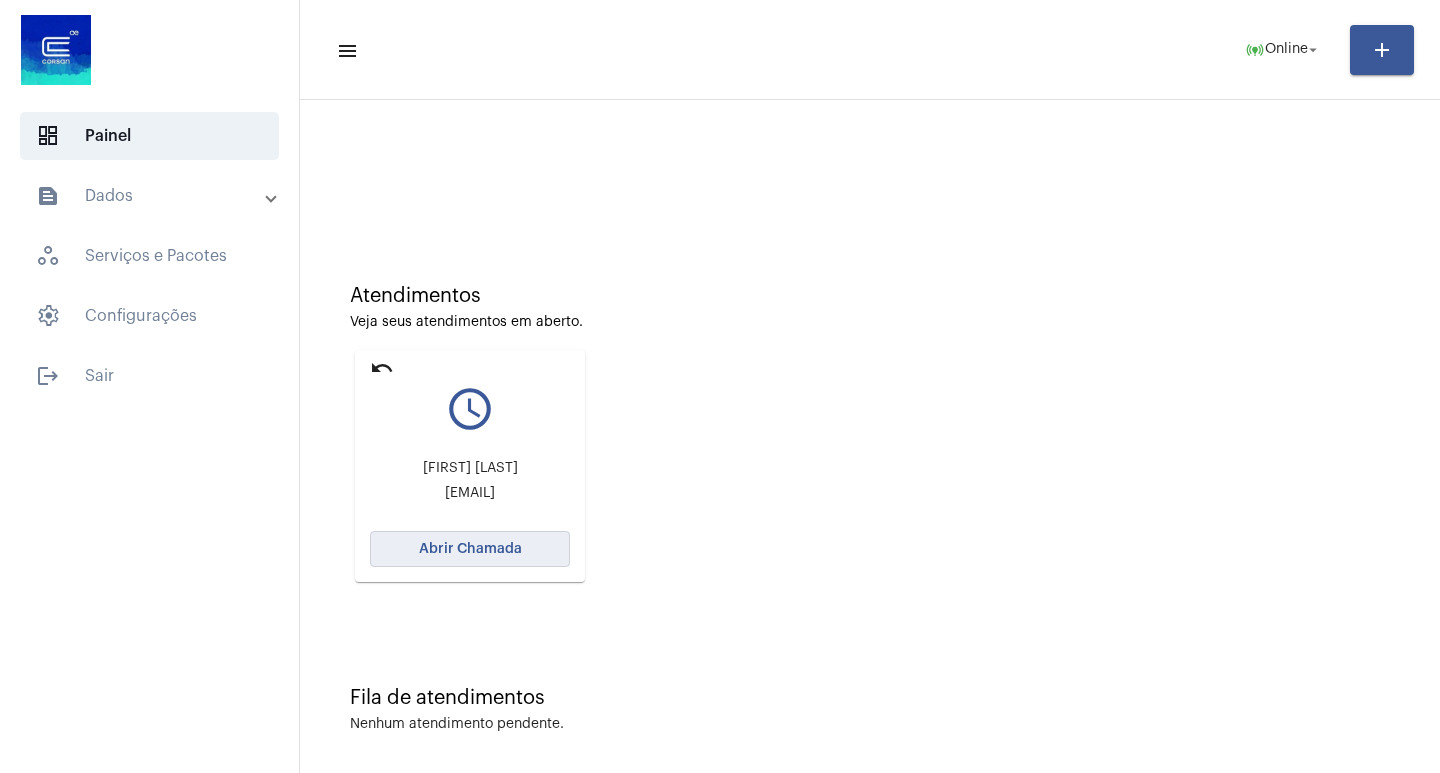 drag, startPoint x: 470, startPoint y: 537, endPoint x: 470, endPoint y: 496, distance: 41 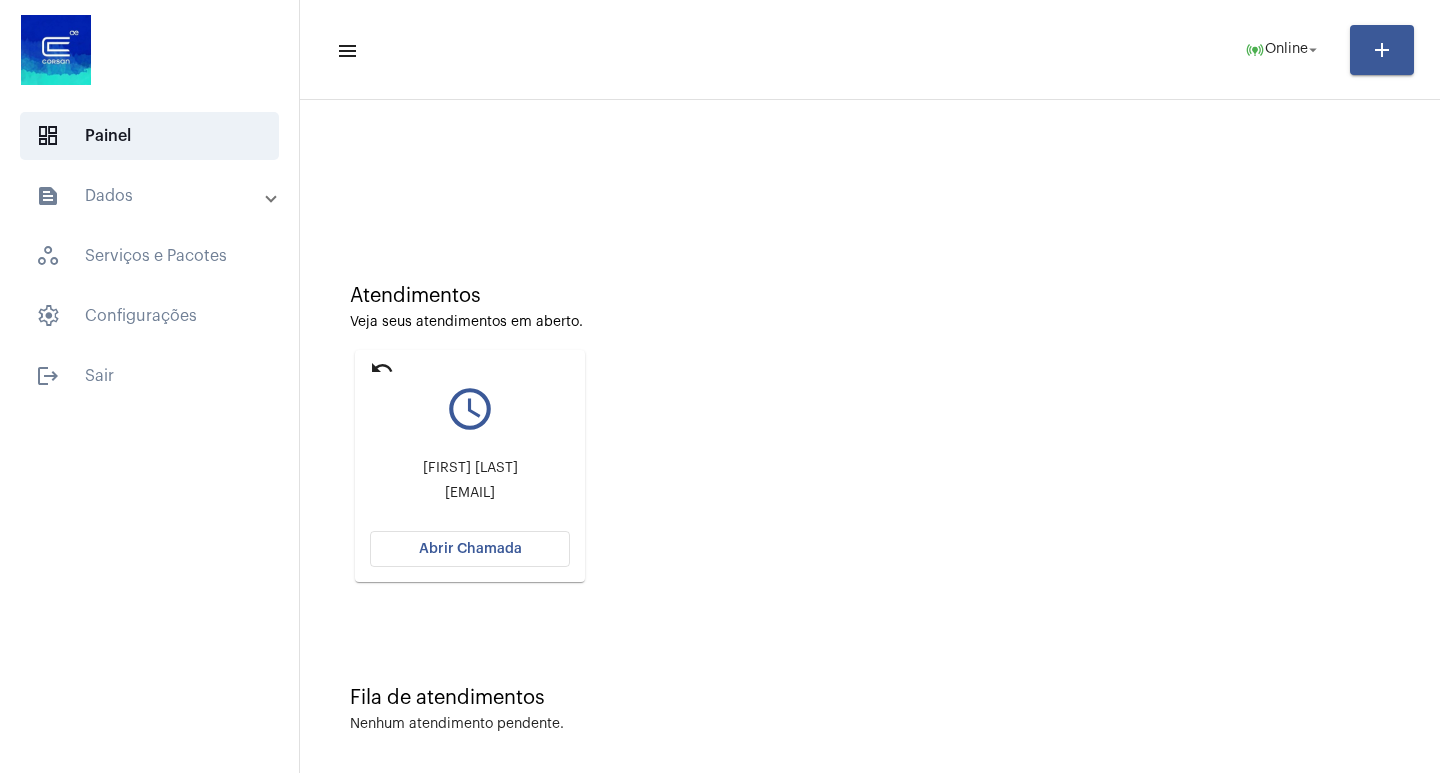 click on "Abrir Chamada" 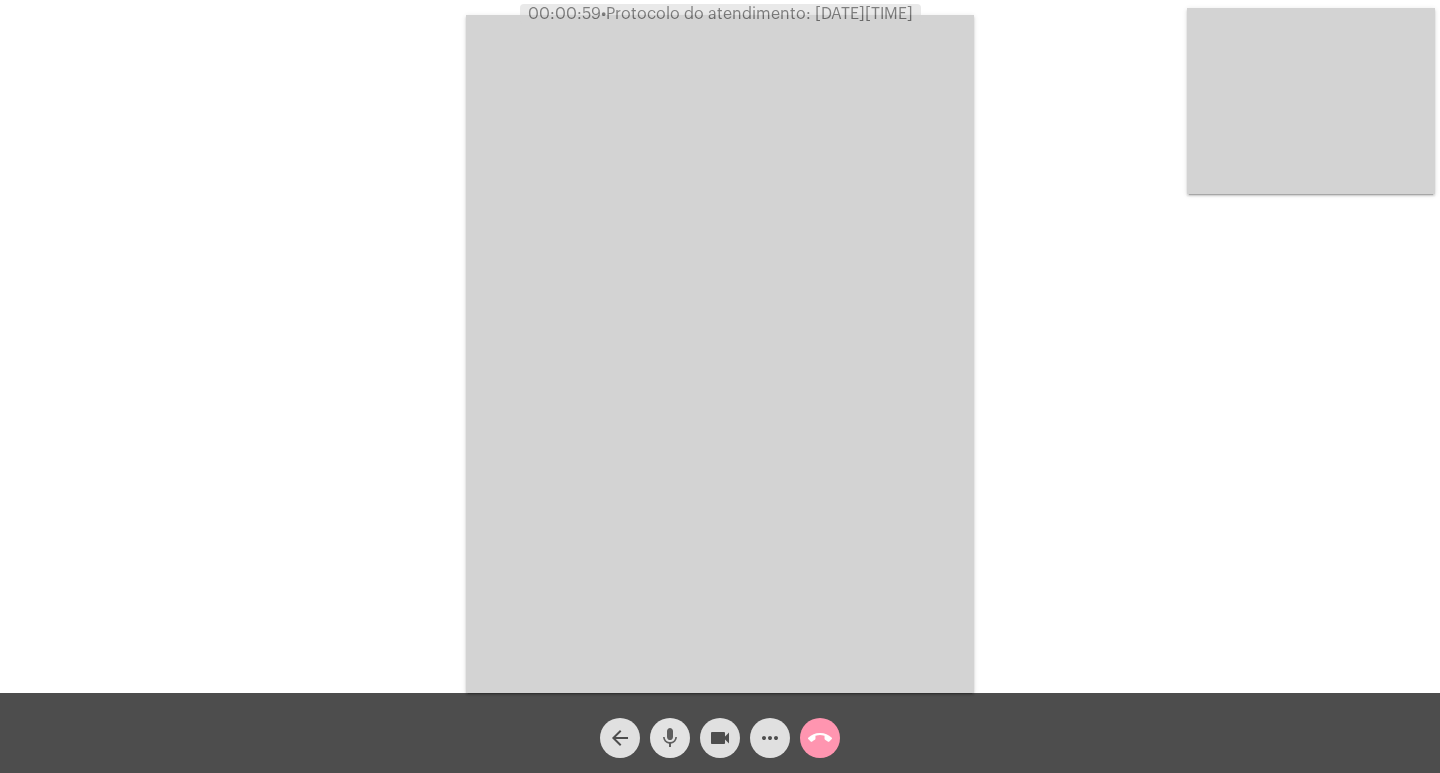 click on "mic" 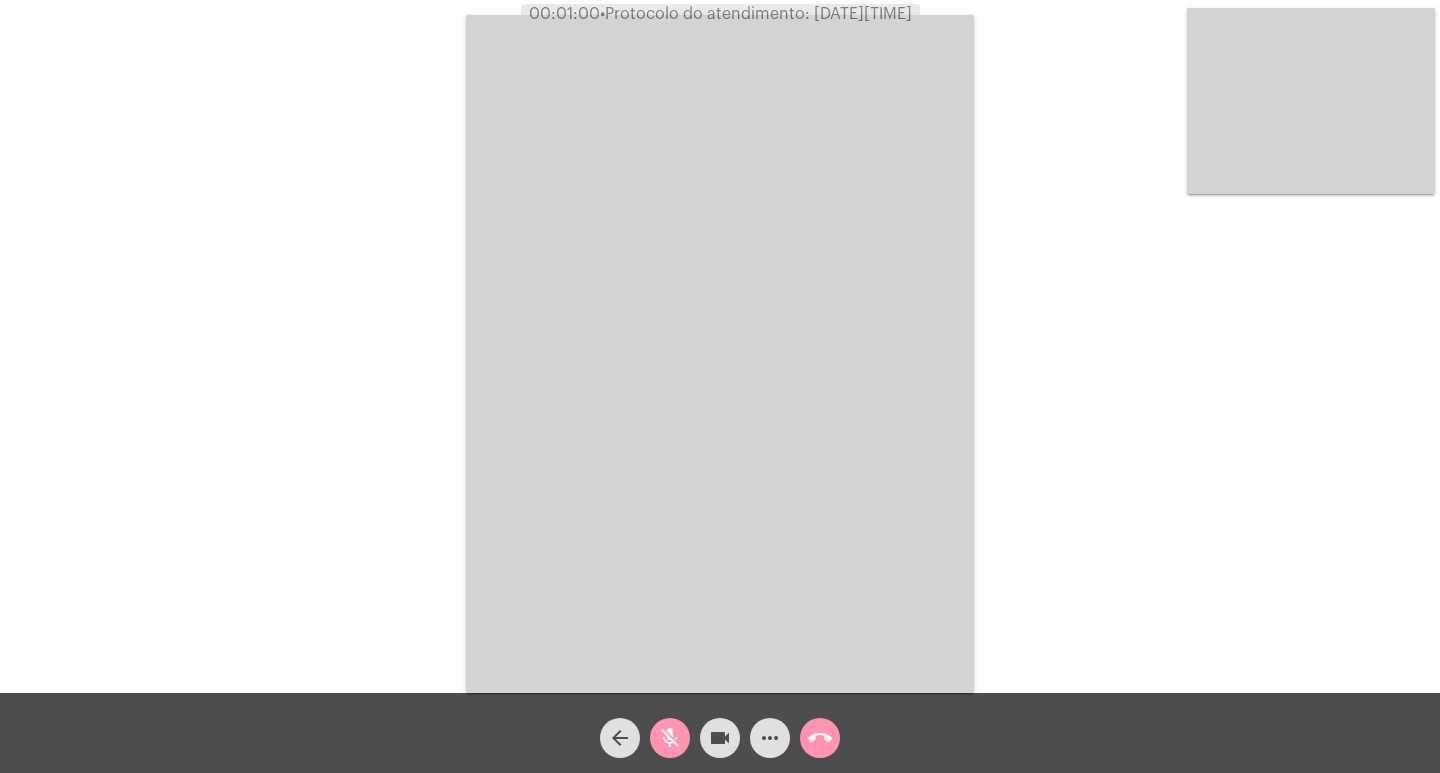 click on "videocam" 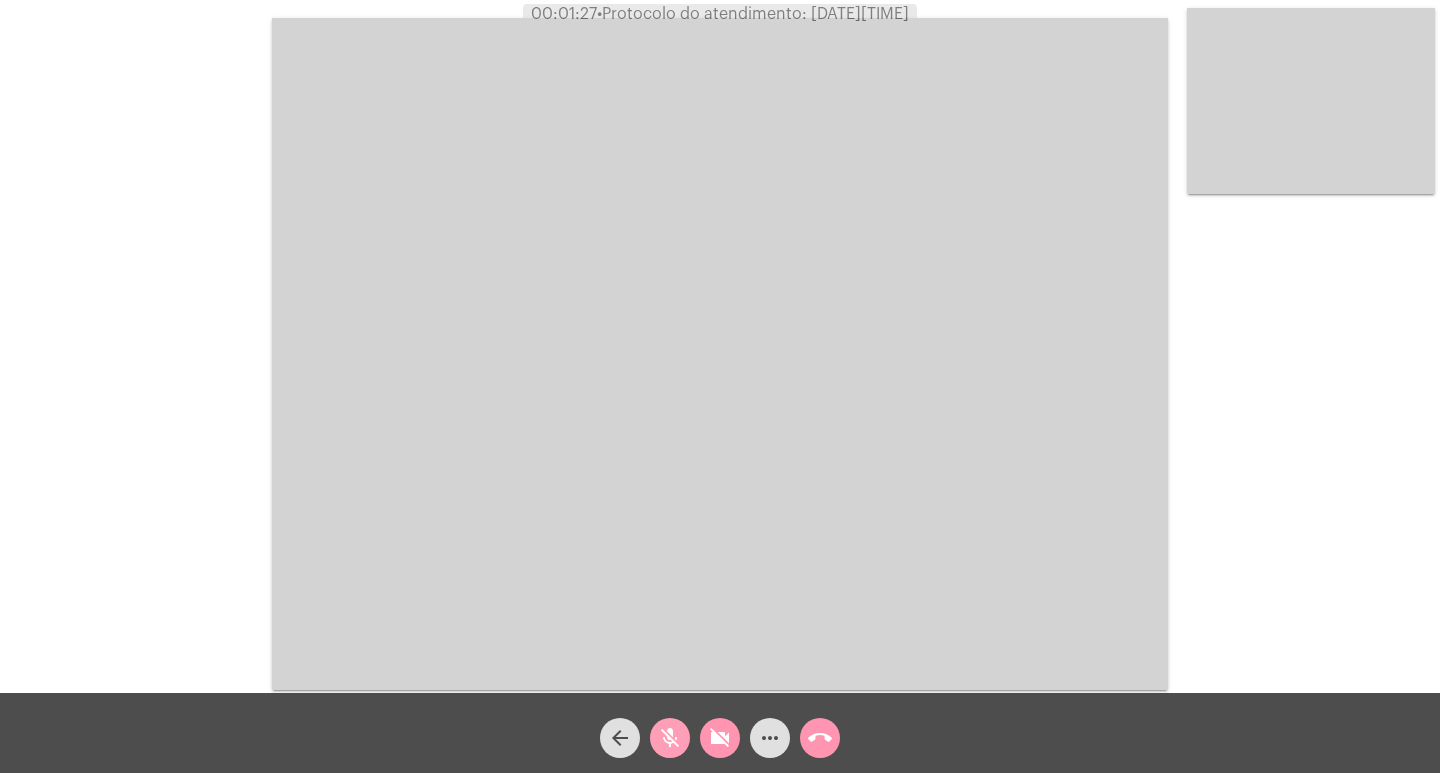 click on "mic_off" 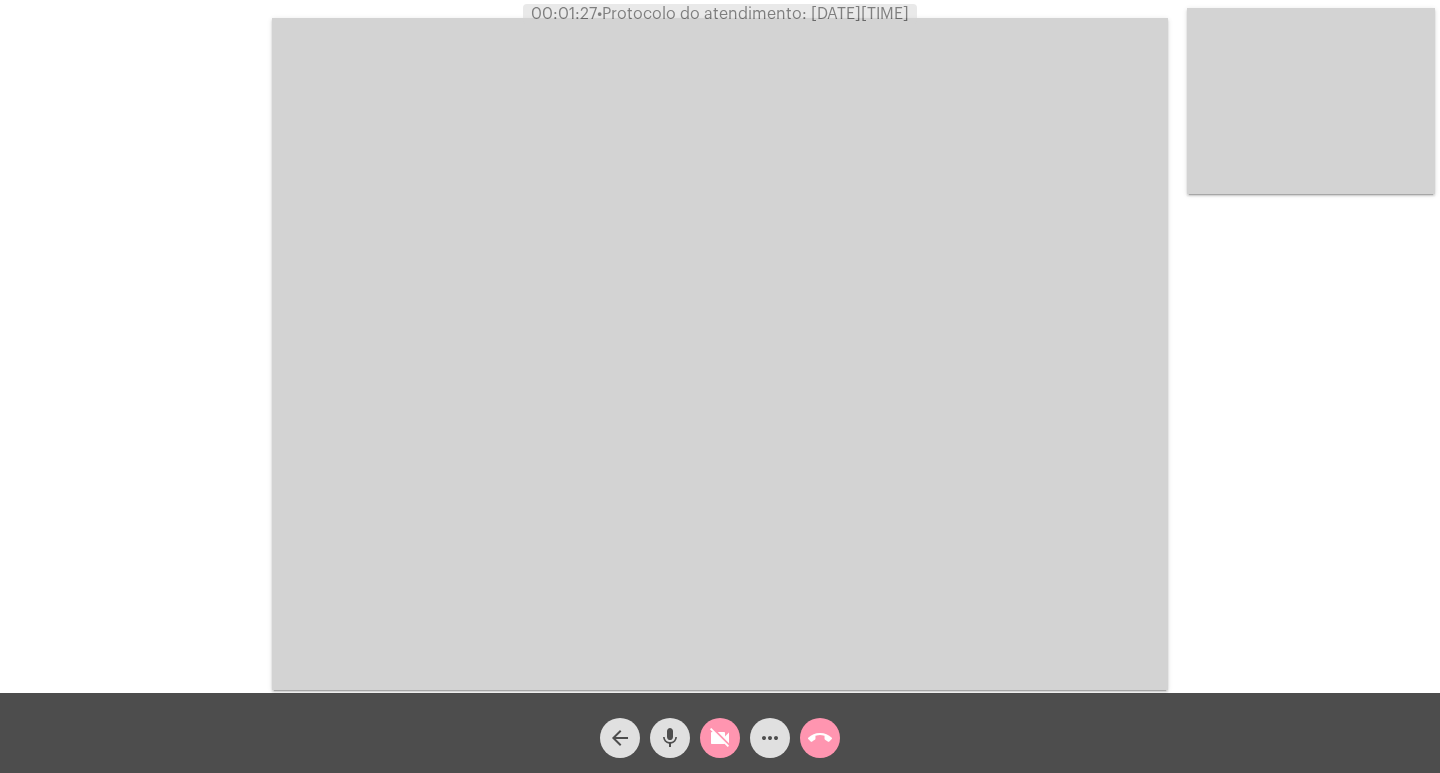 click on "videocam_off" 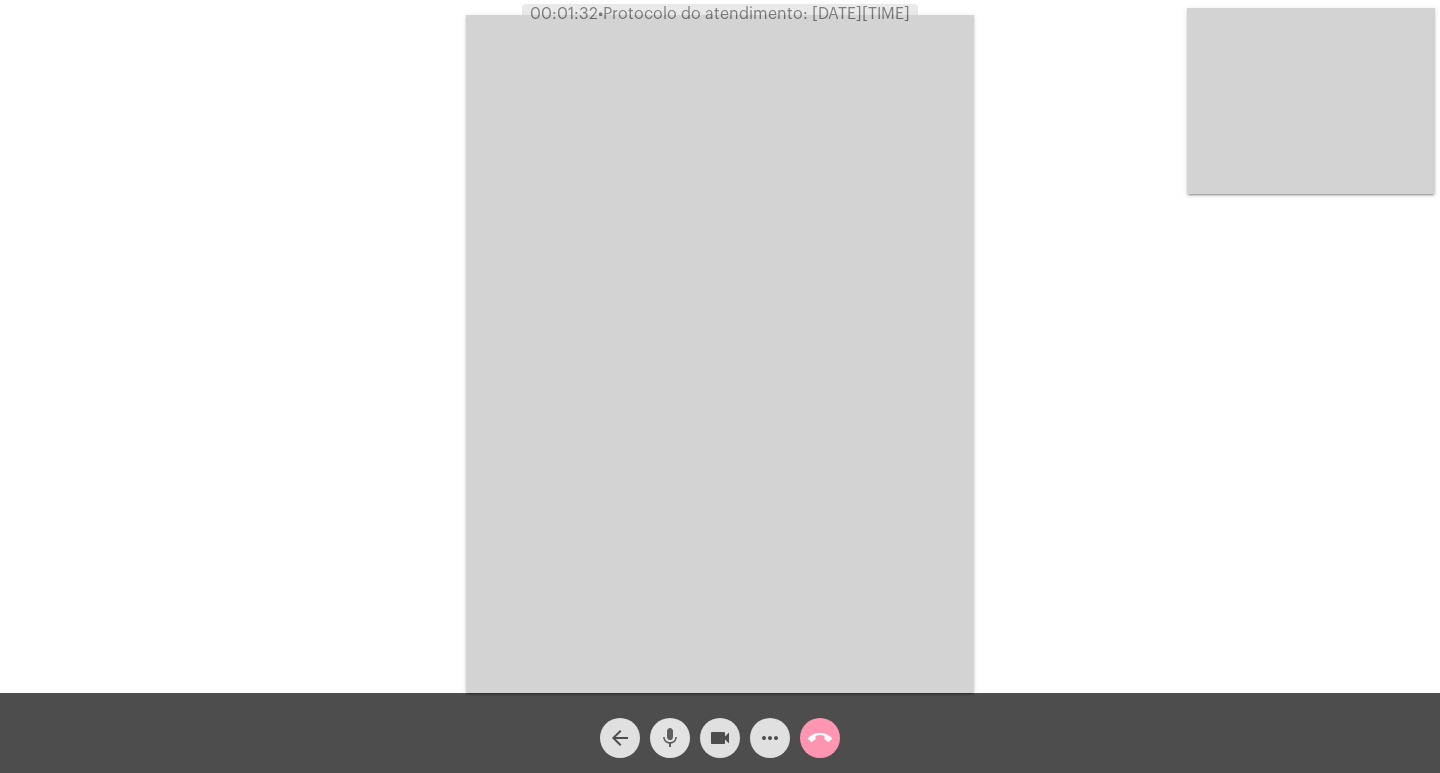 click on "mic" 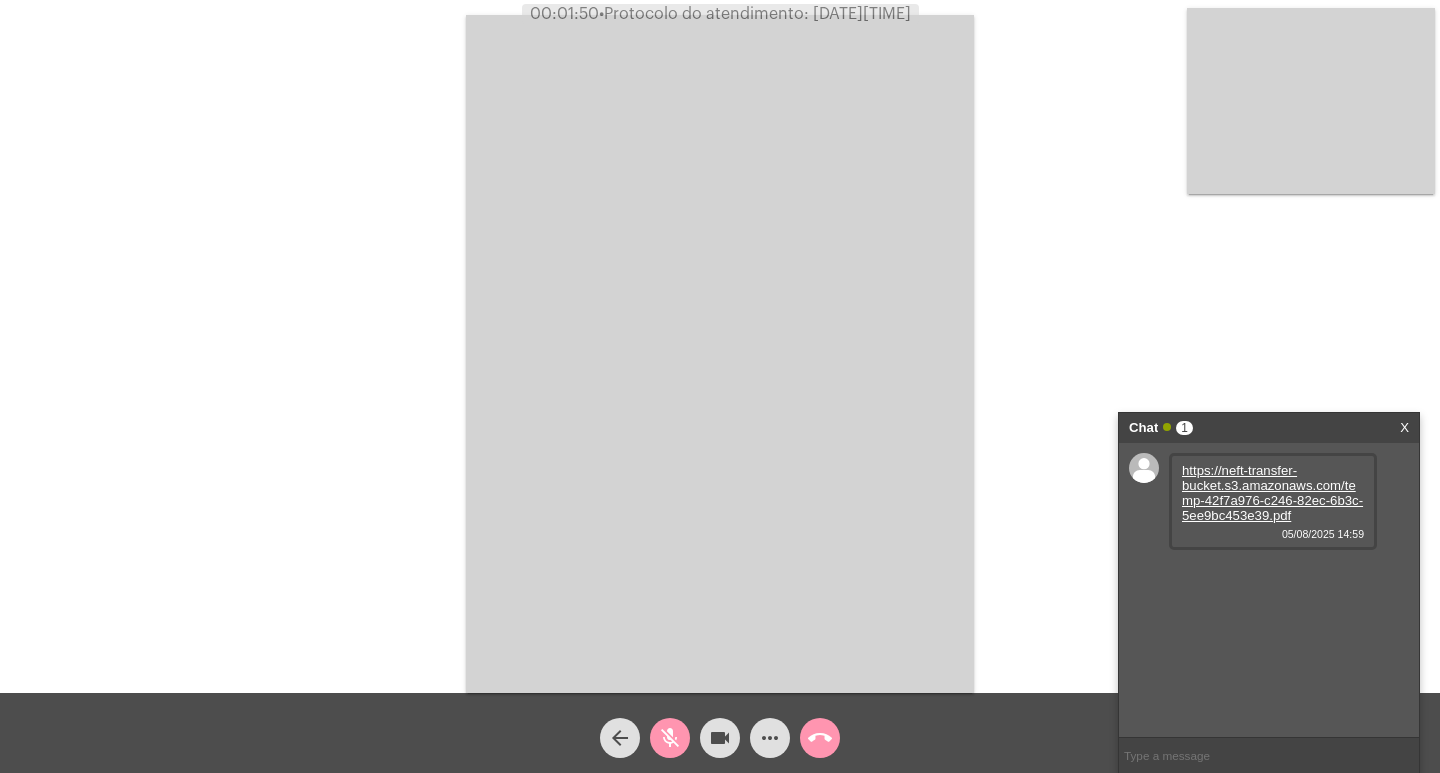 click on "https://neft-transfer-bucket.s3.amazonaws.com/temp-42f7a976-c246-82ec-6b3c-5ee9bc453e39.pdf" at bounding box center [1272, 493] 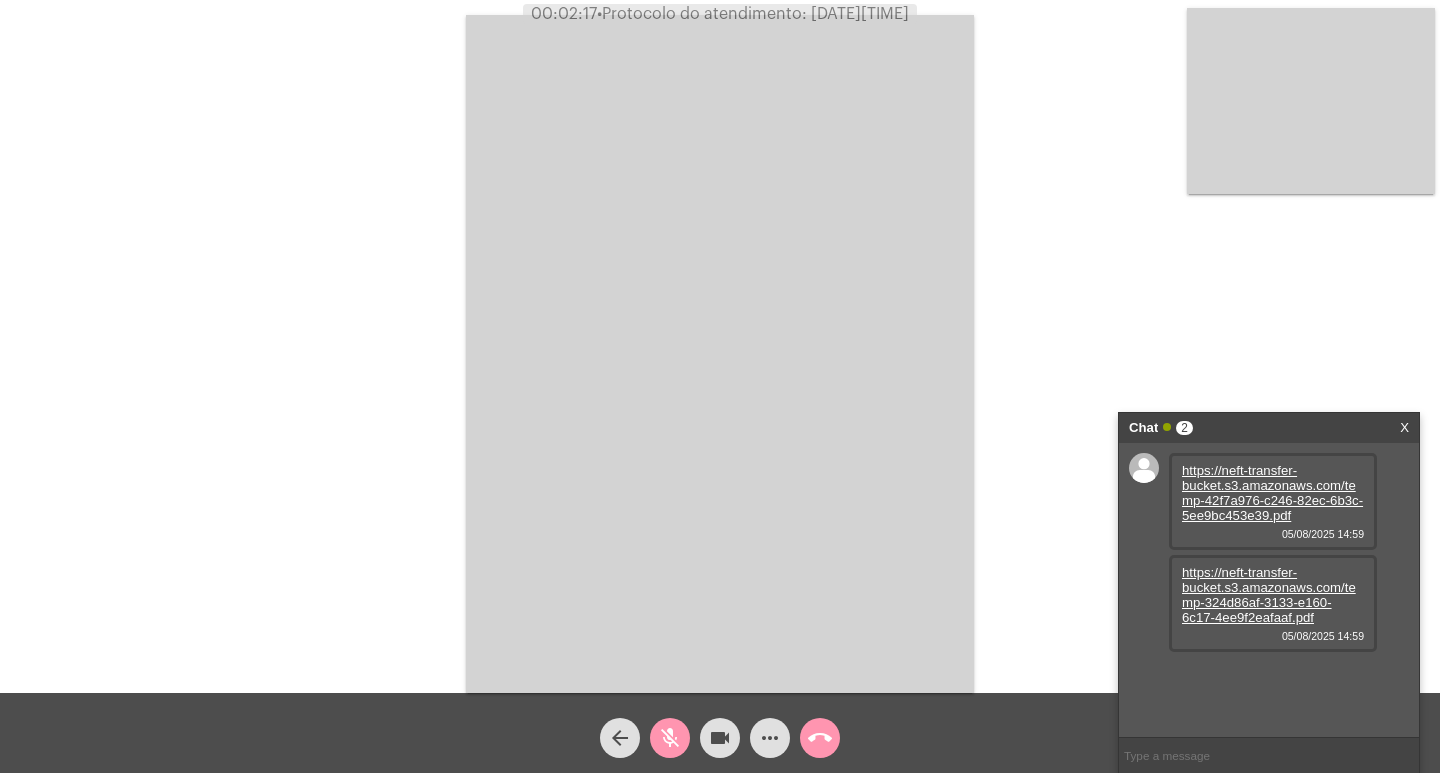 click on "https://neft-transfer-bucket.s3.amazonaws.com/temp-324d86af-3133-e160-6c17-4ee9f2eafaaf.pdf" at bounding box center (1269, 595) 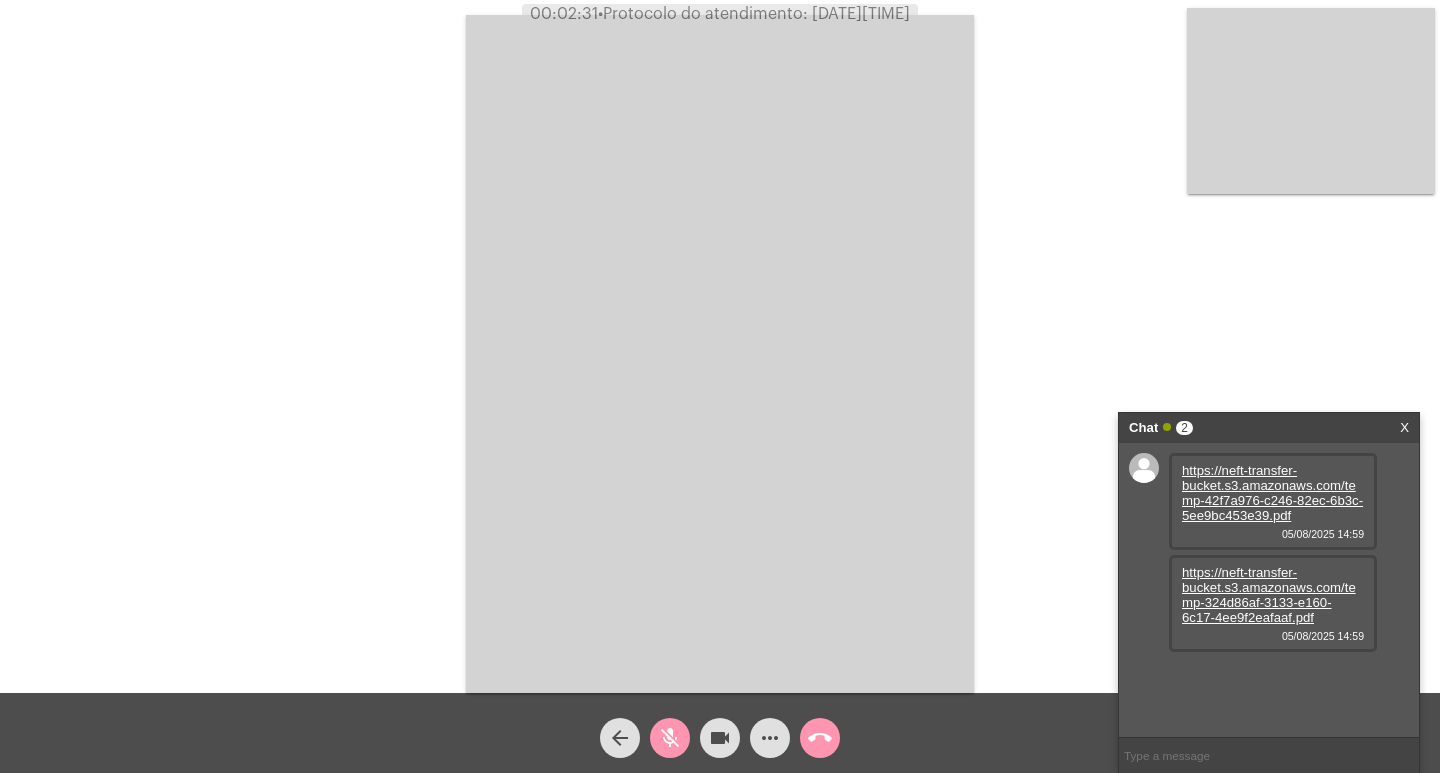 click on "mic_off" 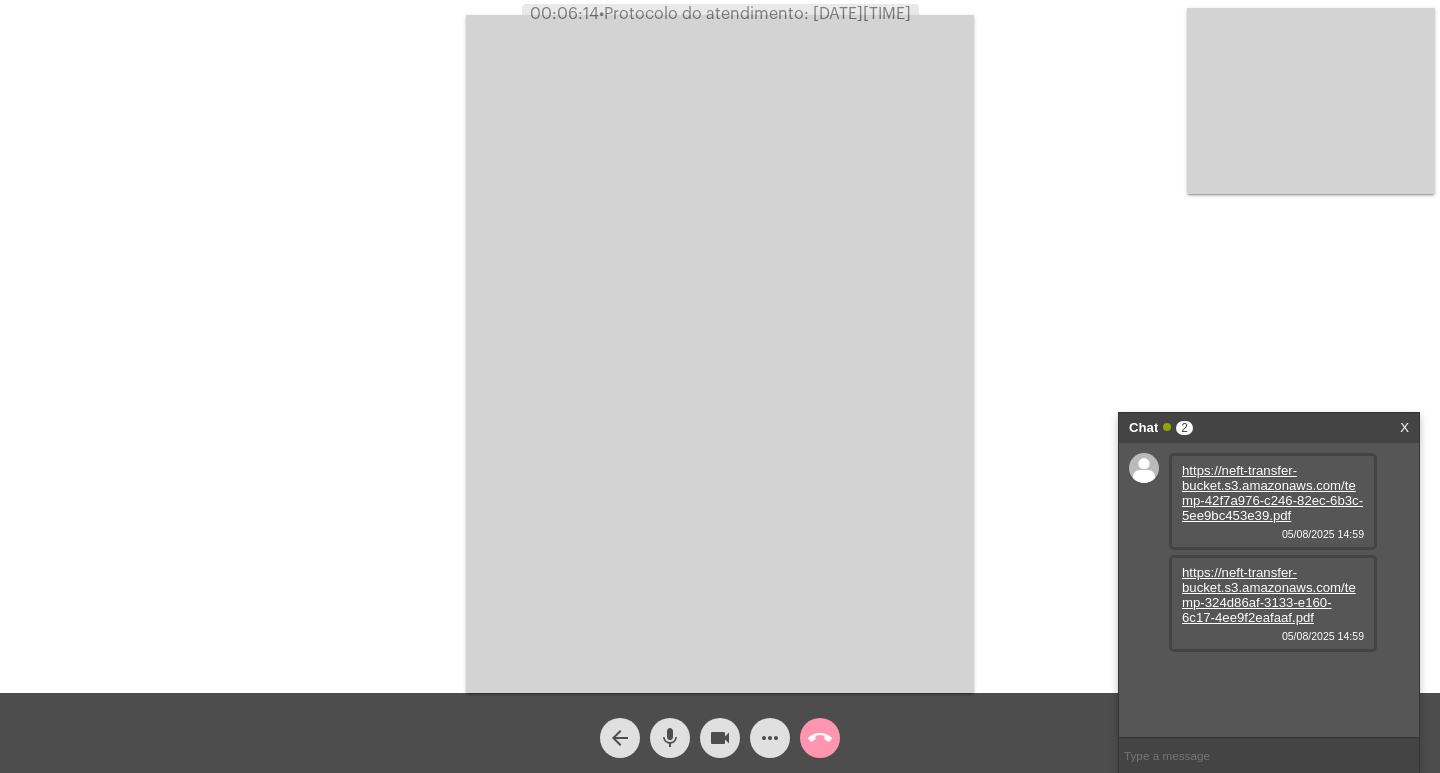click on "videocam" 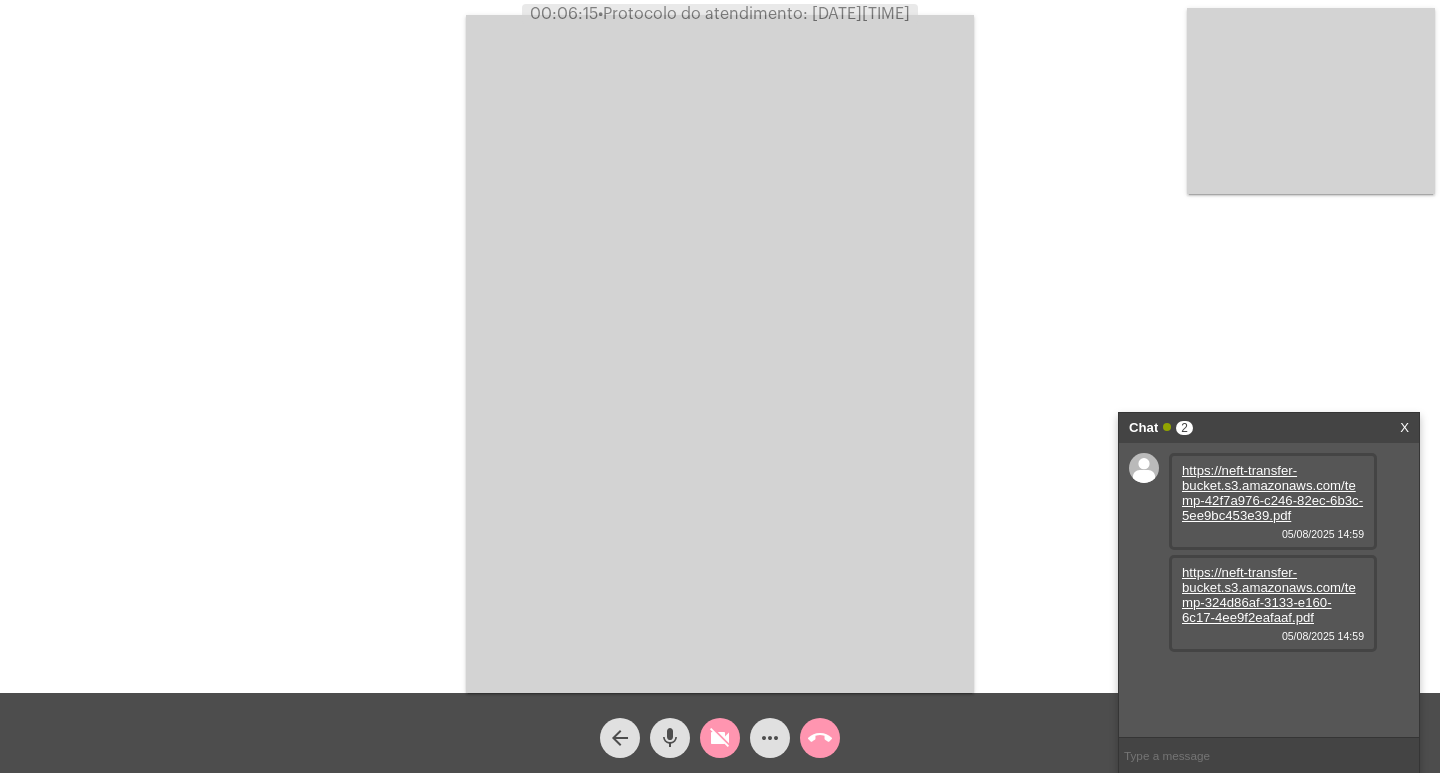 click on "mic" 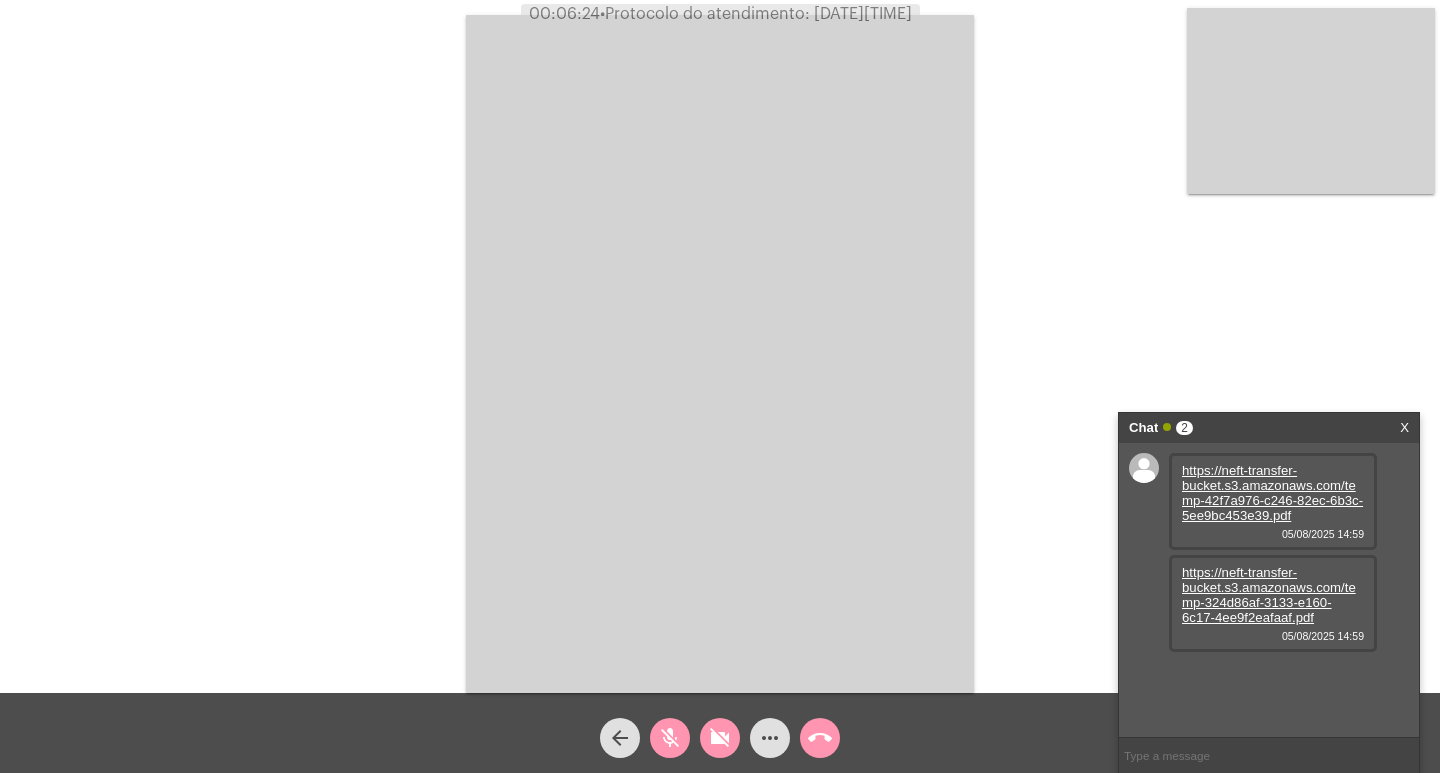 click on "arrow_back" 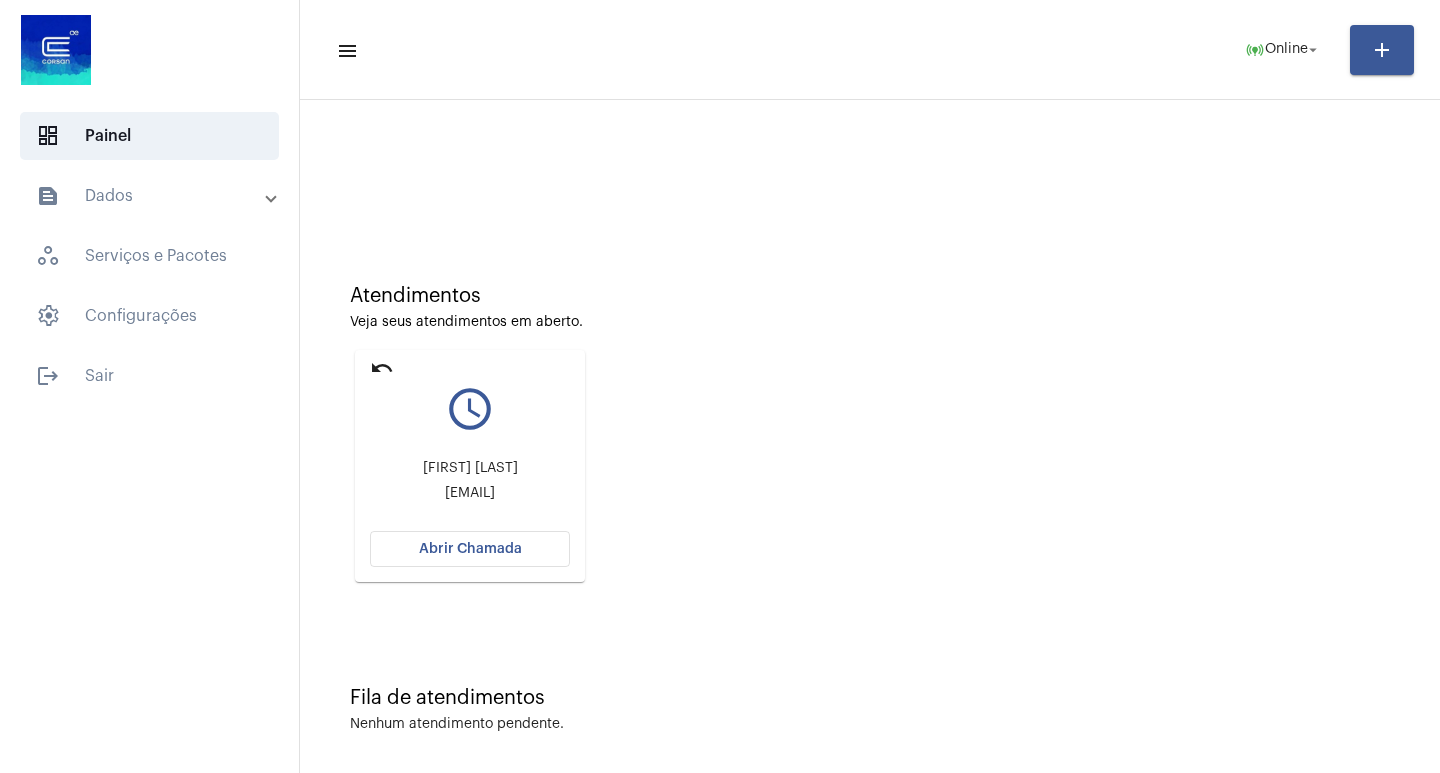 click on "Abrir Chamada" 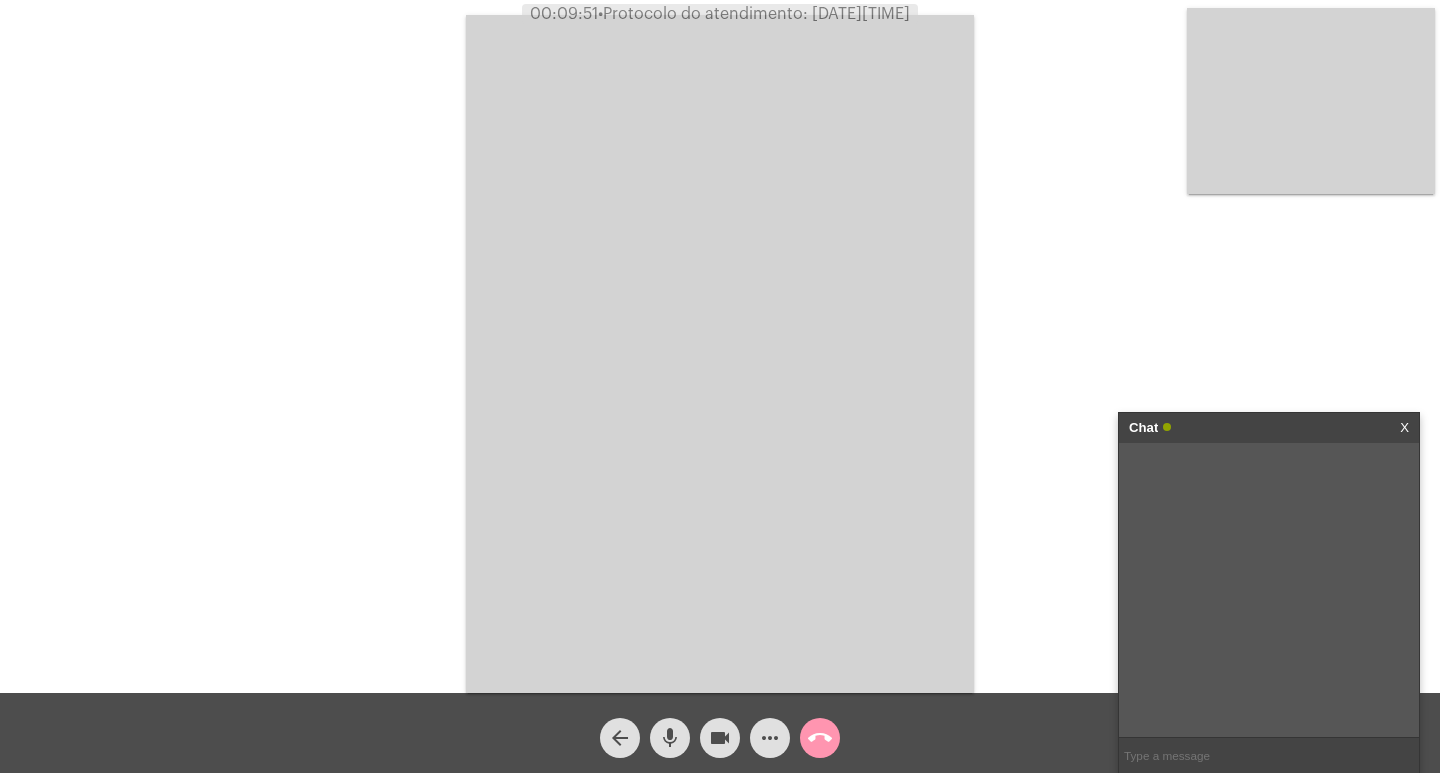 click on "• Protocolo do atendimento: [PROTOCOL]" 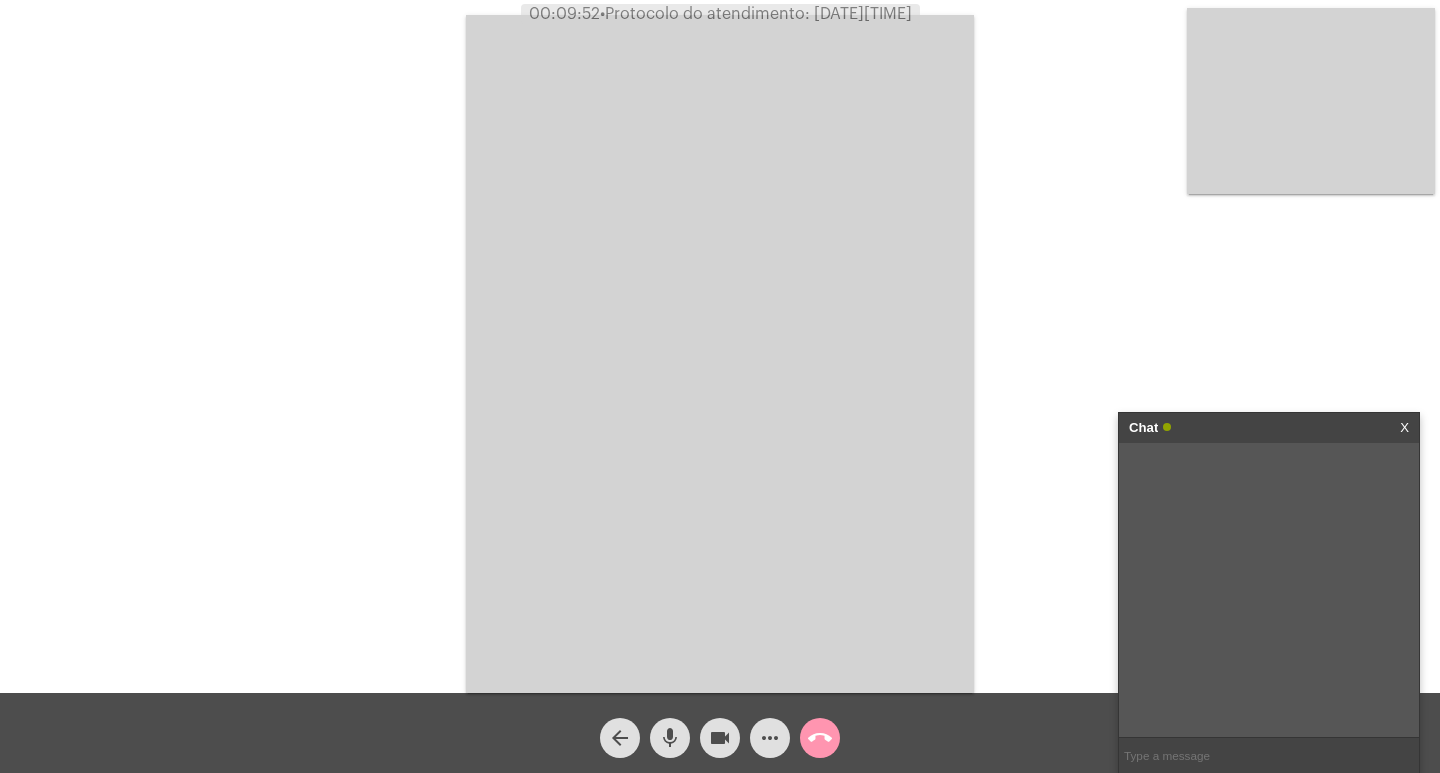 copy on "[PROTOCOL]" 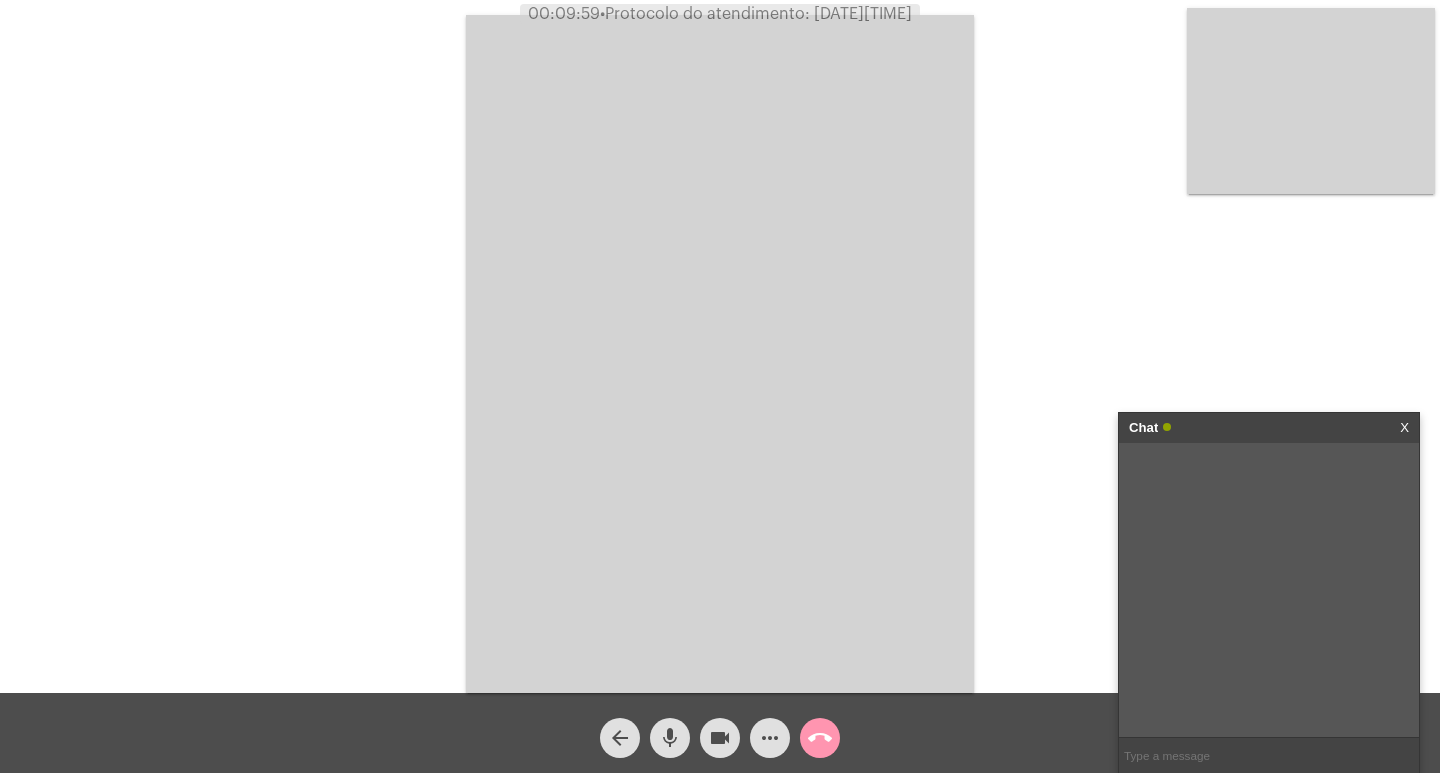 click at bounding box center (720, 354) 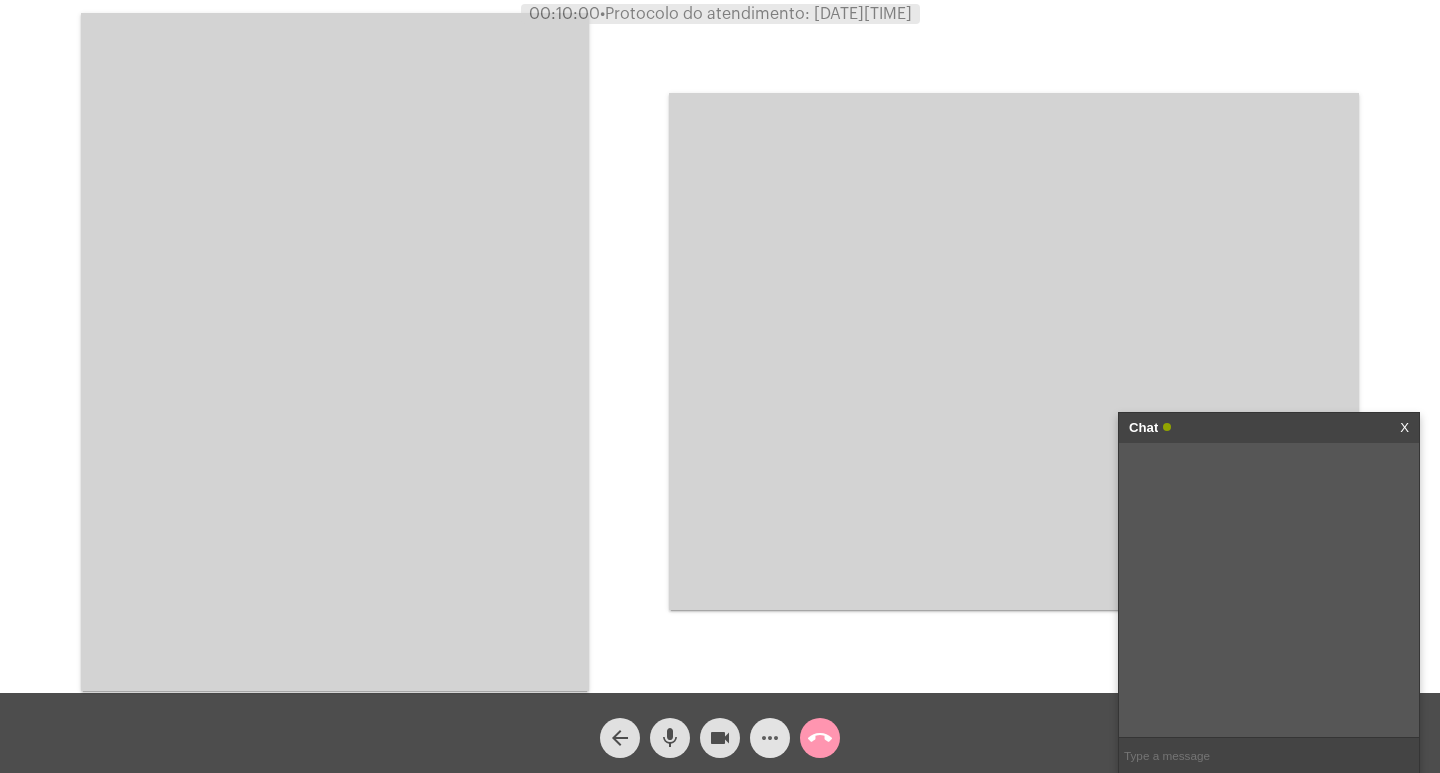 click on "more_horiz" 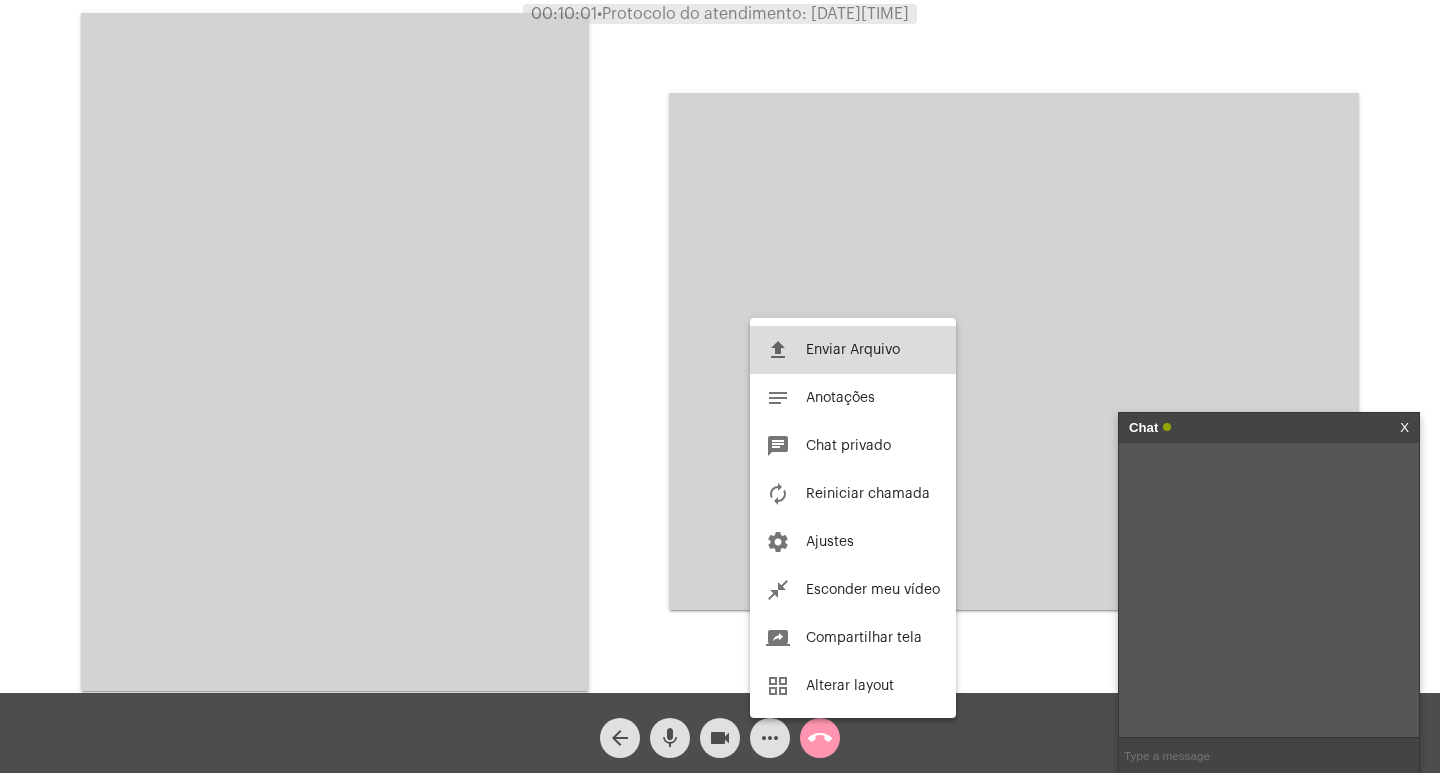 click on "file_upload Enviar Arquivo" at bounding box center [853, 350] 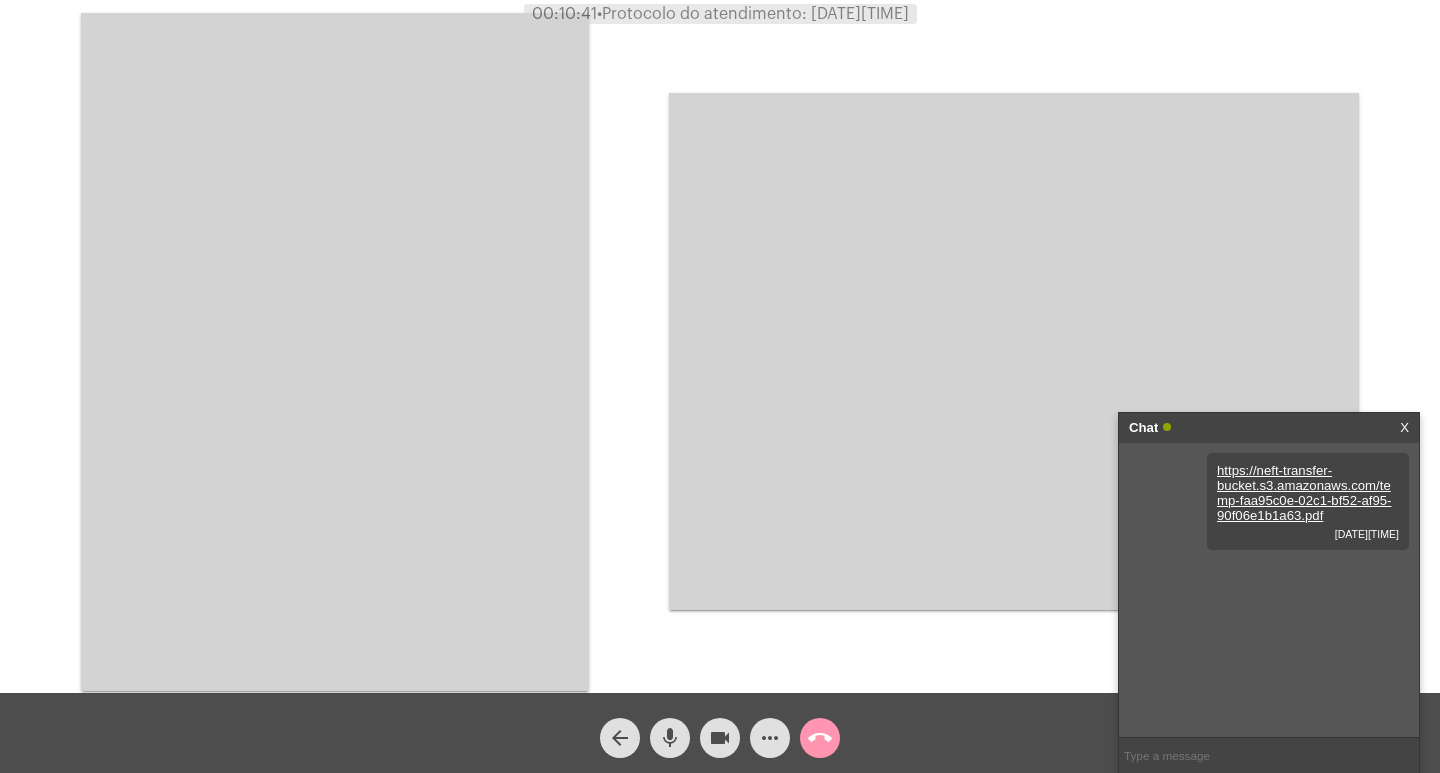 click on "call_end" 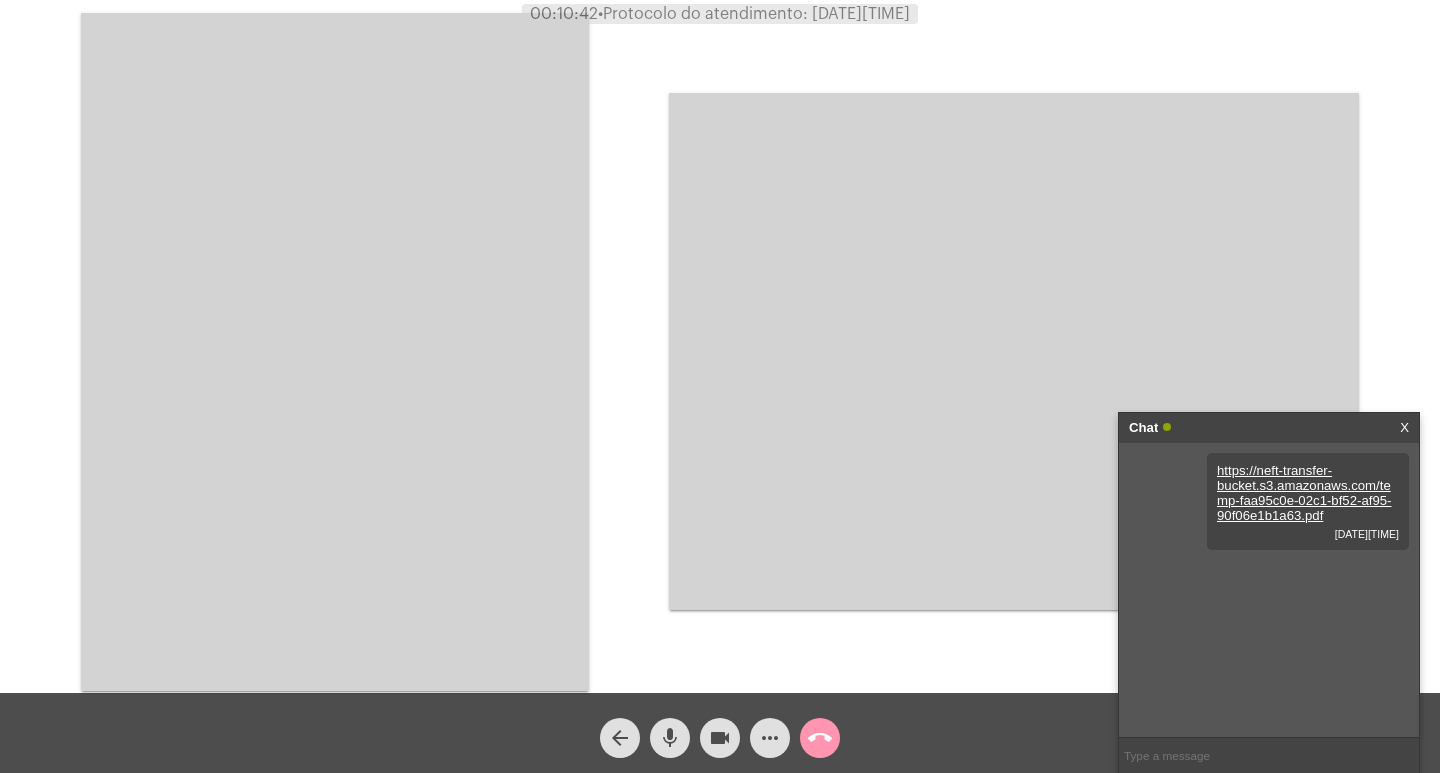 click on "call_end" 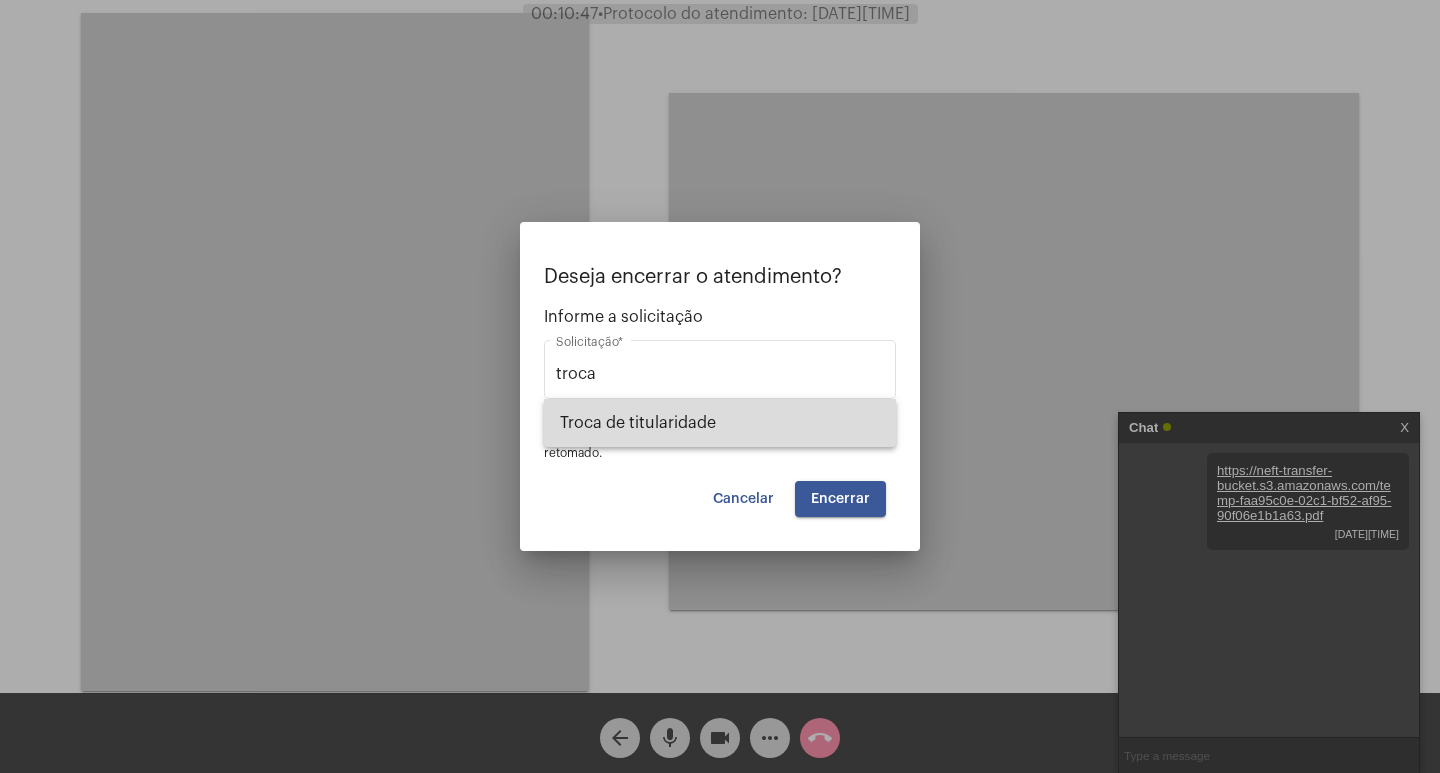 click on "Troca de titularidade" at bounding box center (720, 423) 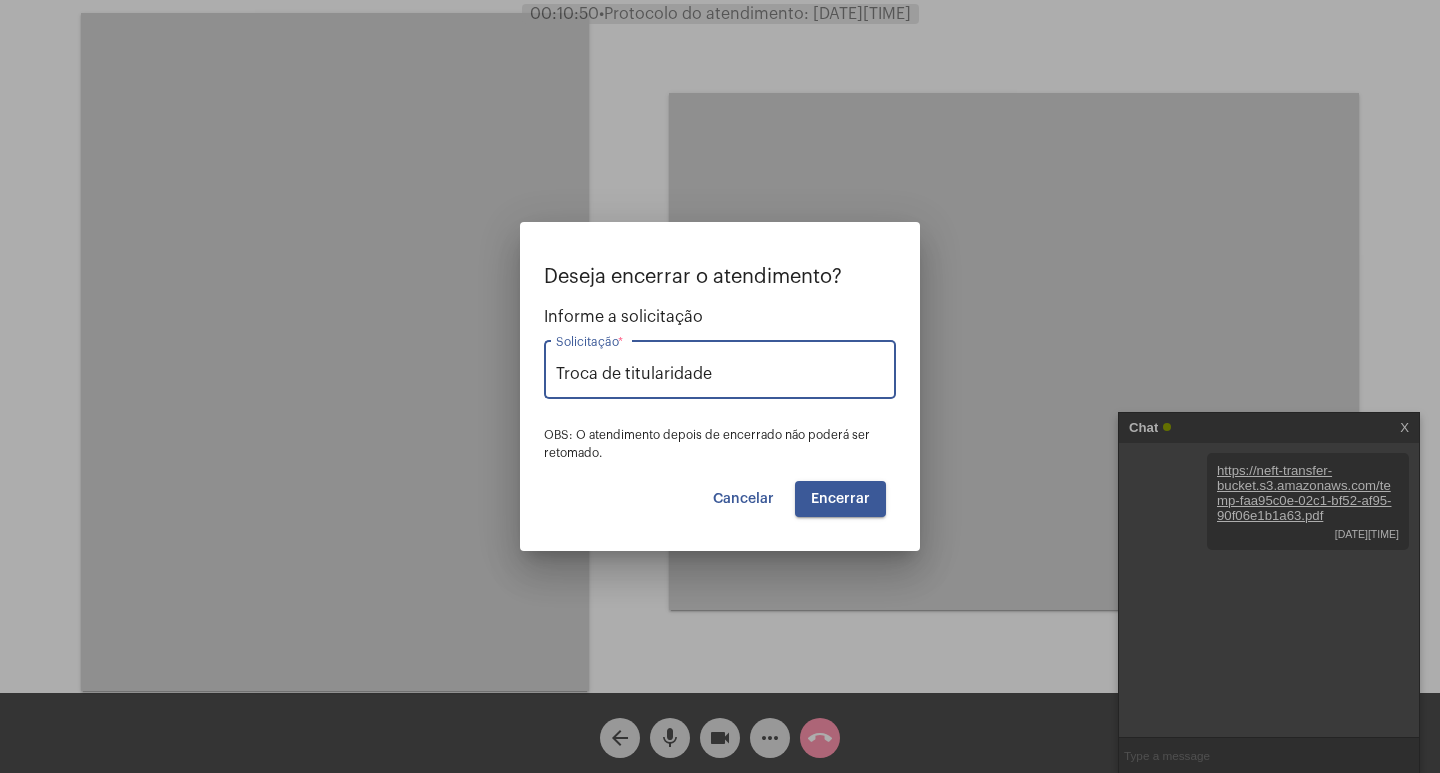 click on "Encerrar" at bounding box center (840, 499) 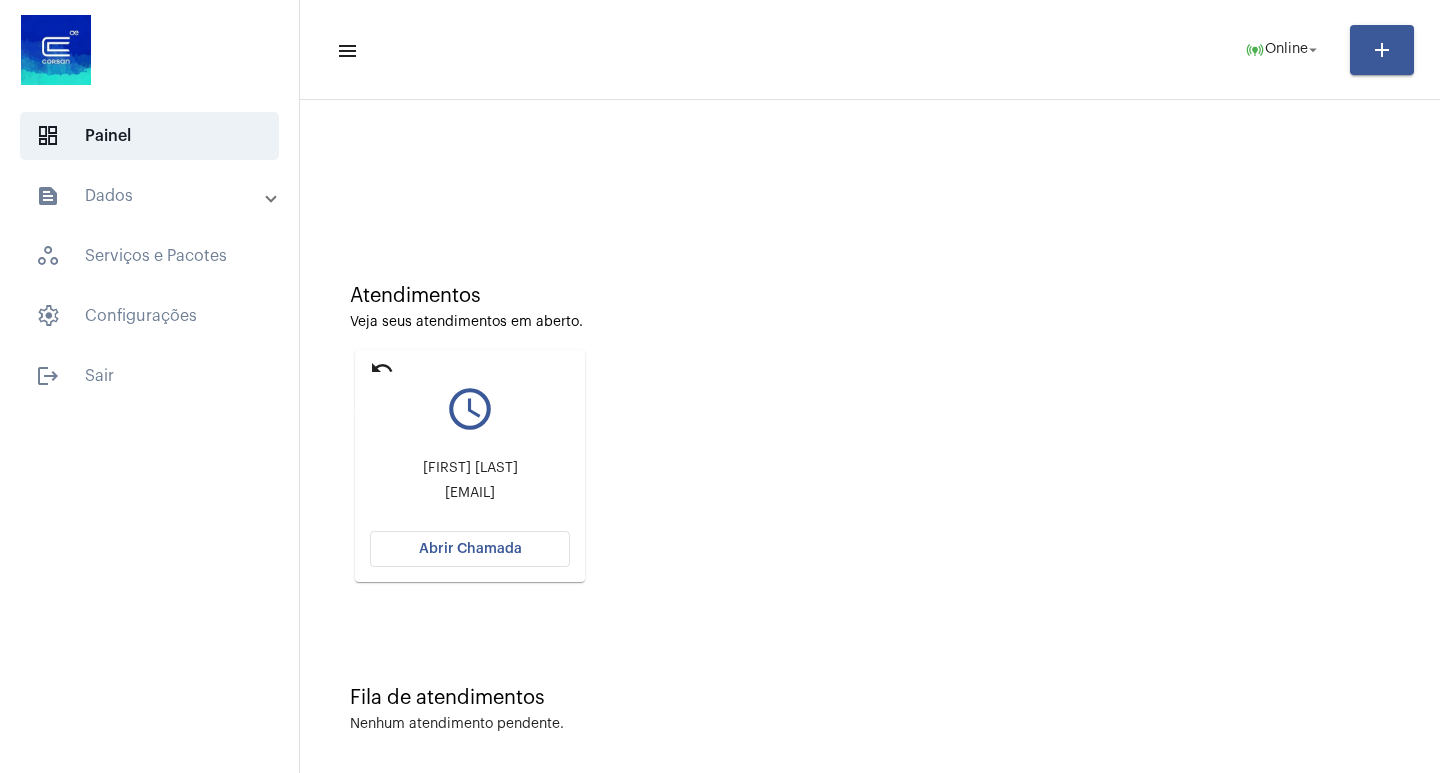 click on "undo" 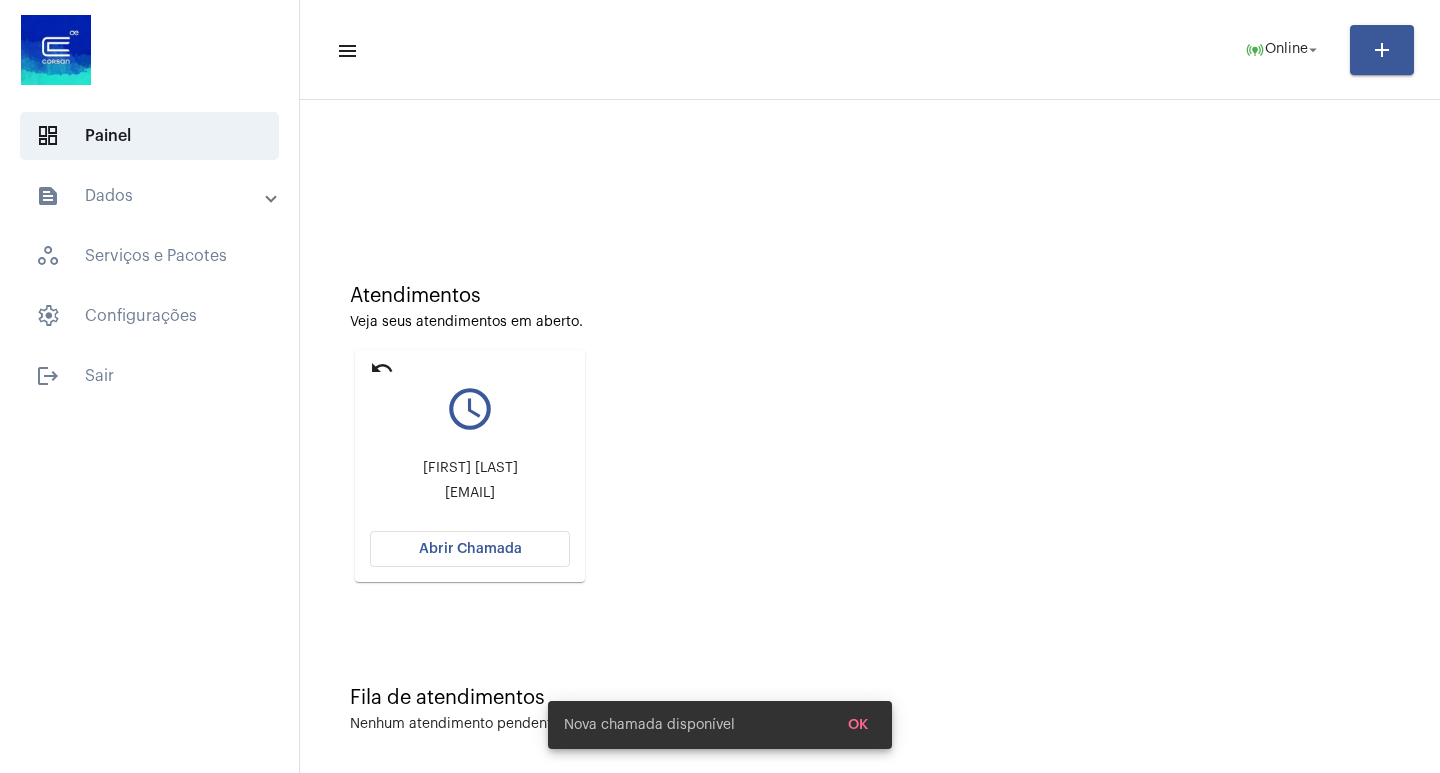 click on "undo" 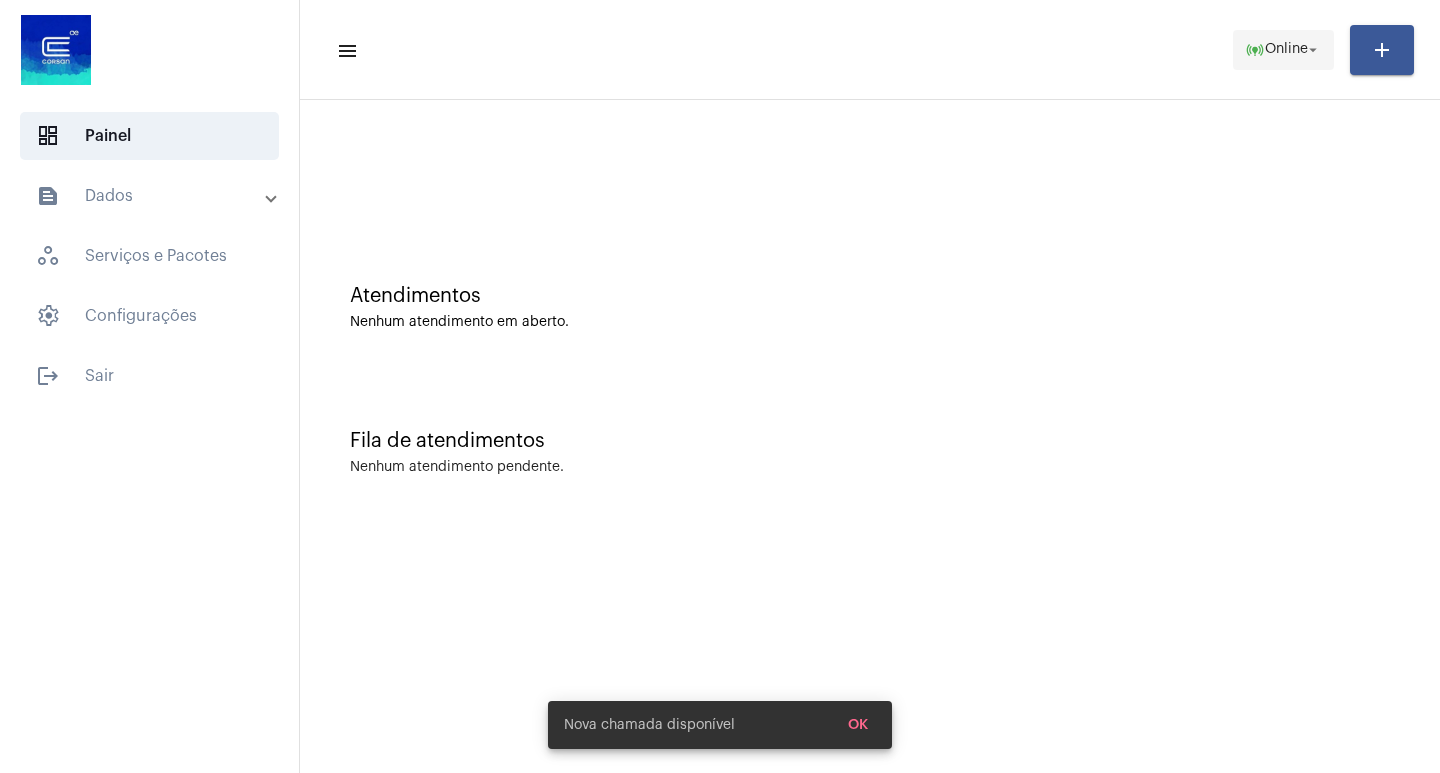 click on "online_prediction  Online arrow_drop_down" 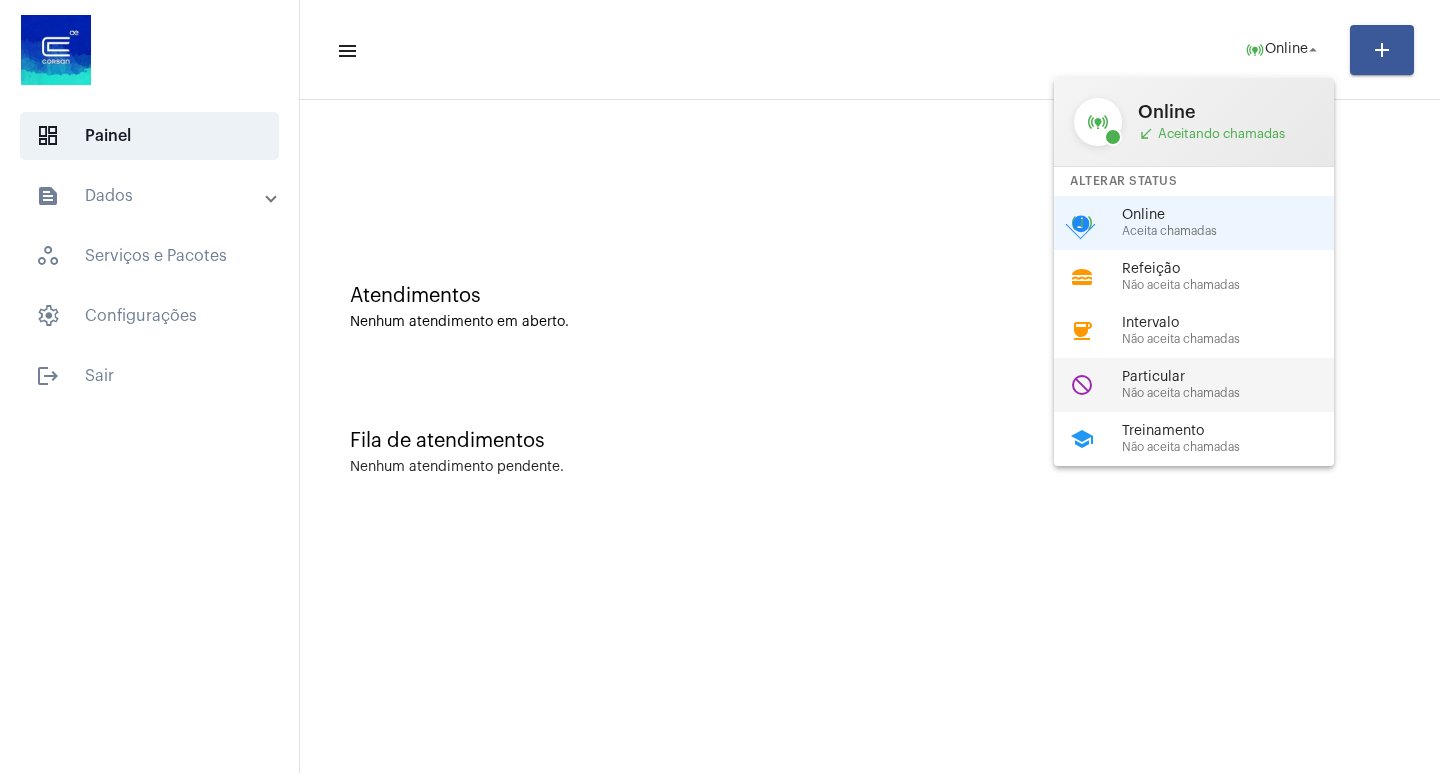 click on "Particular" at bounding box center (1236, 377) 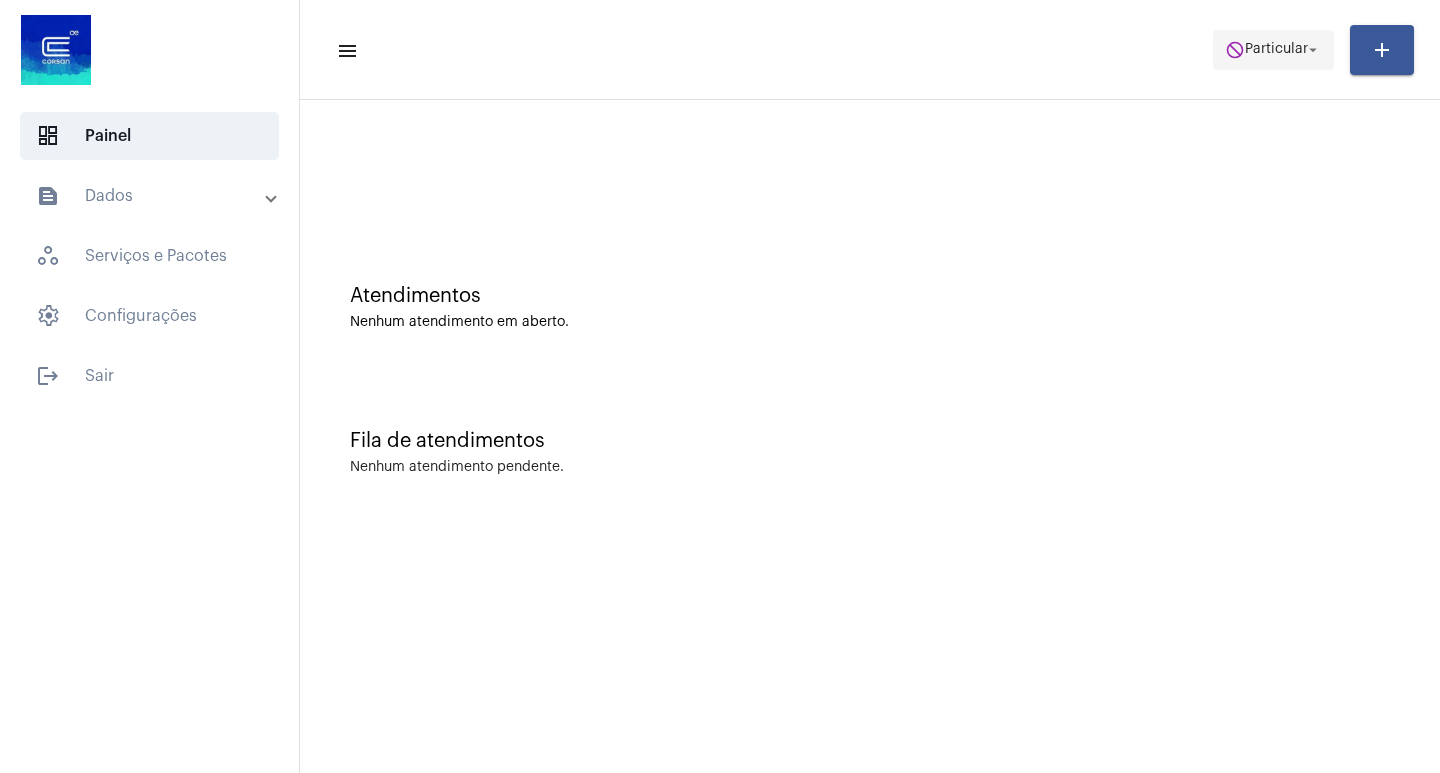 click on "do_not_disturb  Particular arrow_drop_down" 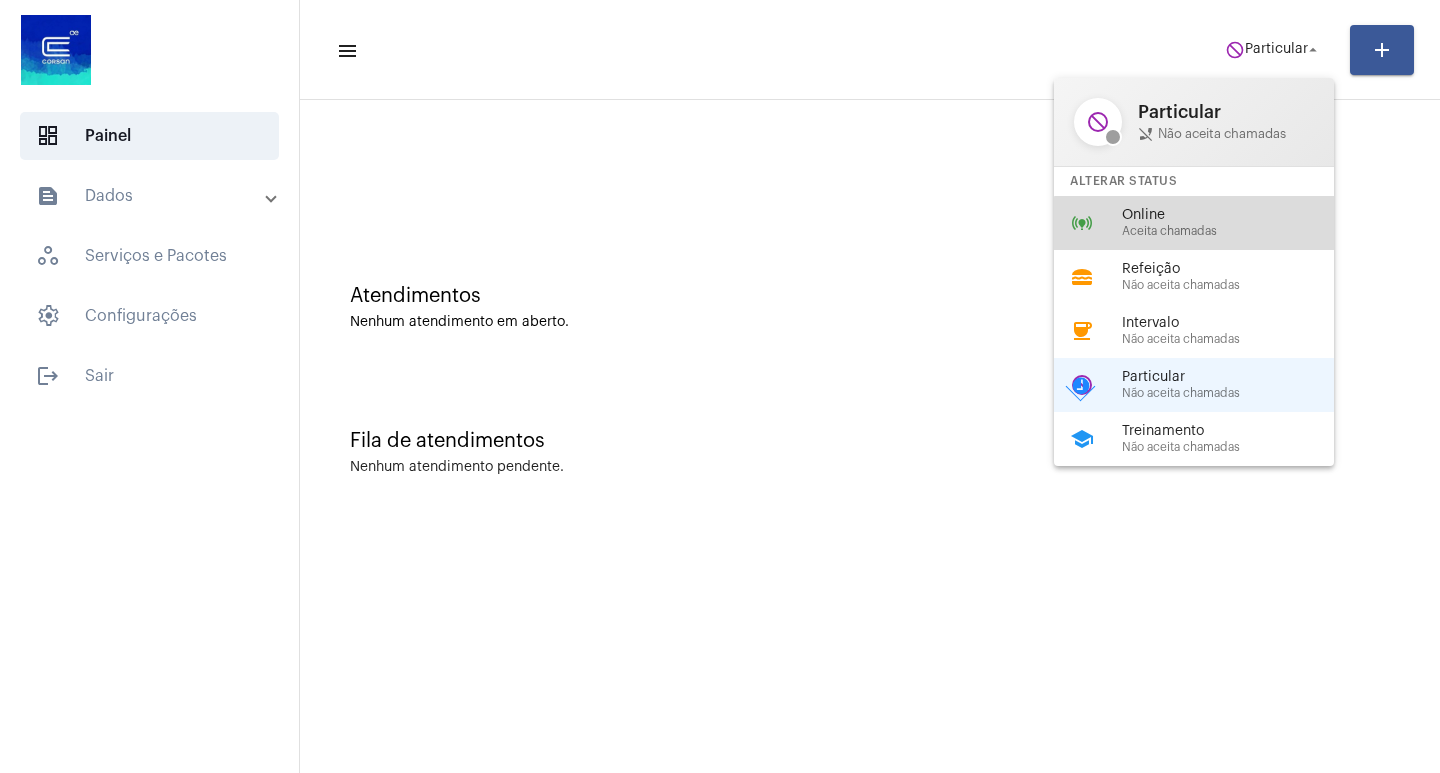 click on "Aceita chamadas" at bounding box center (1236, 231) 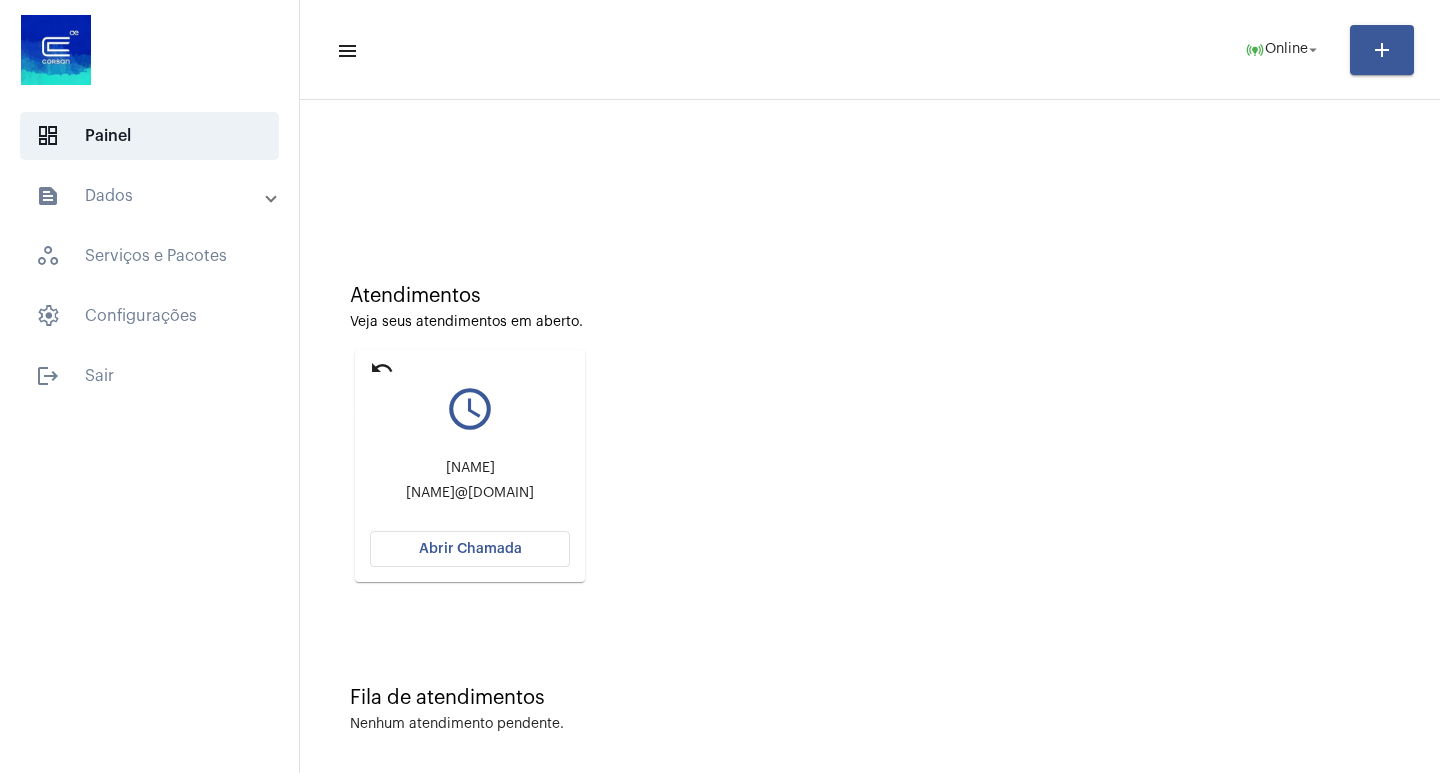 click on "undo" 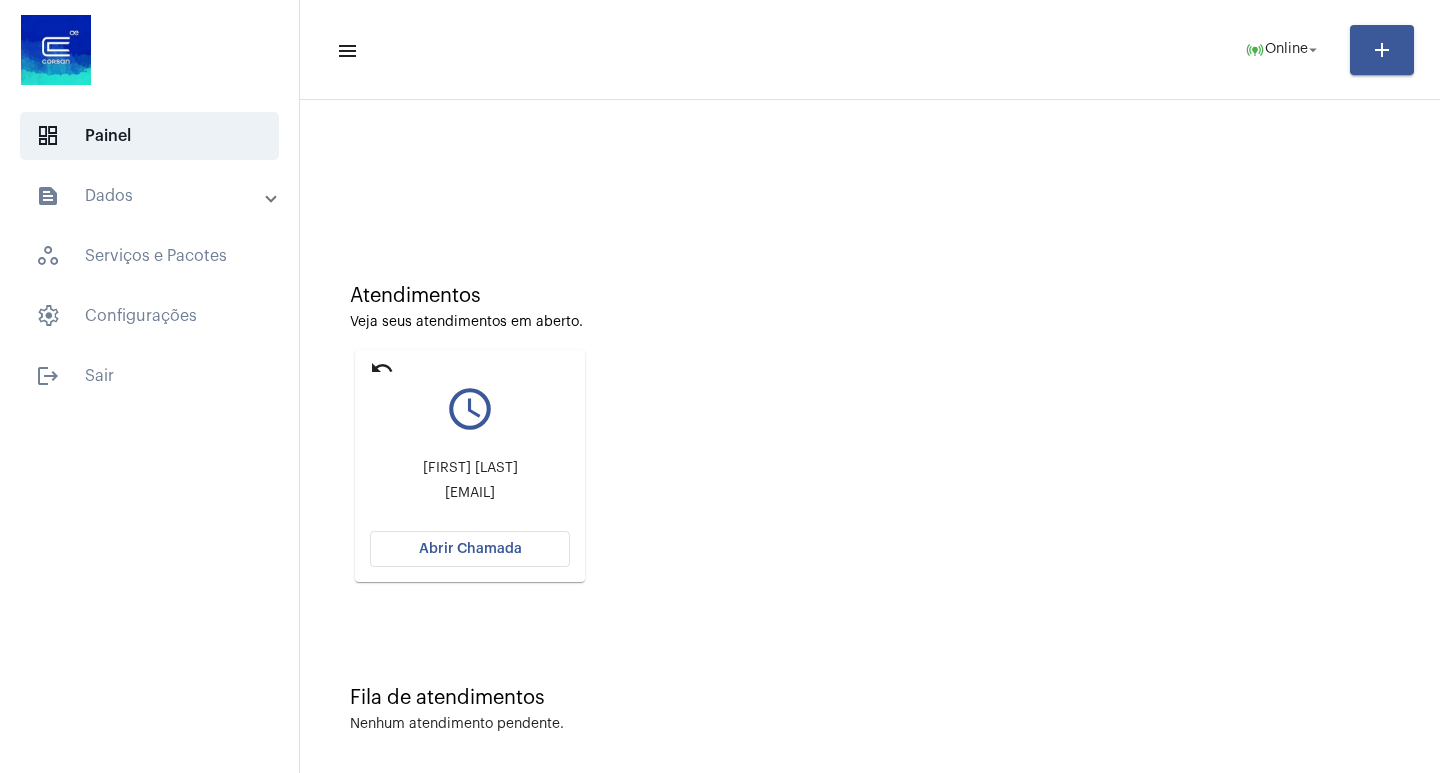 click on "Abrir Chamada" 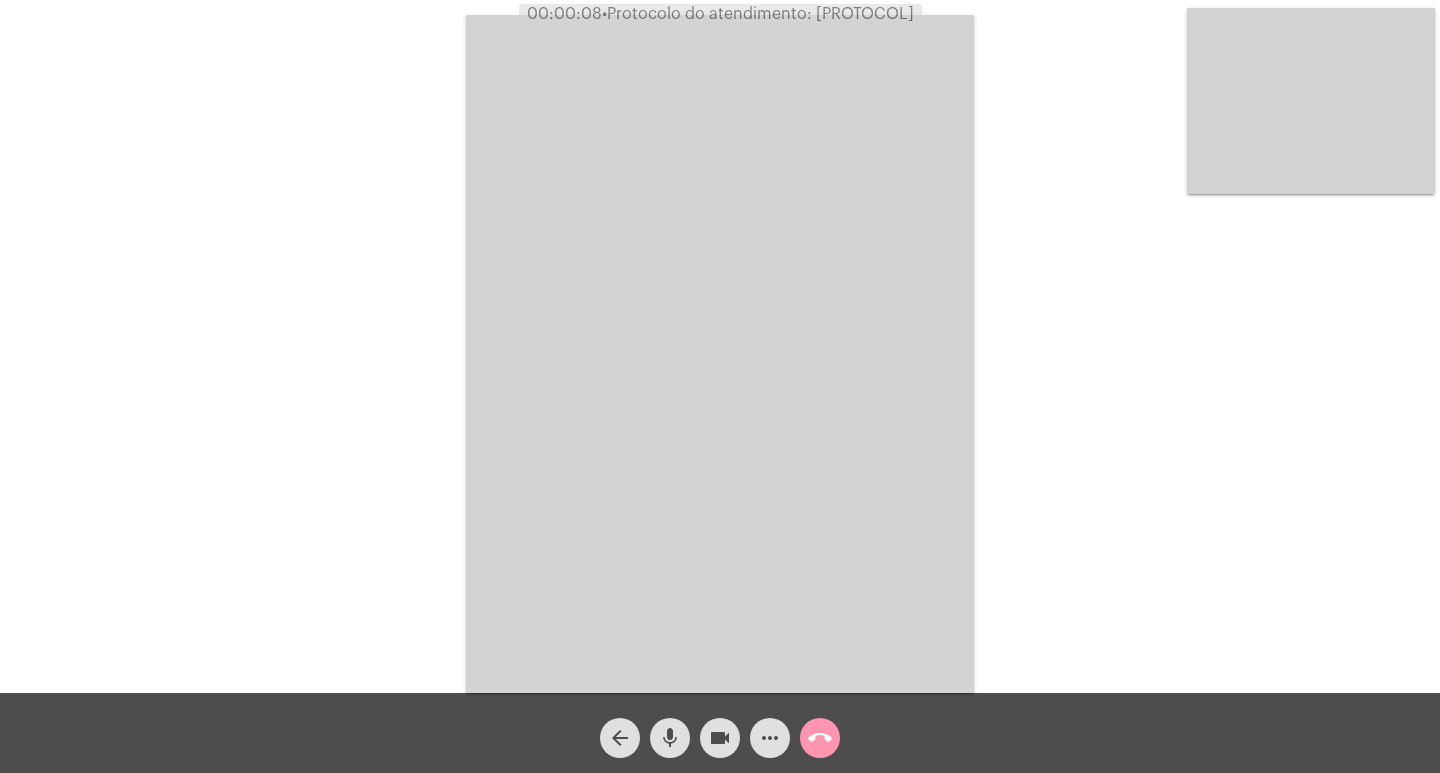 click on "mic" 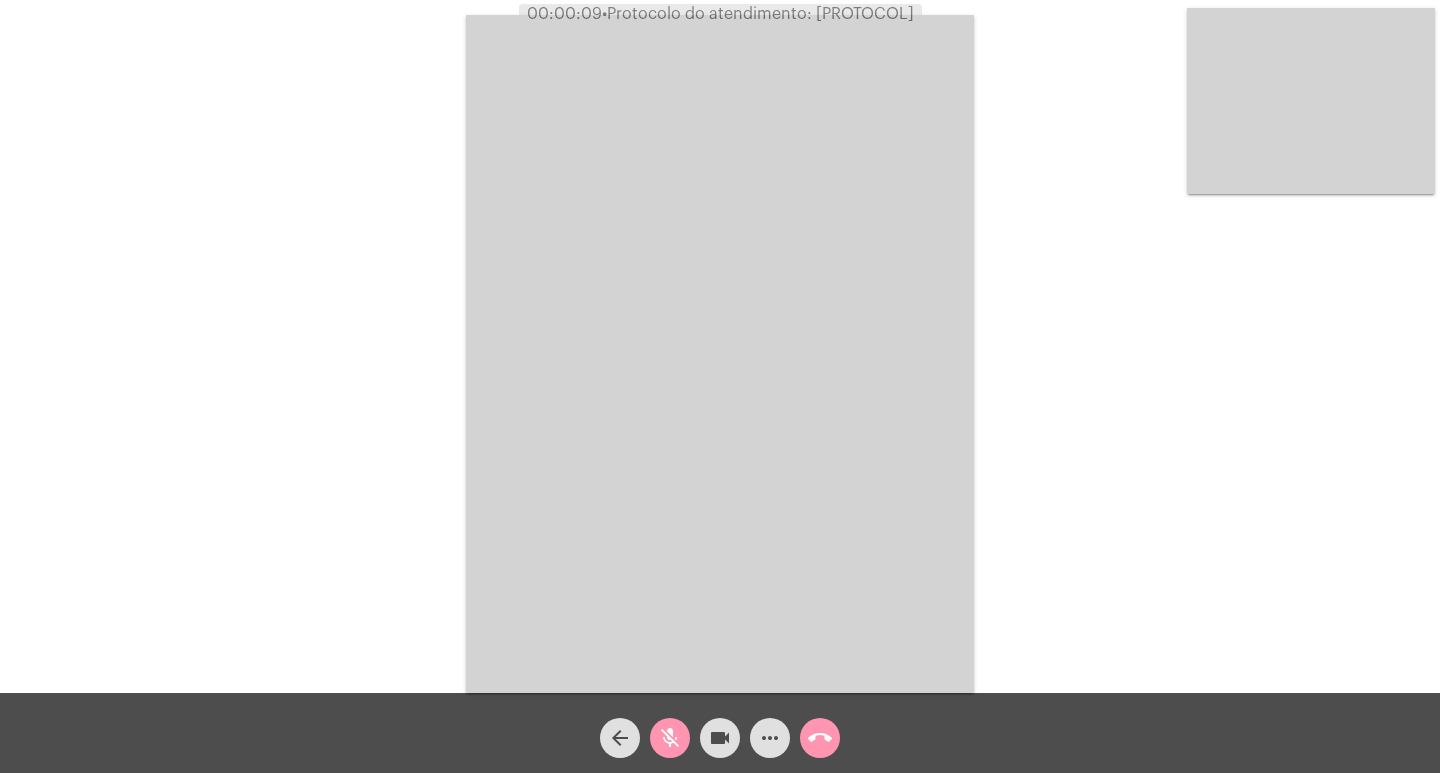 click on "videocam" 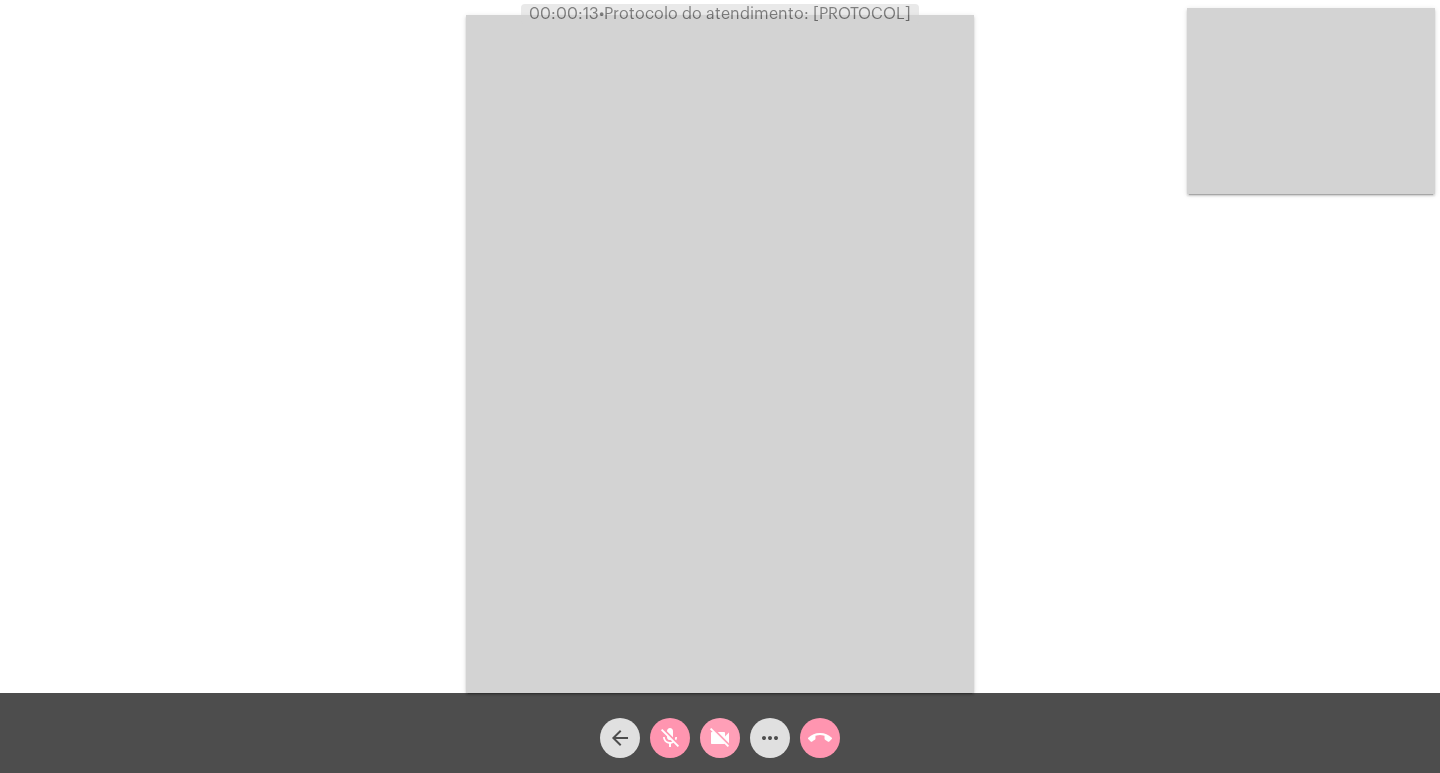 click on "videocam_off" 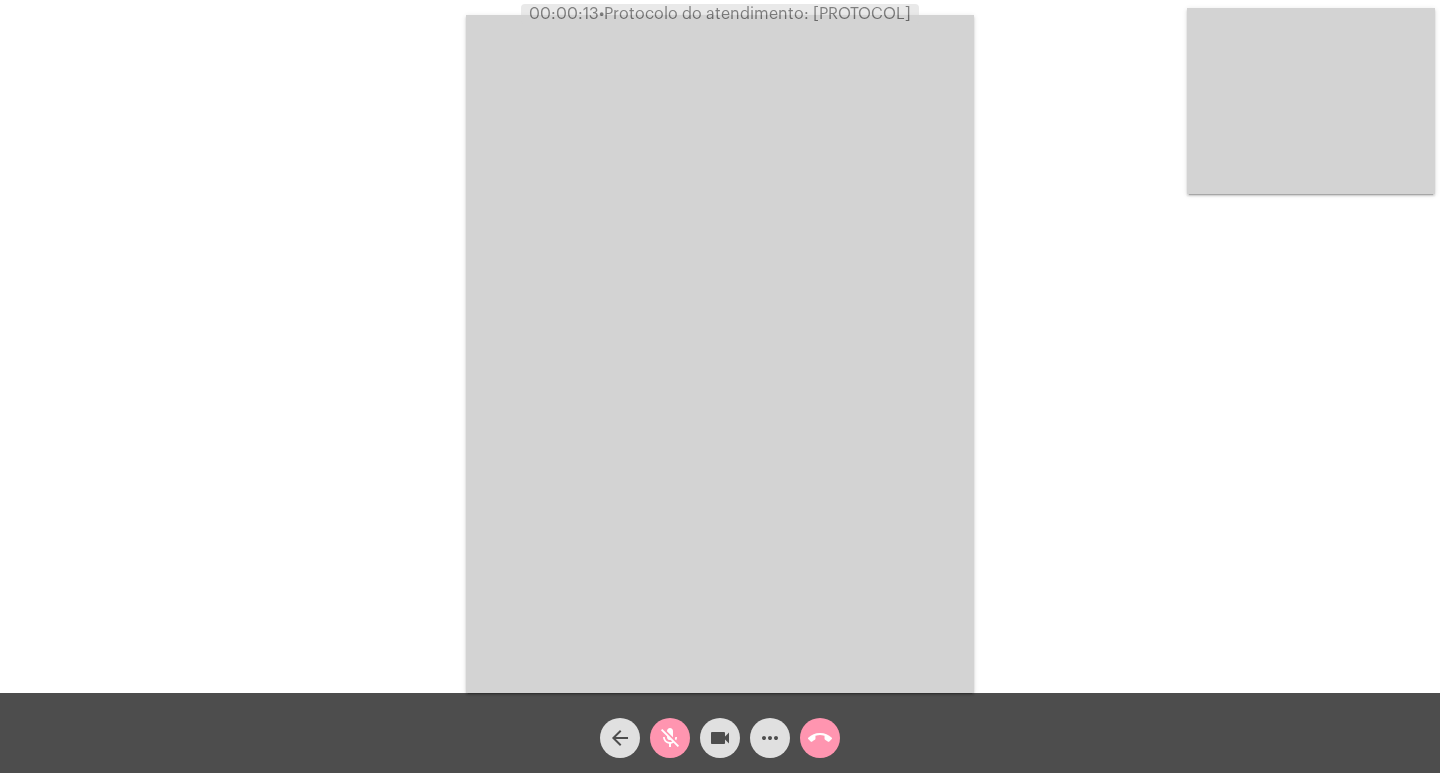 click on "mic_off" 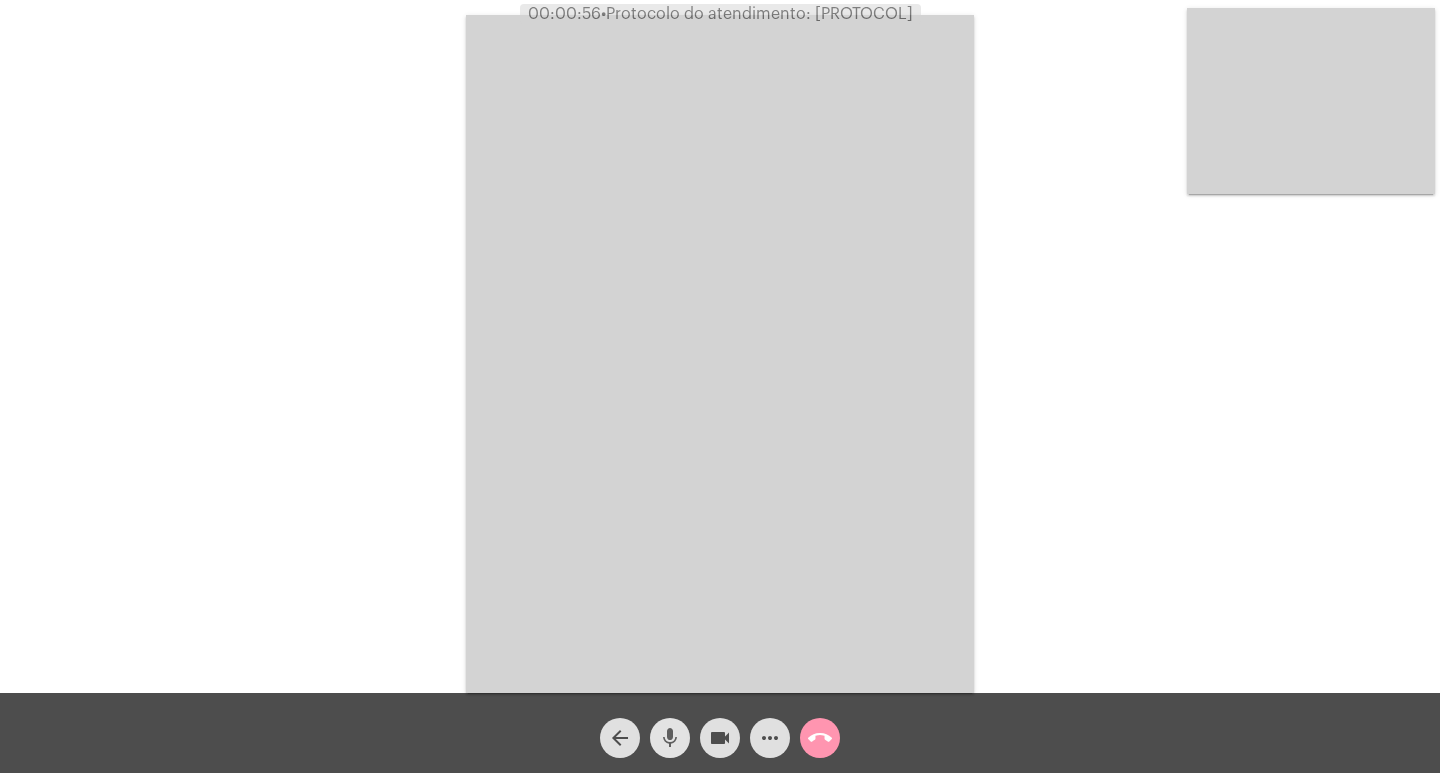 click on "mic" 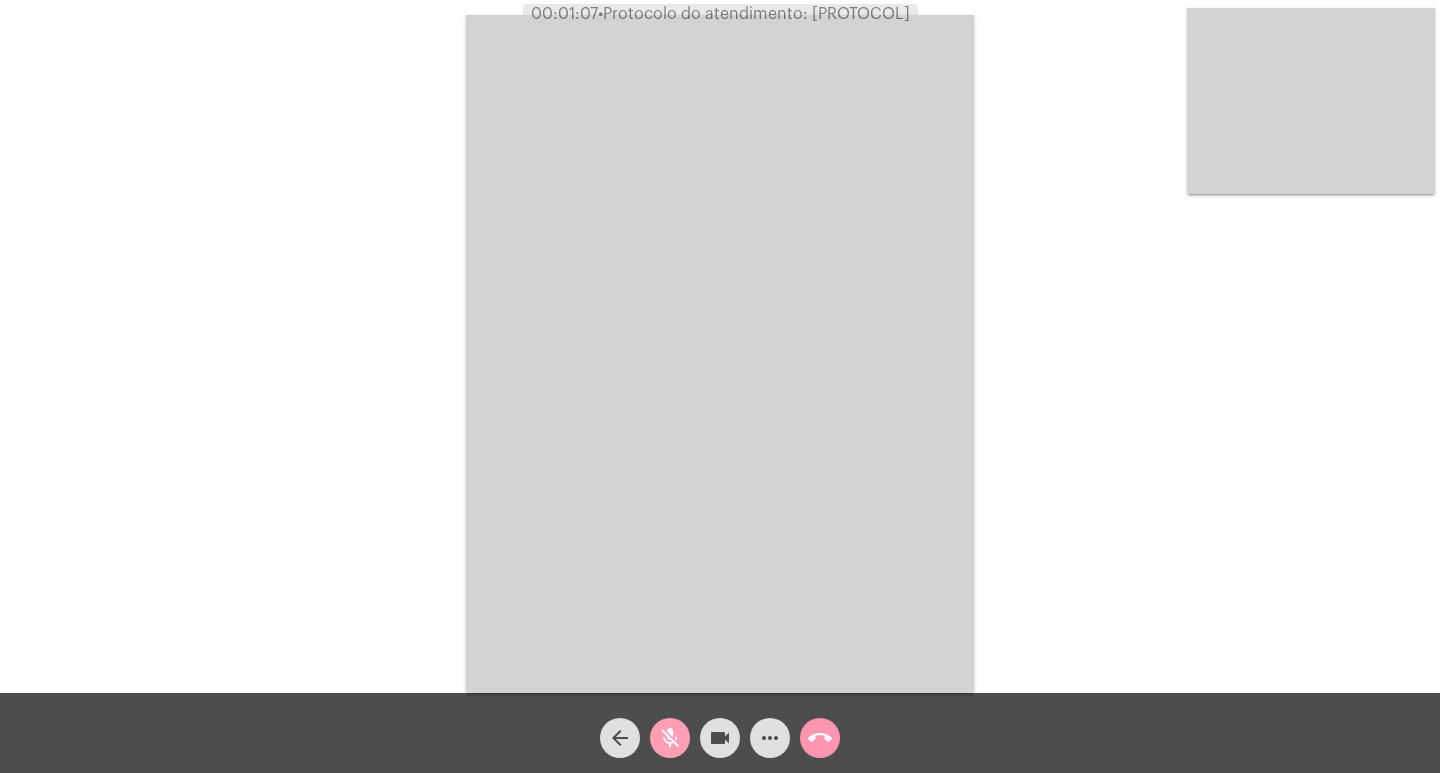 click on "mic_off" 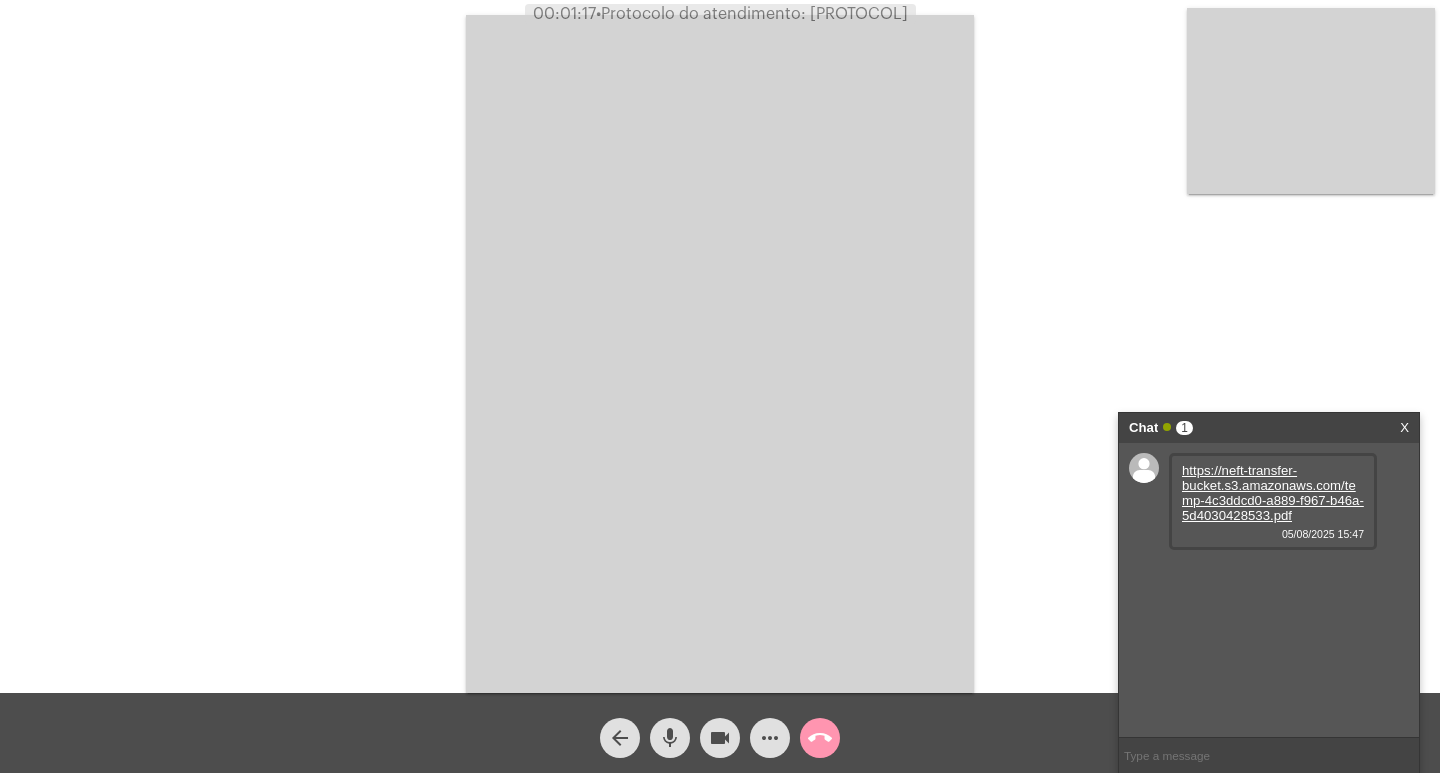 click on "https://neft-transfer-bucket.s3.amazonaws.com/temp-4c3ddcd0-a889-f967-b46a-5d4030428533.pdf" at bounding box center (1273, 493) 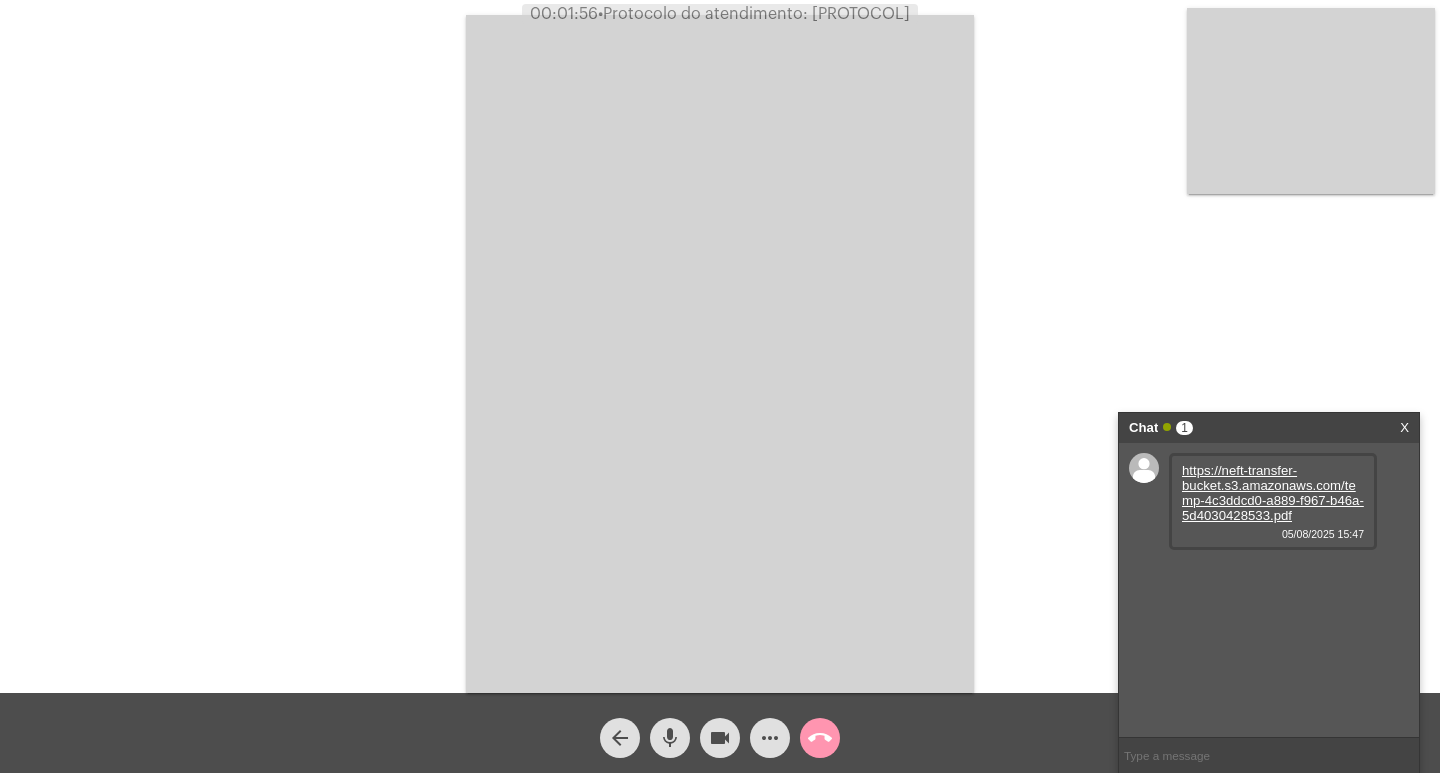 click on "mic" 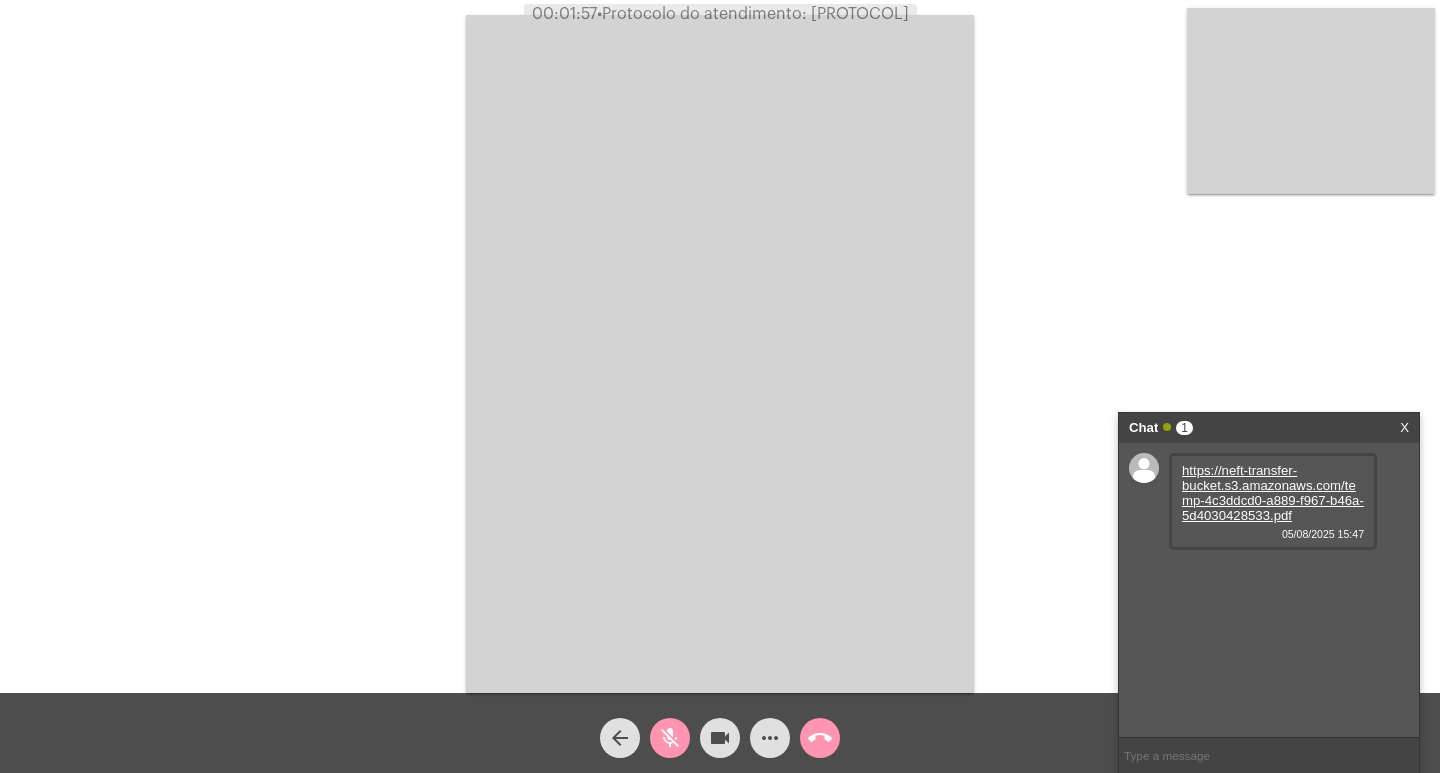 click on "mic_off" 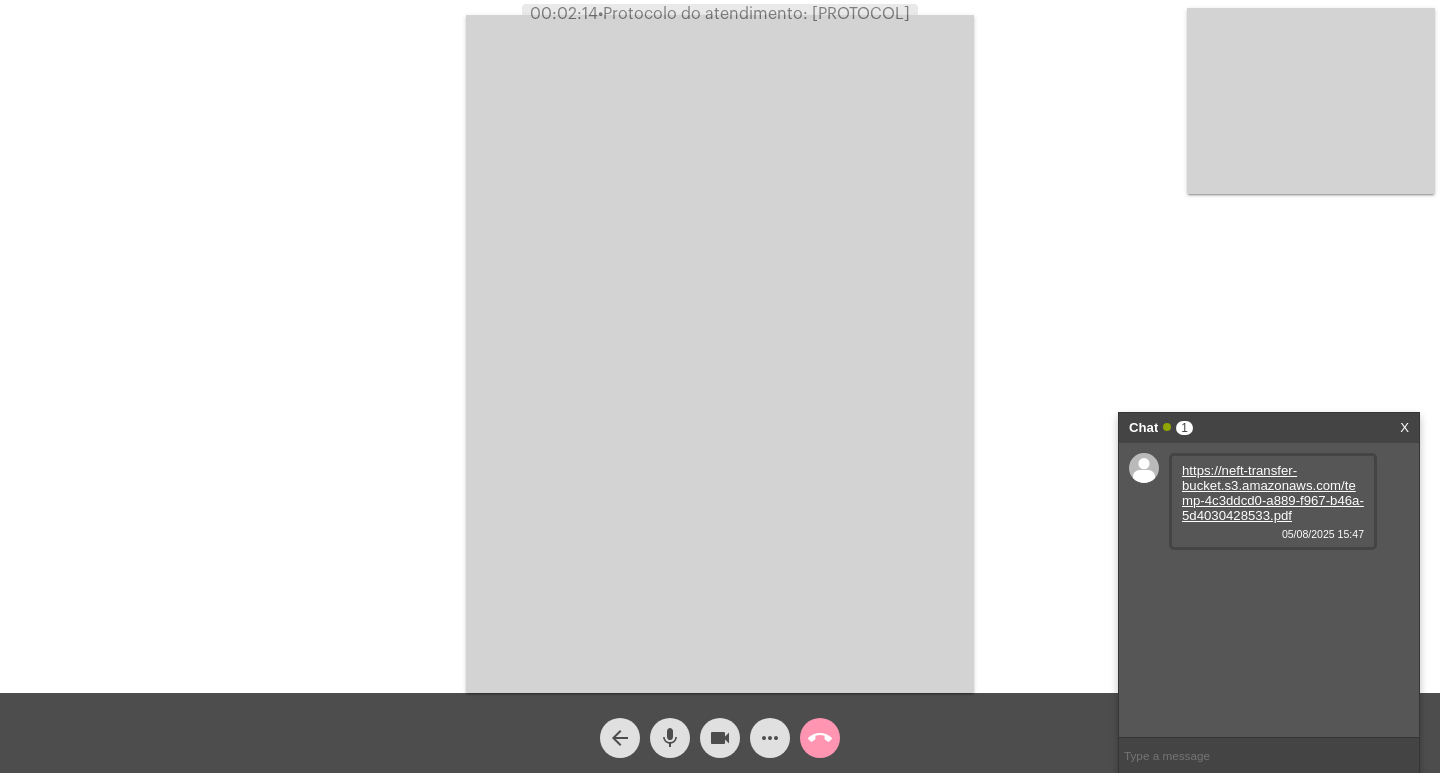 click on "Acessando Câmera e Microfone..." 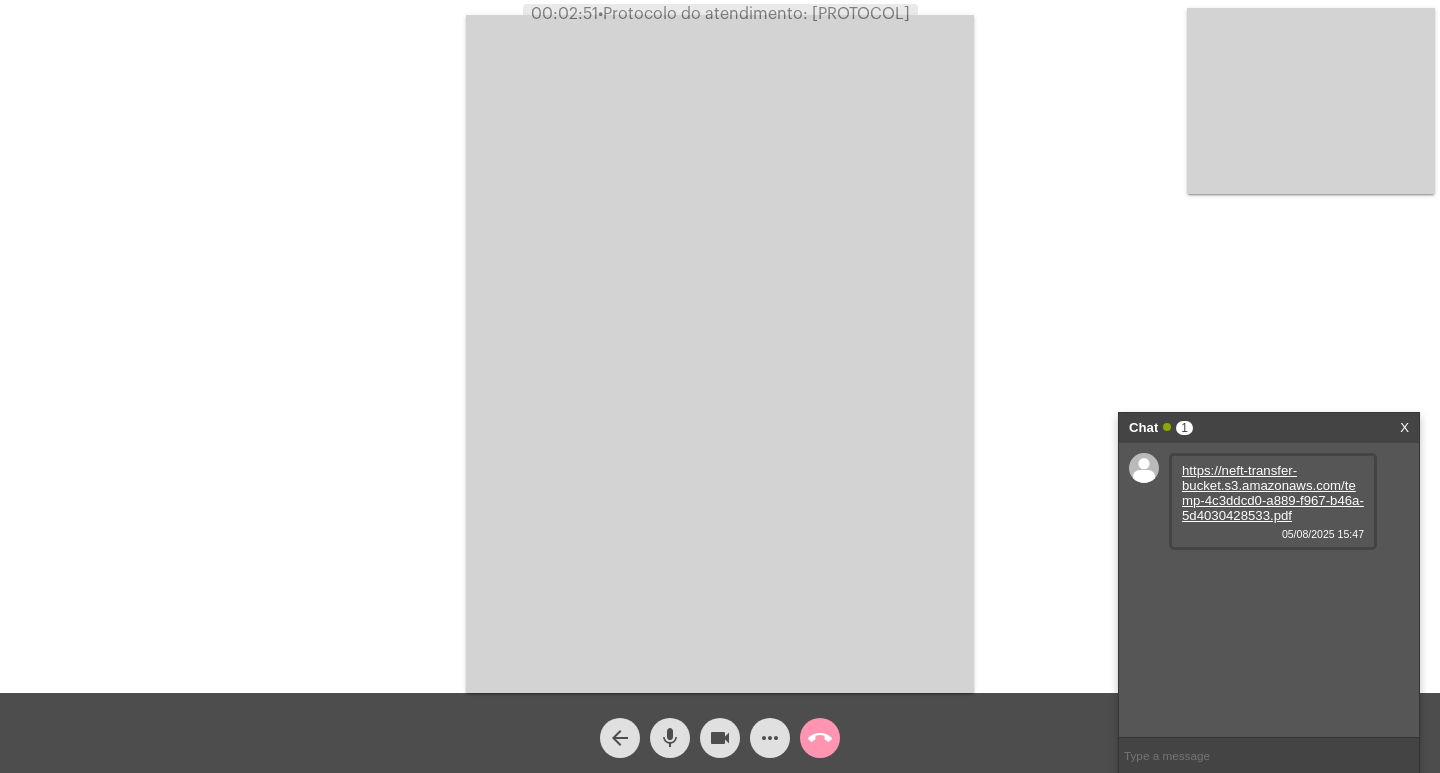 click on "X" at bounding box center (1404, 428) 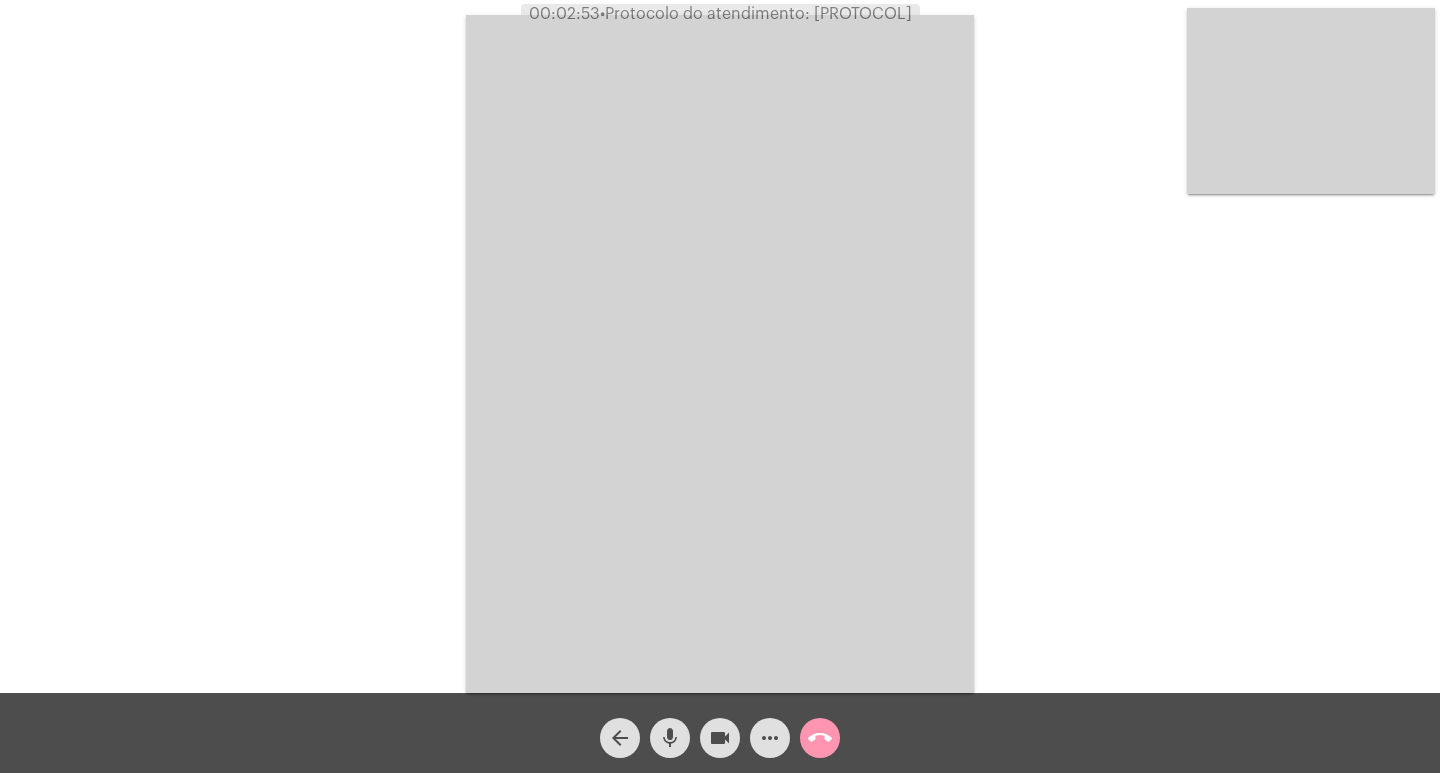 click on "call_end" 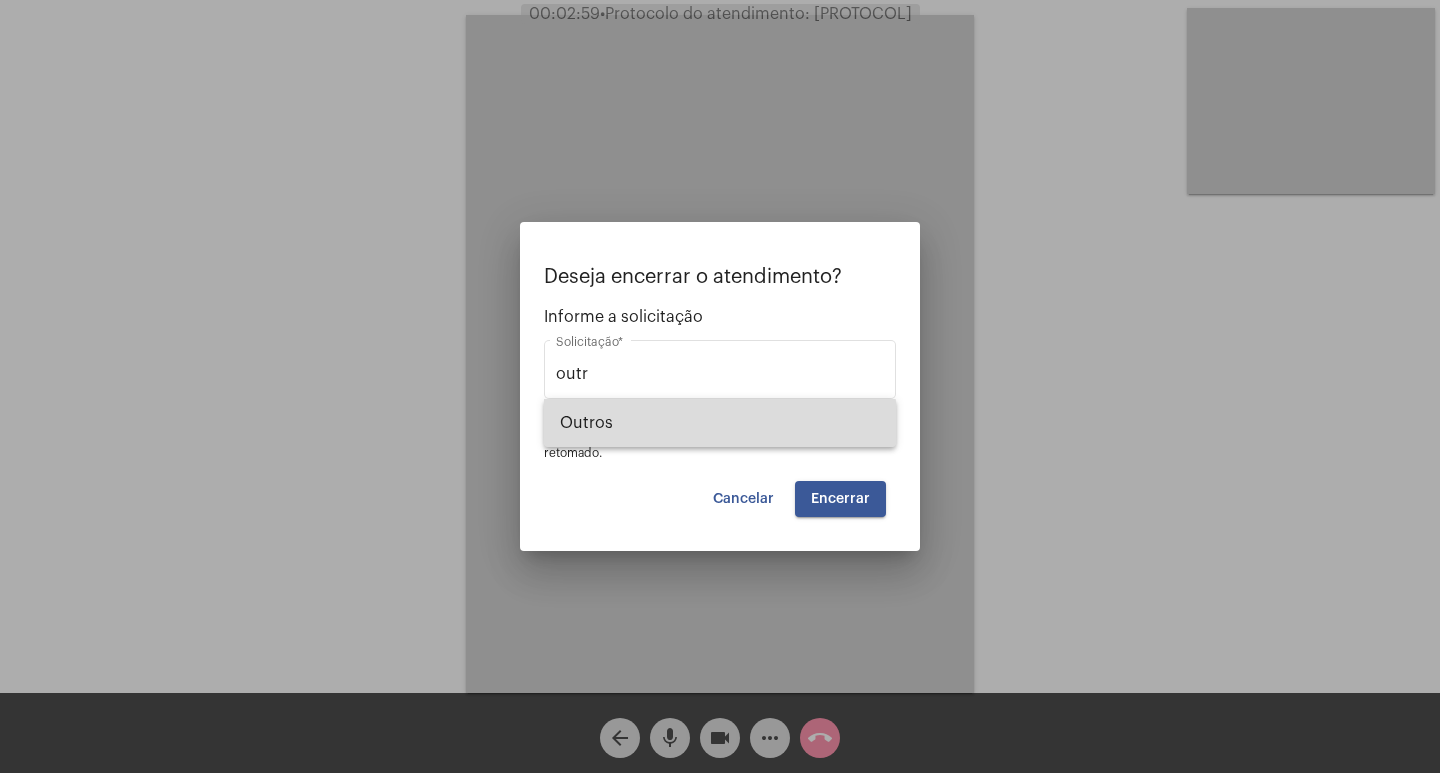 click on "Outros" at bounding box center [720, 423] 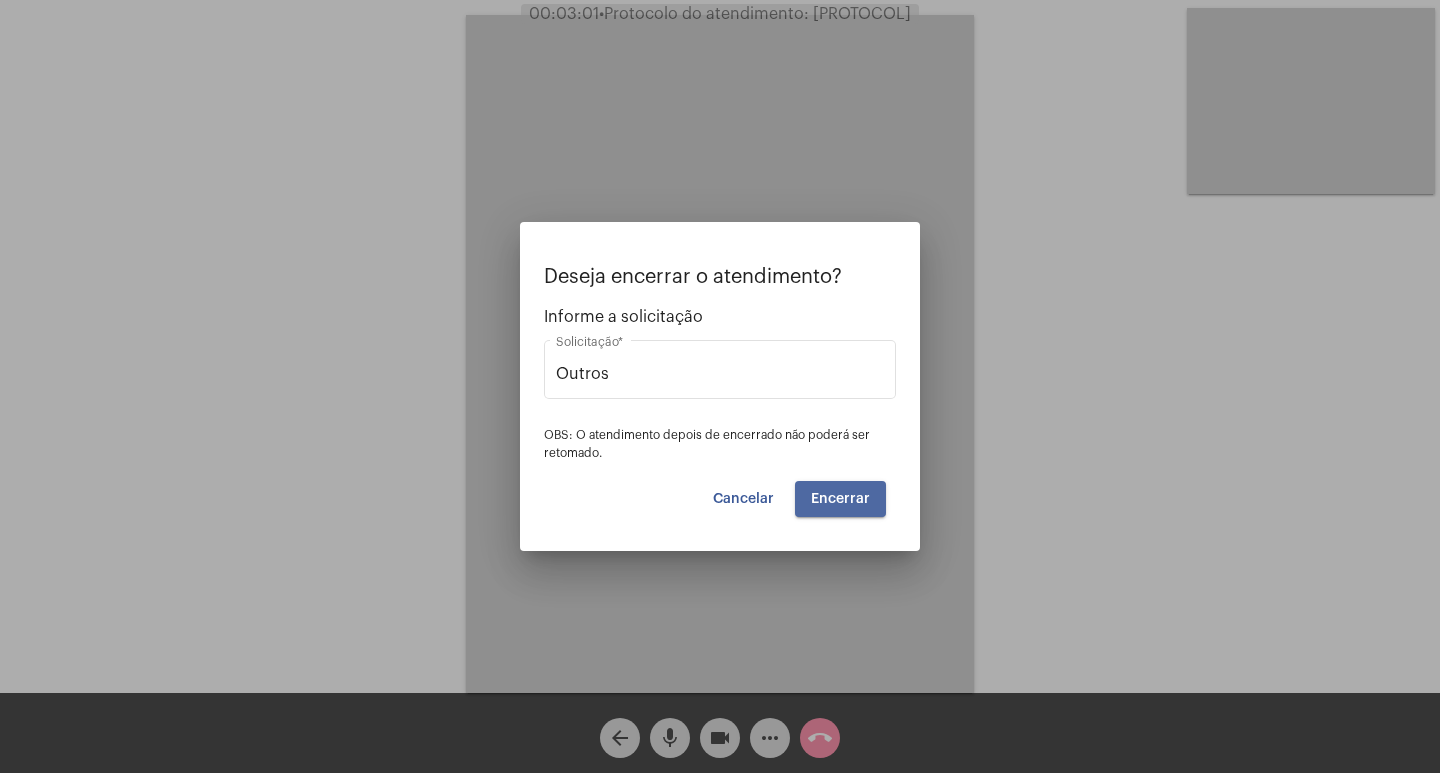 click on "Encerrar" at bounding box center [840, 499] 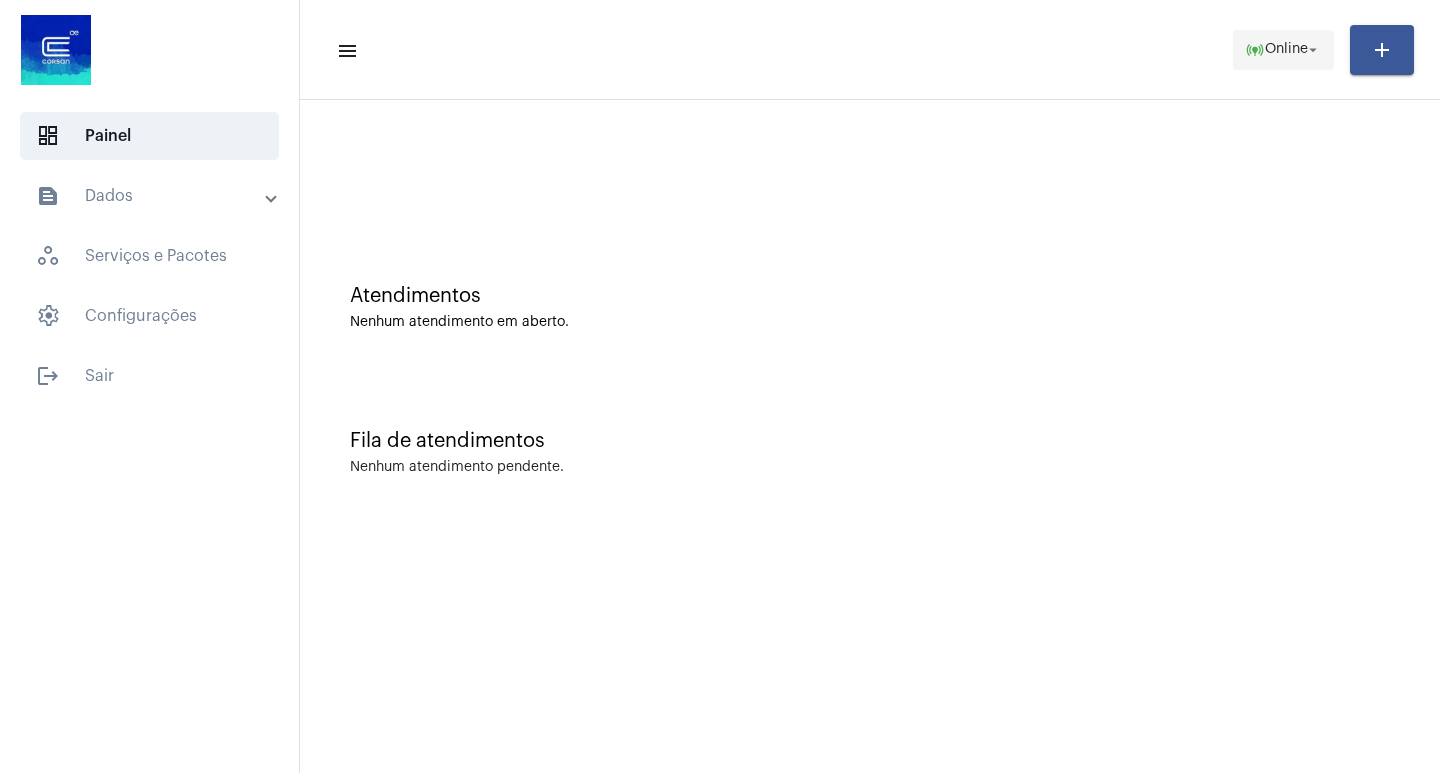 click on "online_prediction  Online arrow_drop_down" 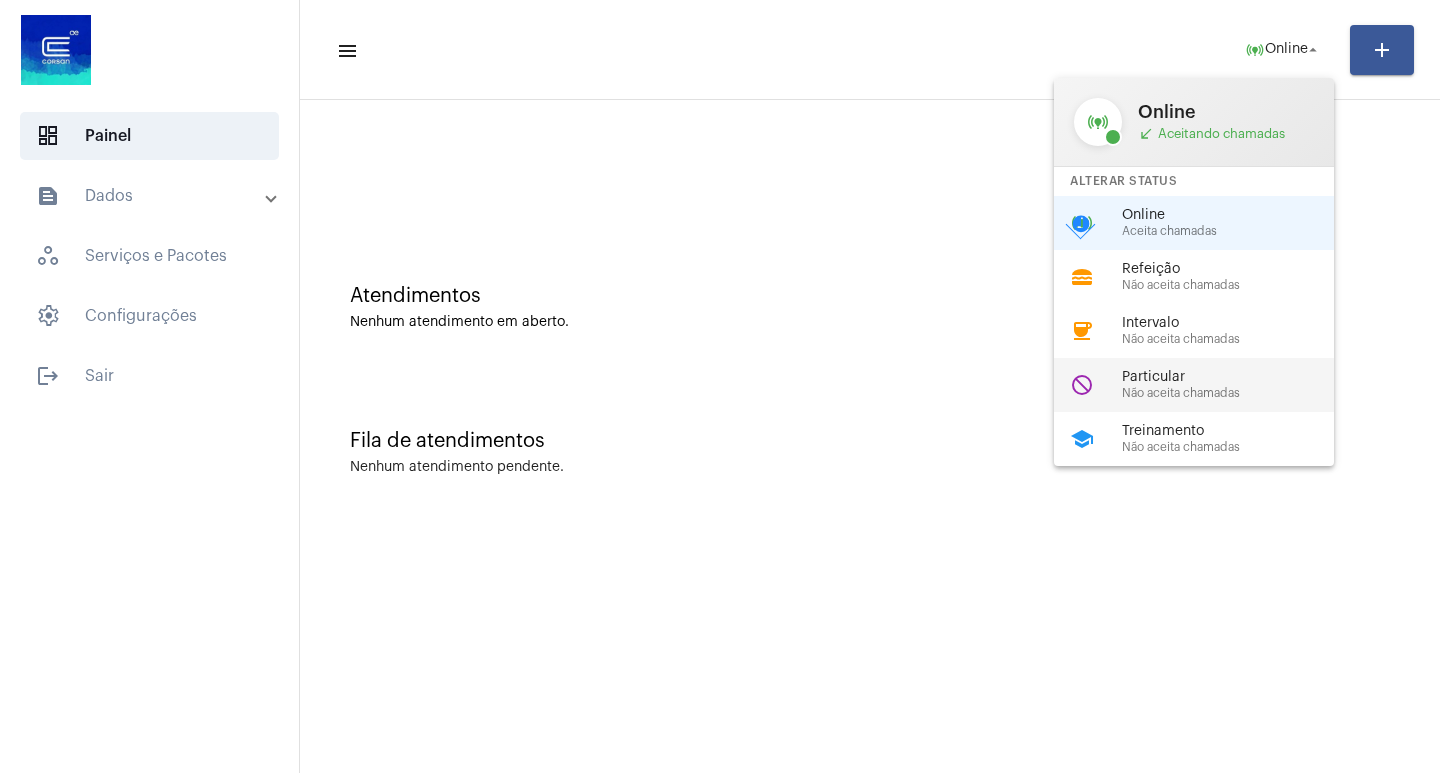 click on "do_not_disturb  Particular Não aceita chamadas" at bounding box center (1210, 385) 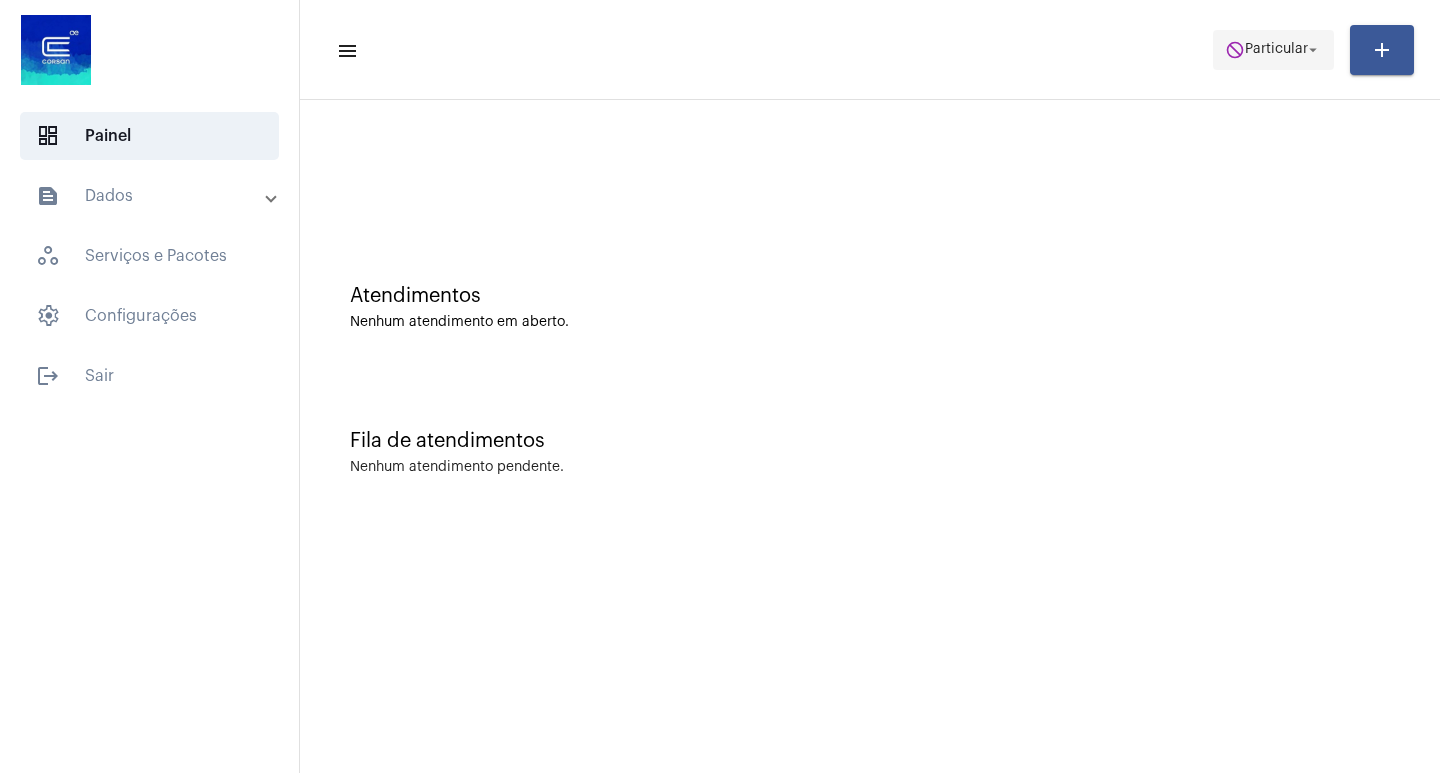 click on "Particular" 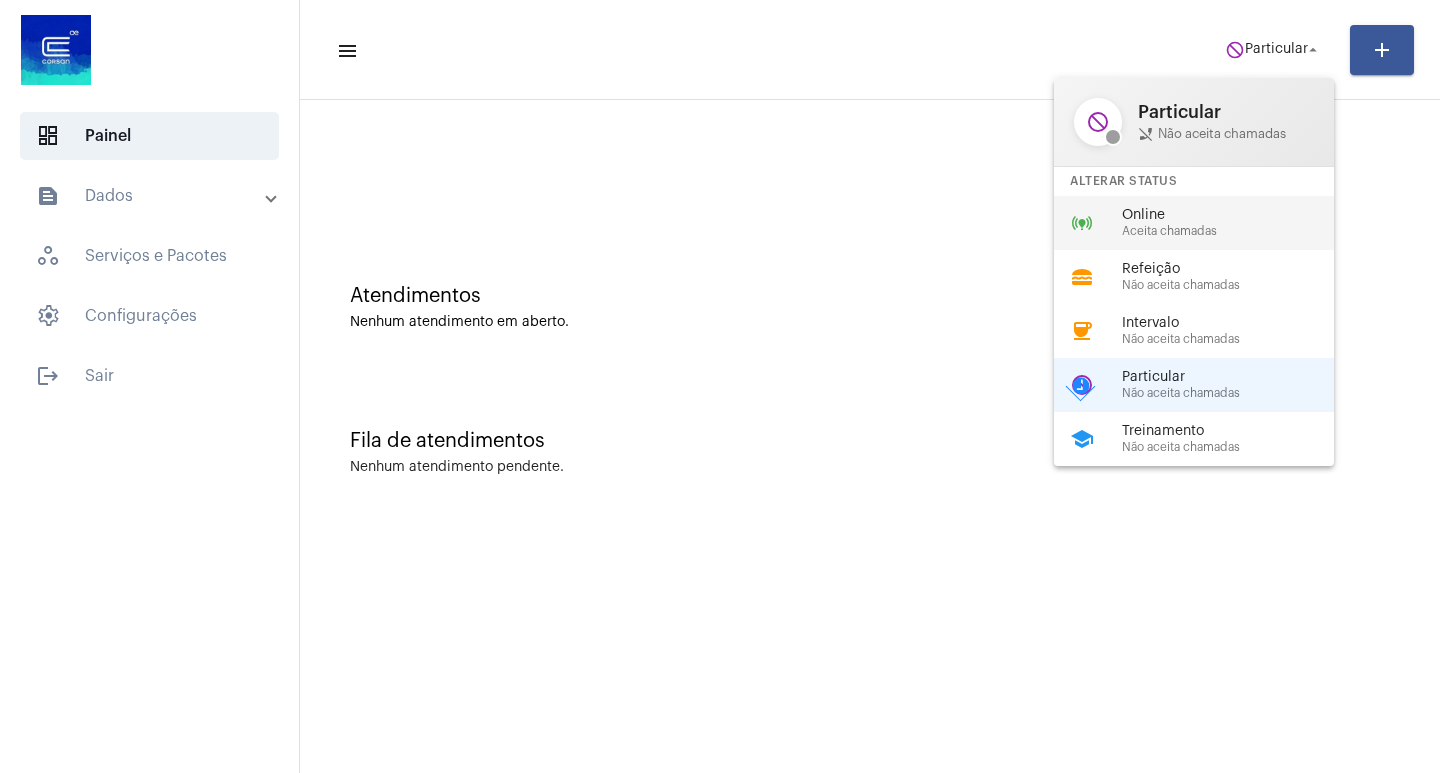 click on "Aceita chamadas" at bounding box center [1236, 231] 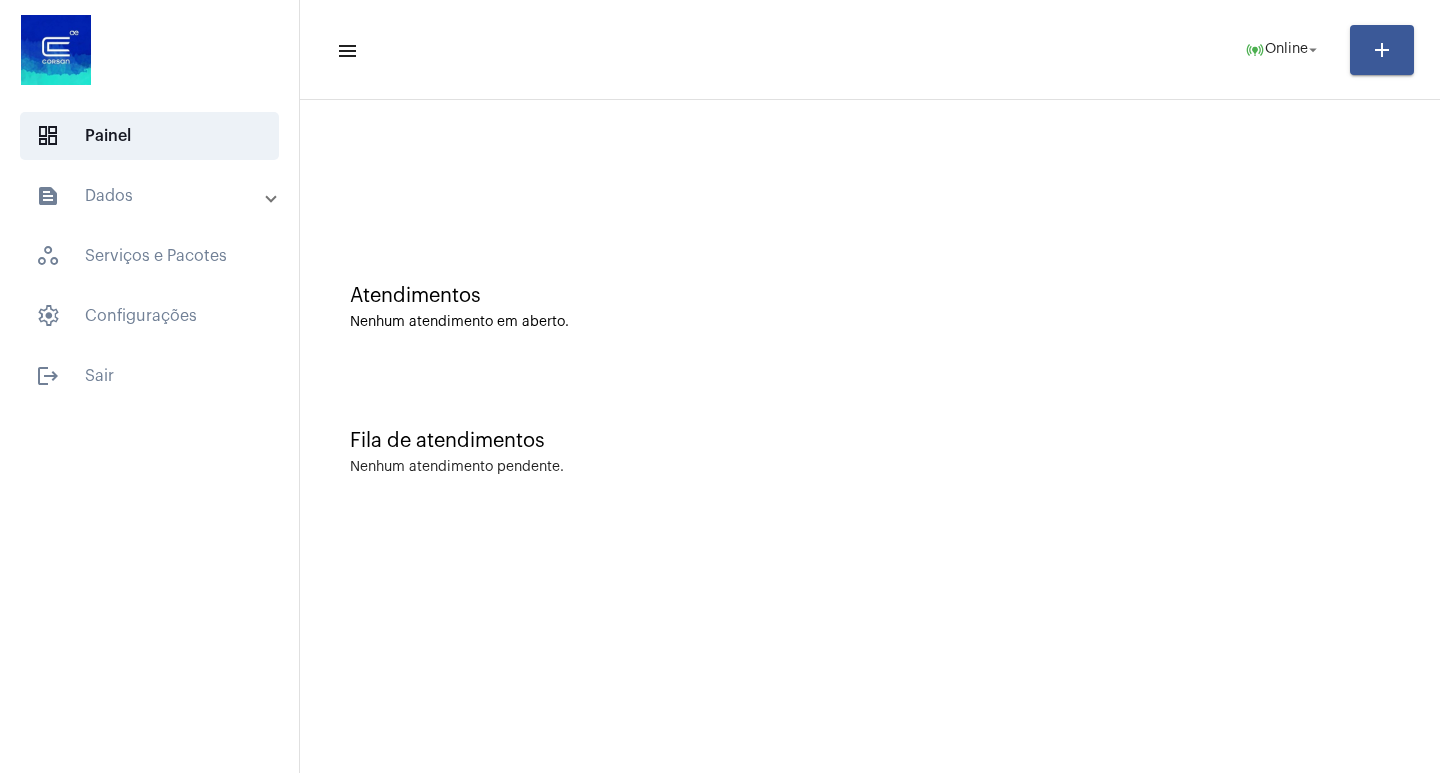 click on "text_snippet_outlined  Dados" at bounding box center (151, 196) 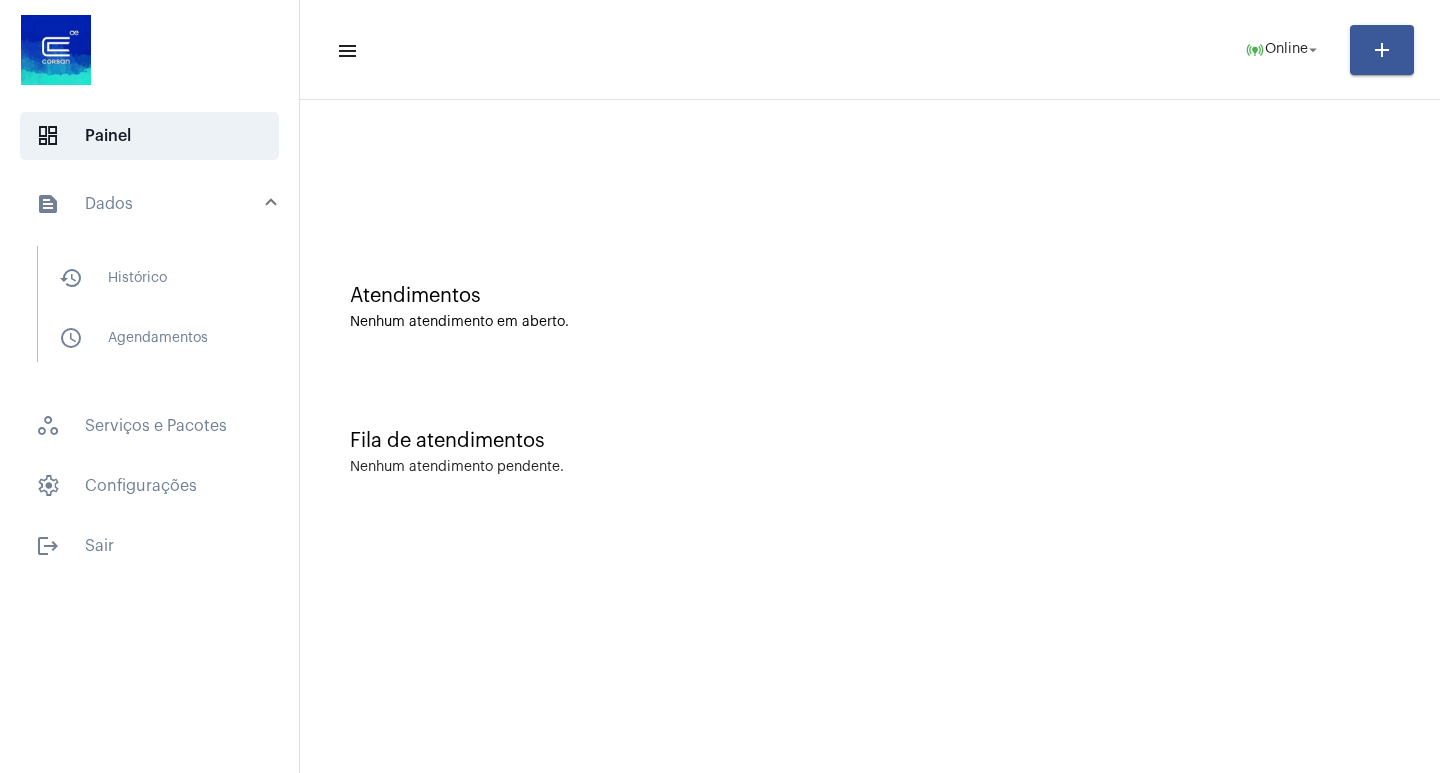 click on "history_outlined  Histórico  schedule_outlined  Agendamentos" at bounding box center [163, 304] 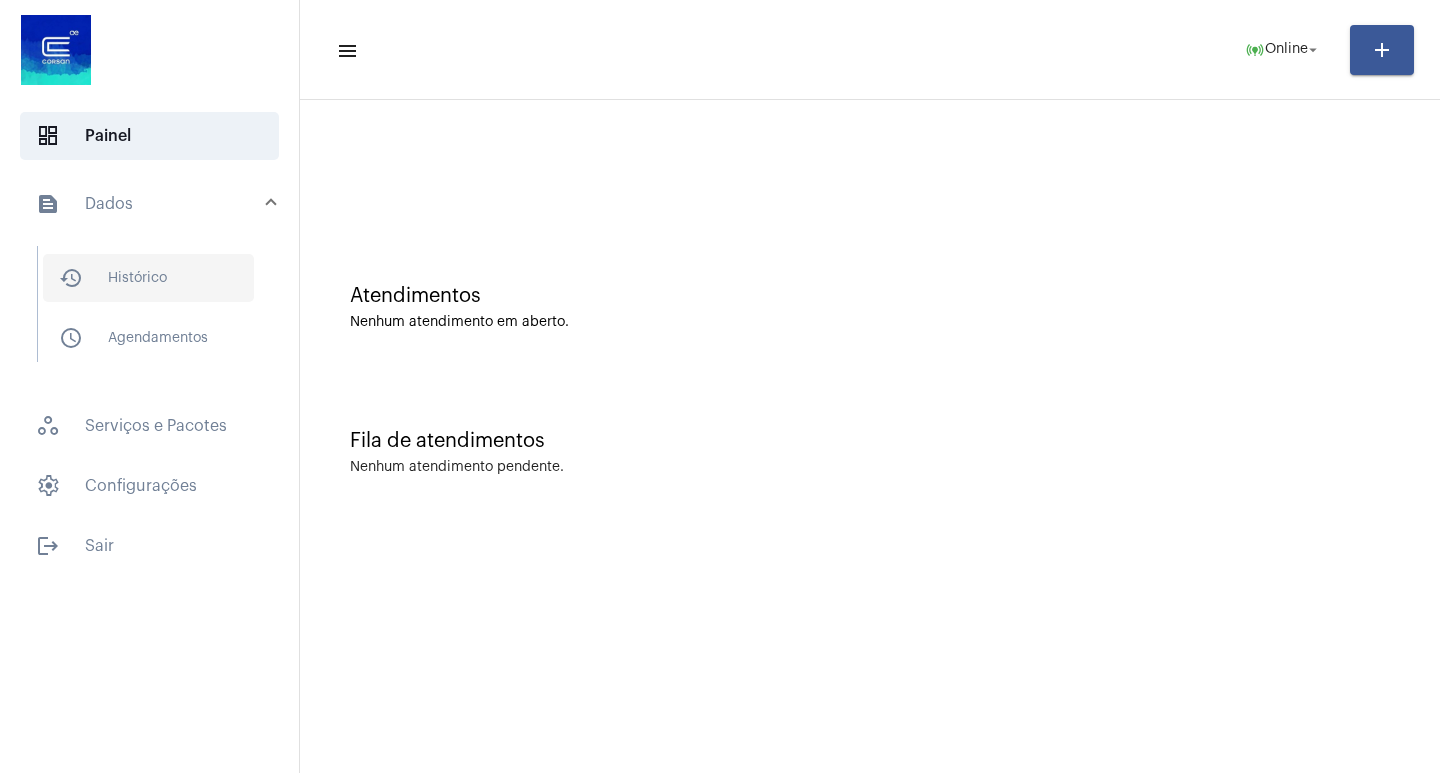 click on "history_outlined  Histórico" at bounding box center (148, 278) 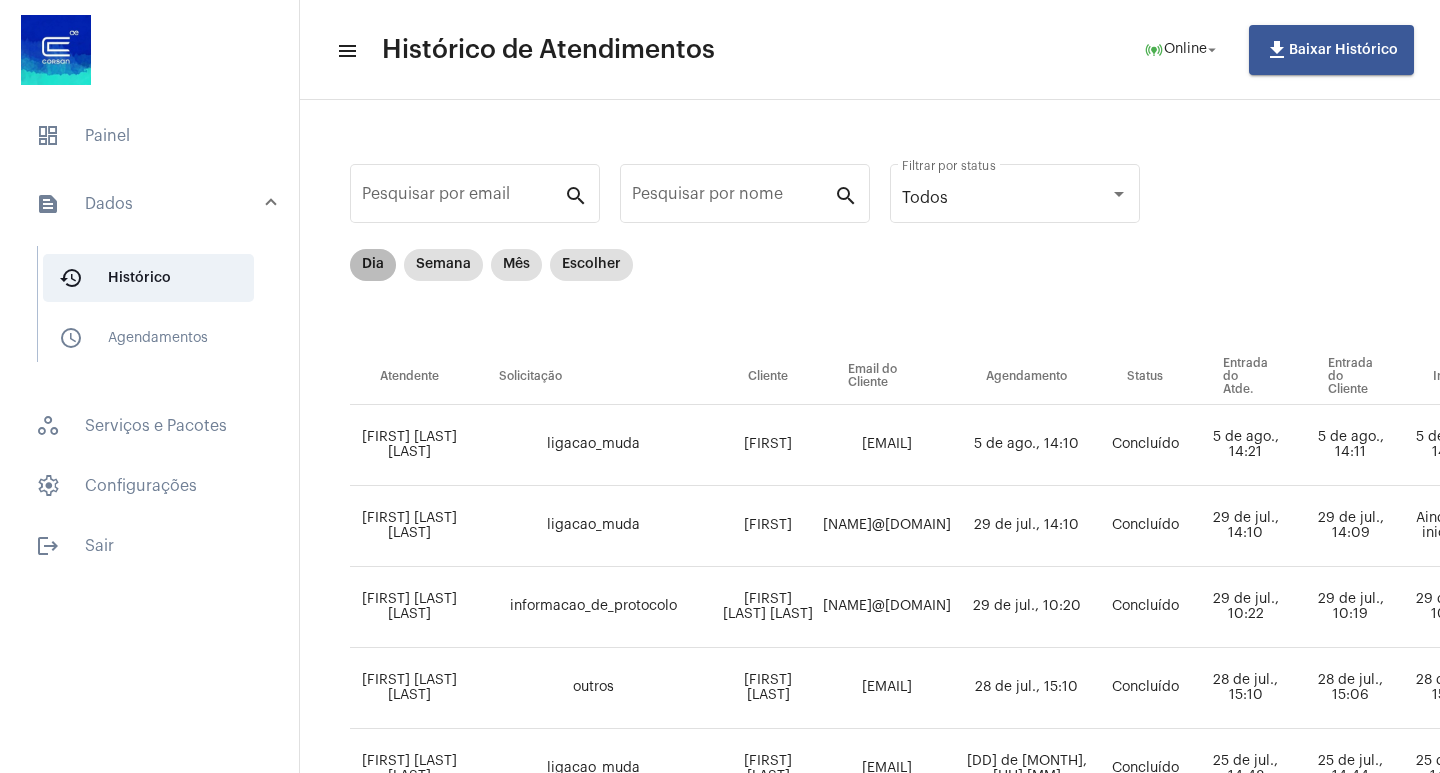 click on "Dia" at bounding box center [373, 265] 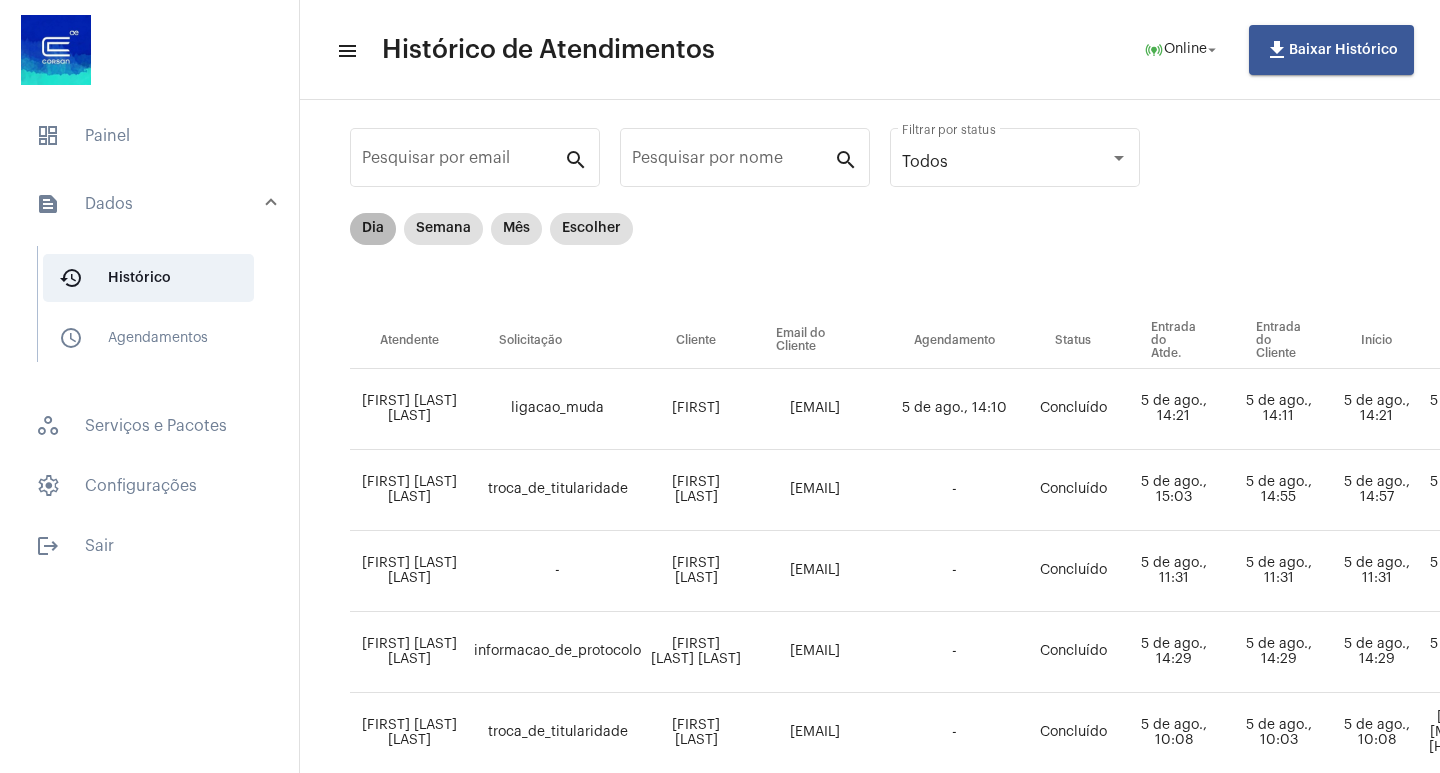 scroll, scrollTop: 100, scrollLeft: 0, axis: vertical 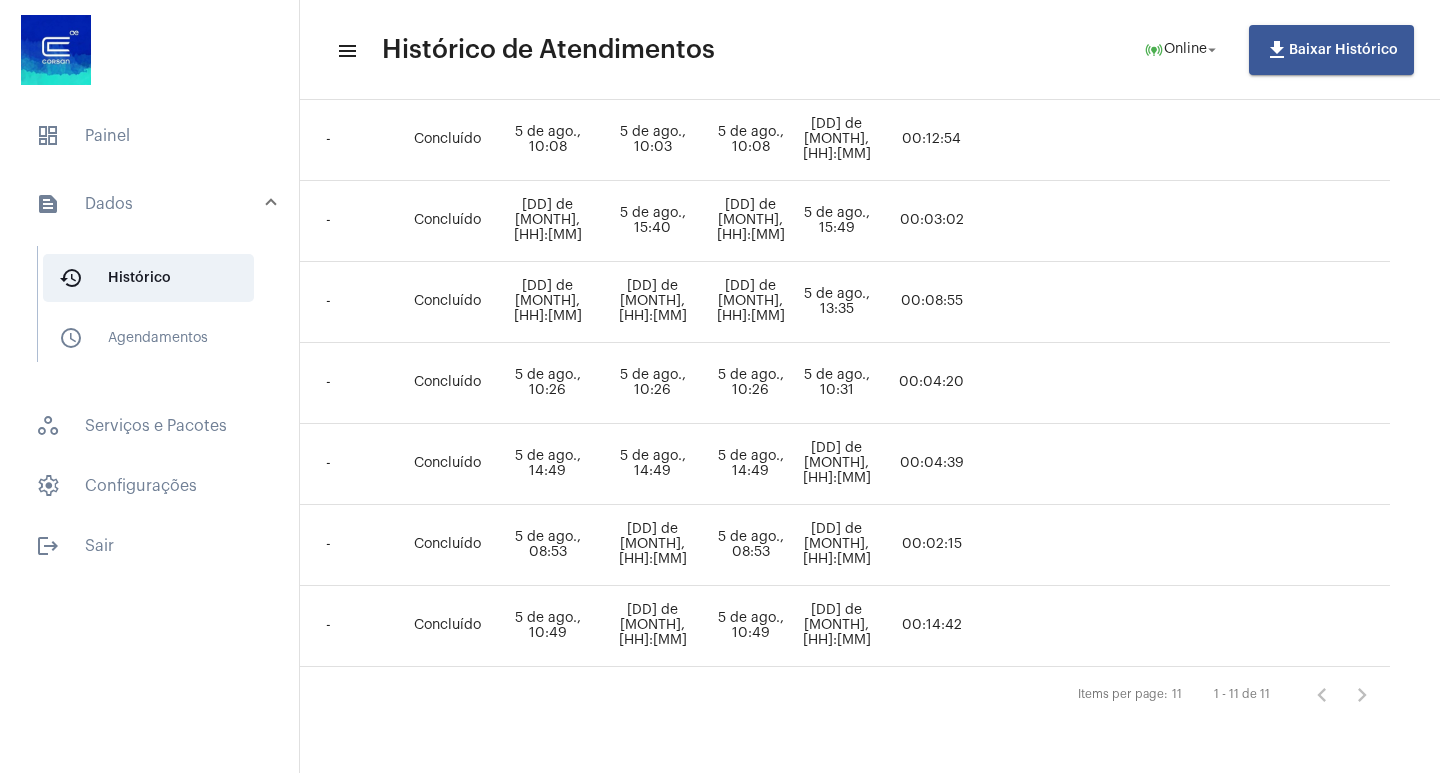 drag, startPoint x: 1387, startPoint y: 754, endPoint x: 1255, endPoint y: 757, distance: 132.03409 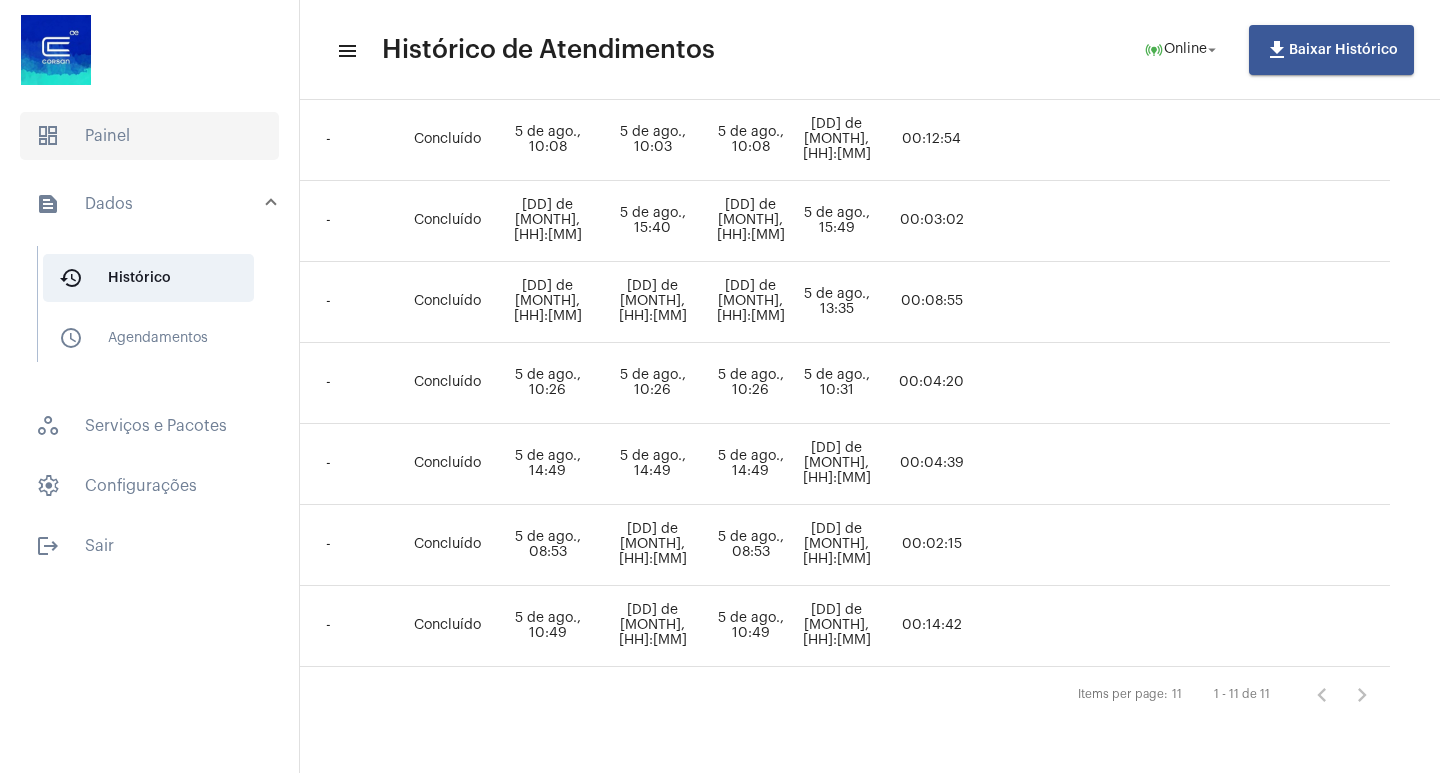 click on "dashboard   Painel" 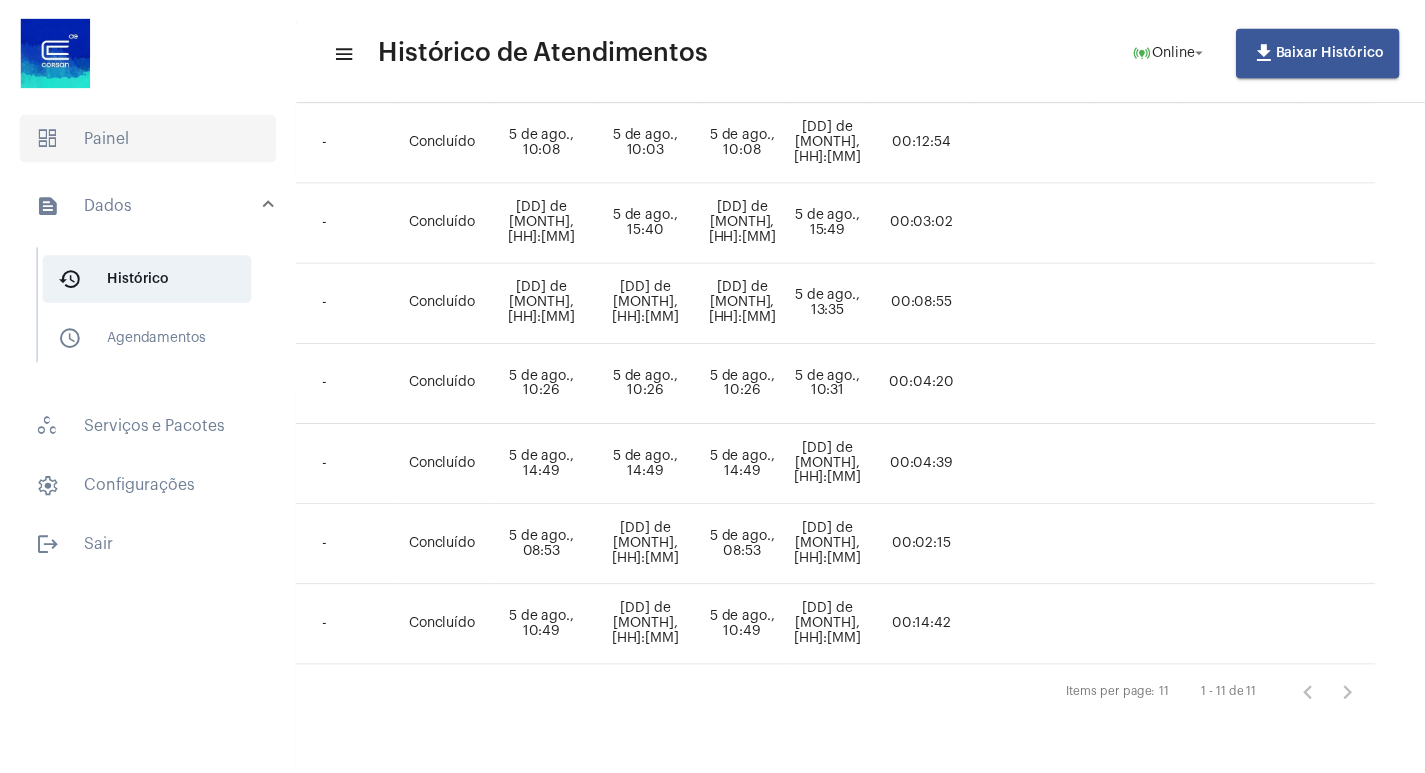 scroll, scrollTop: 0, scrollLeft: 0, axis: both 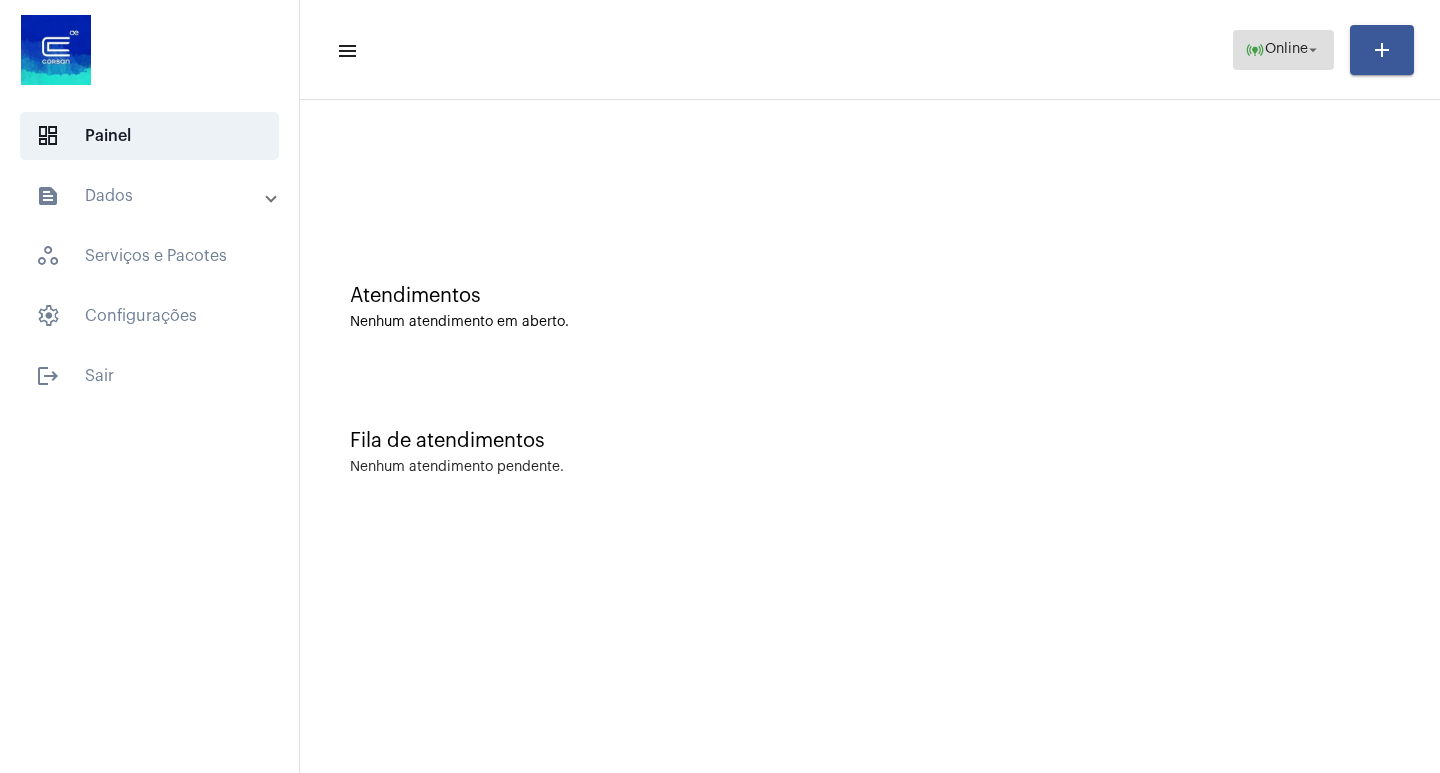 click on "arrow_drop_down" 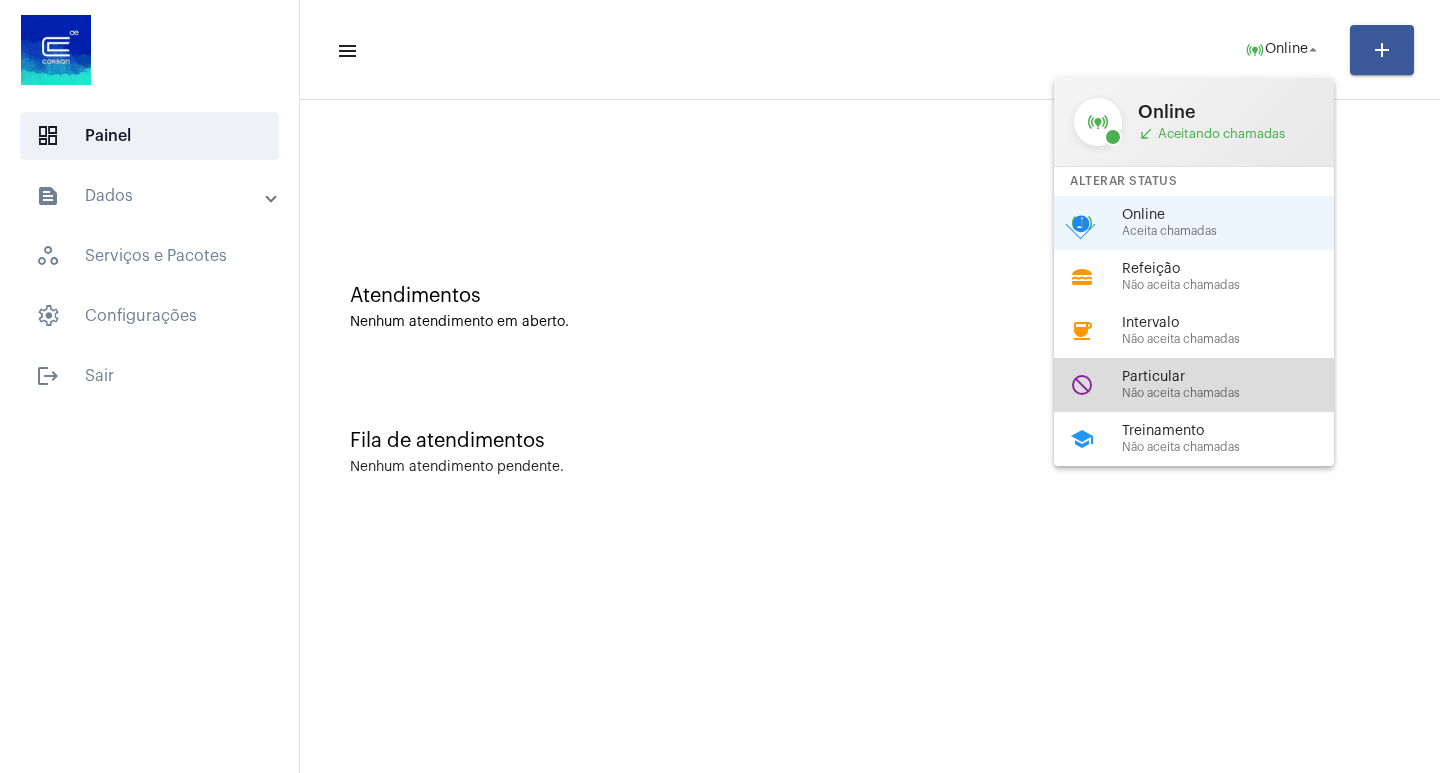 click on "do_not_disturb  Particular Não aceita chamadas" at bounding box center (1210, 385) 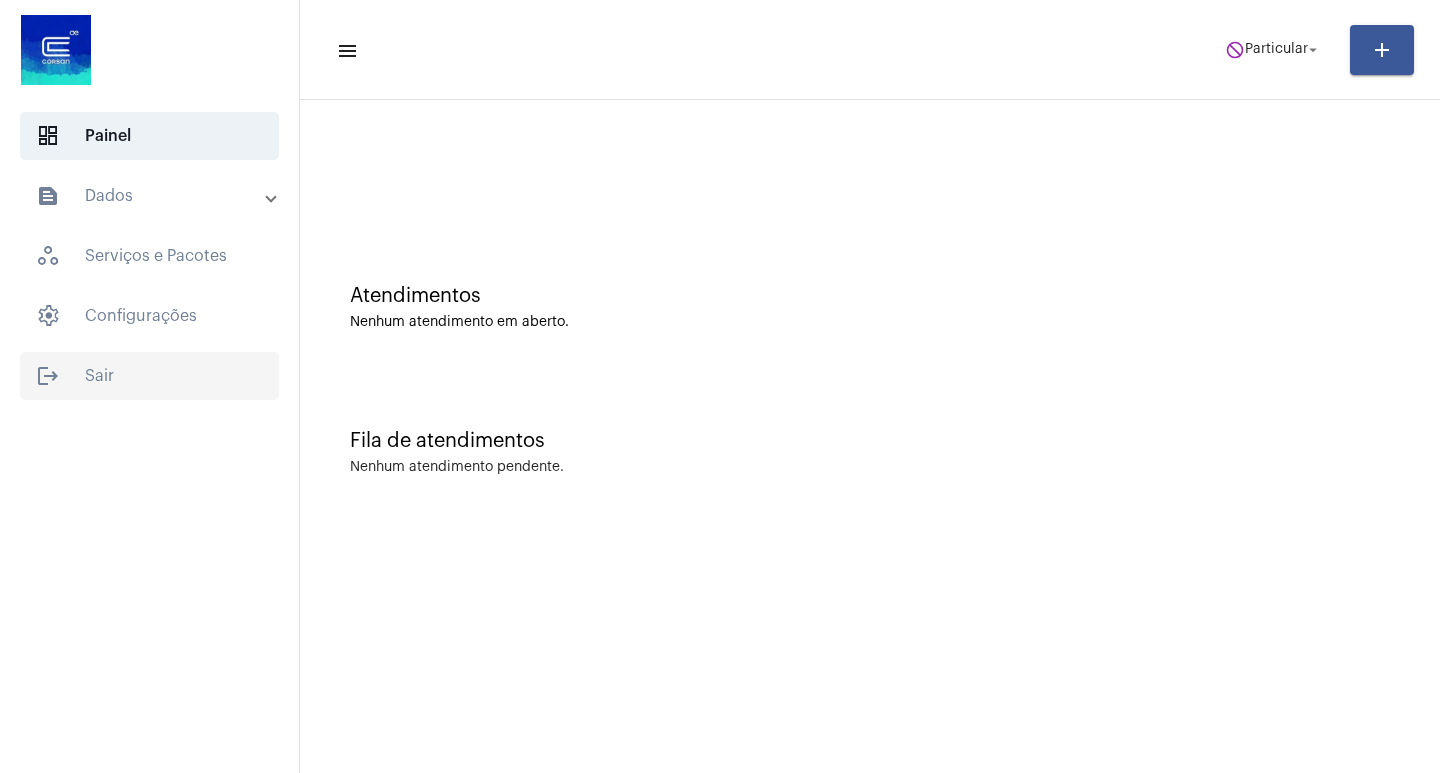 click on "logout  Sair" 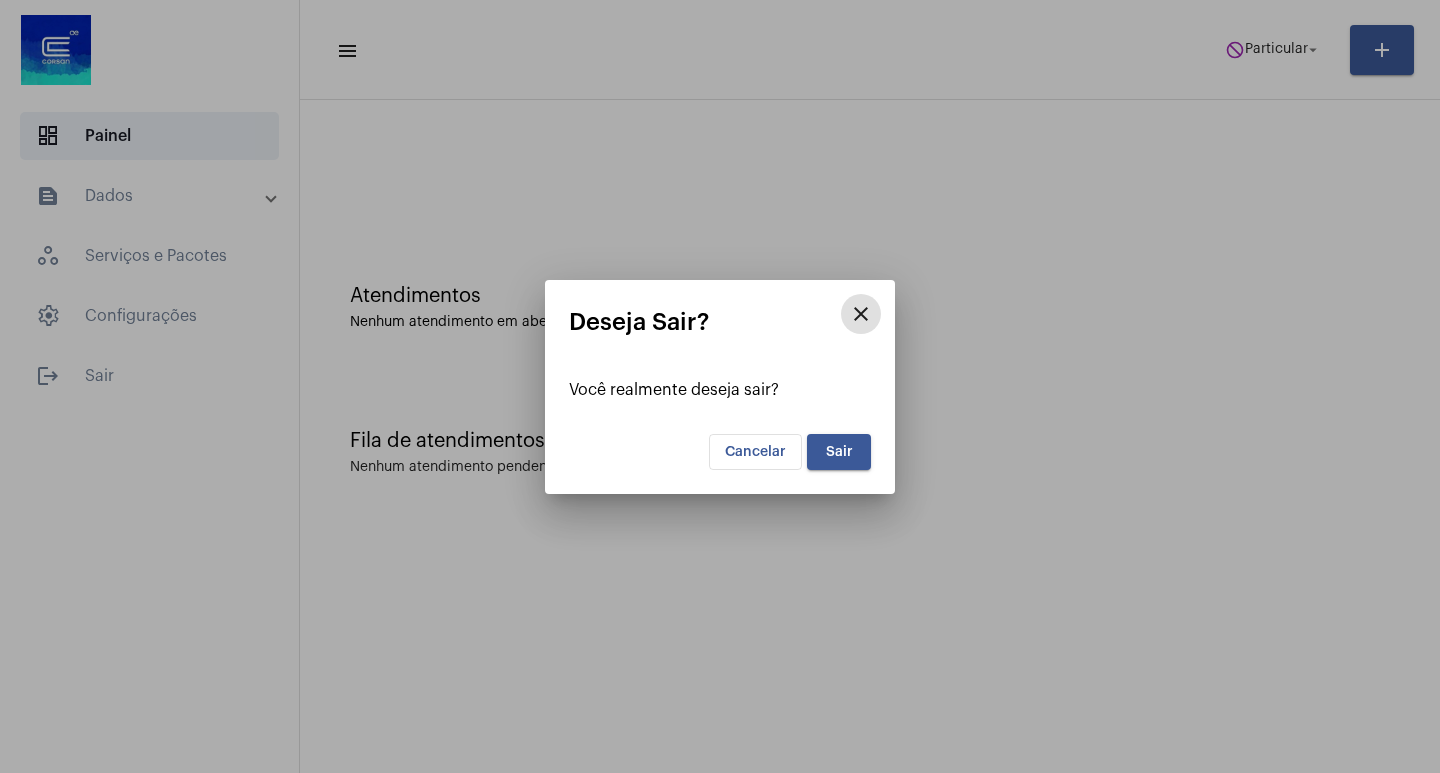 click on "Sair" at bounding box center [839, 452] 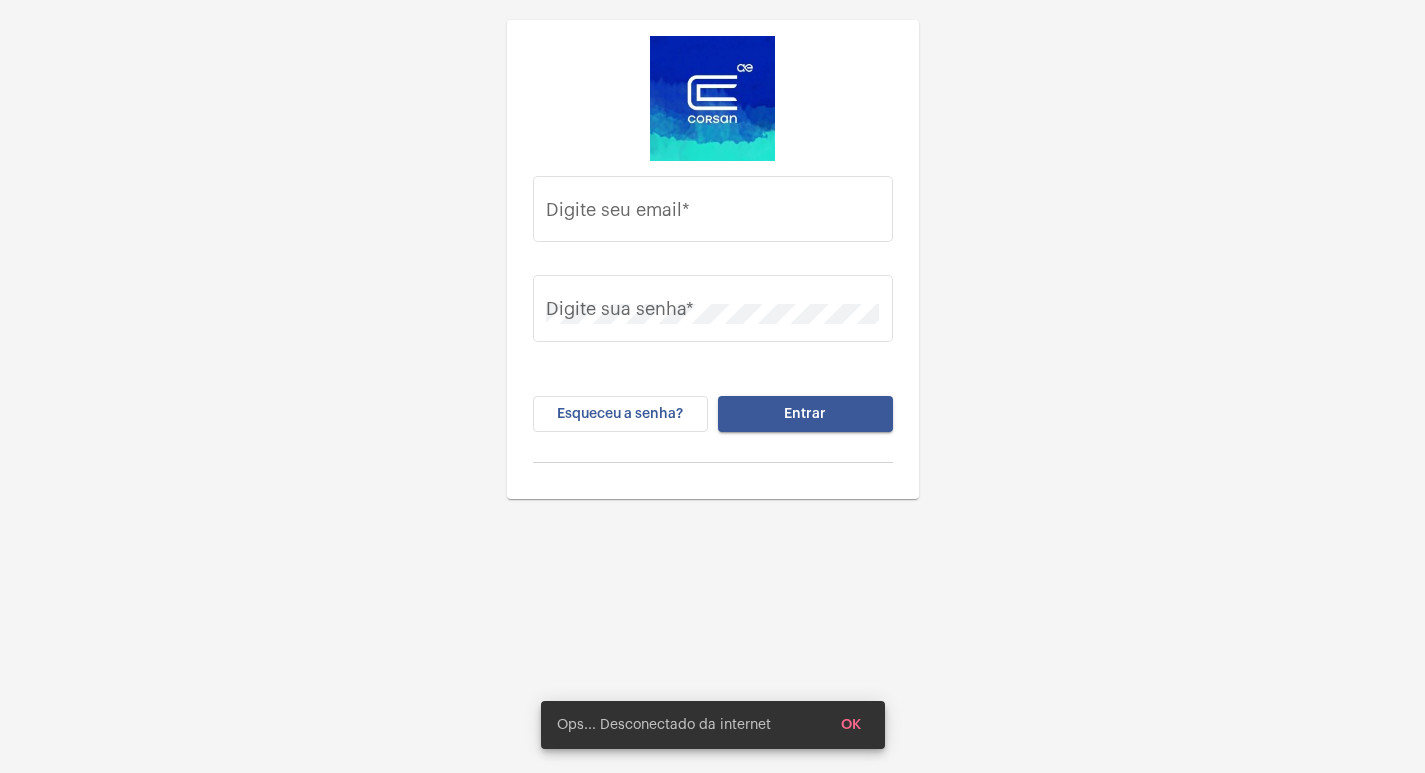 type on "[EMAIL]" 